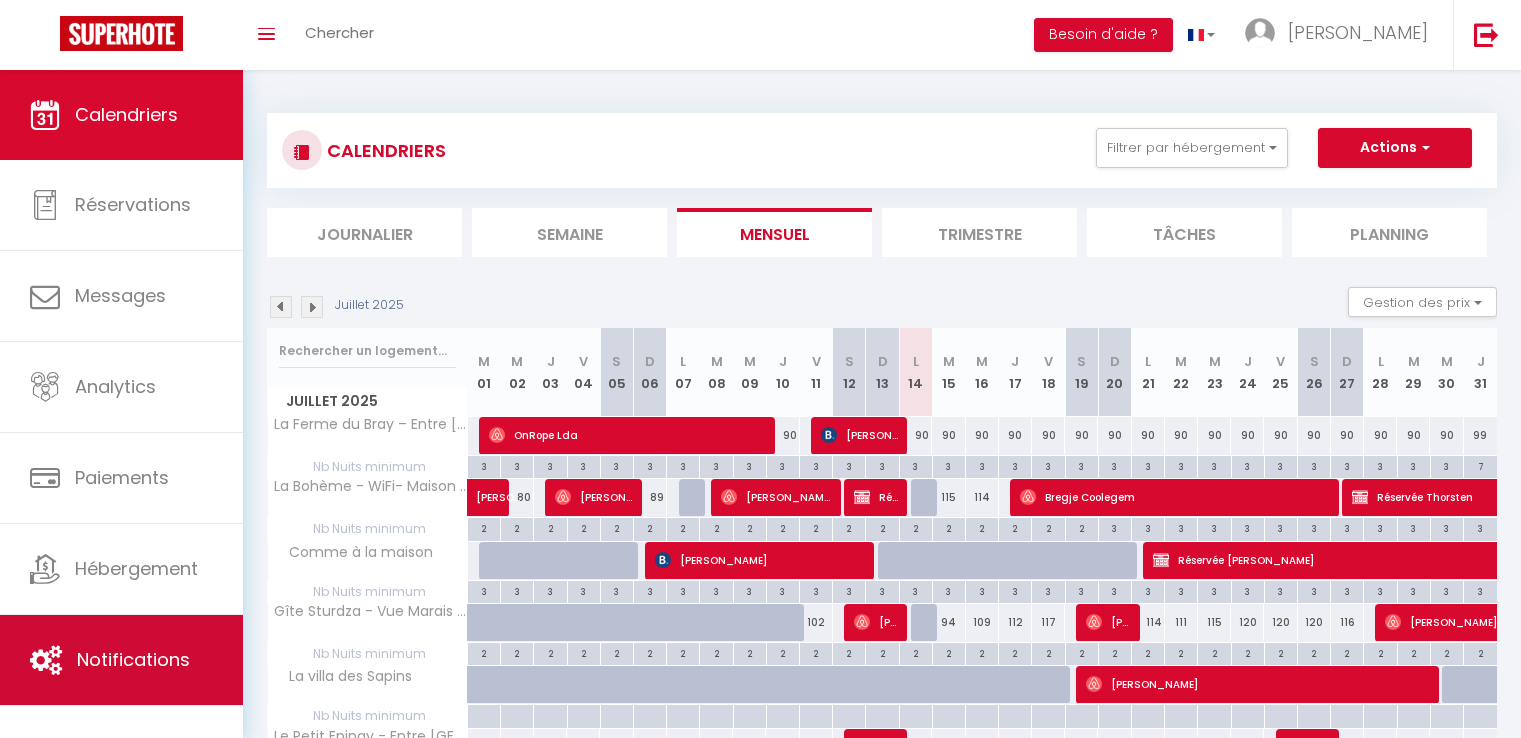 scroll, scrollTop: 0, scrollLeft: 0, axis: both 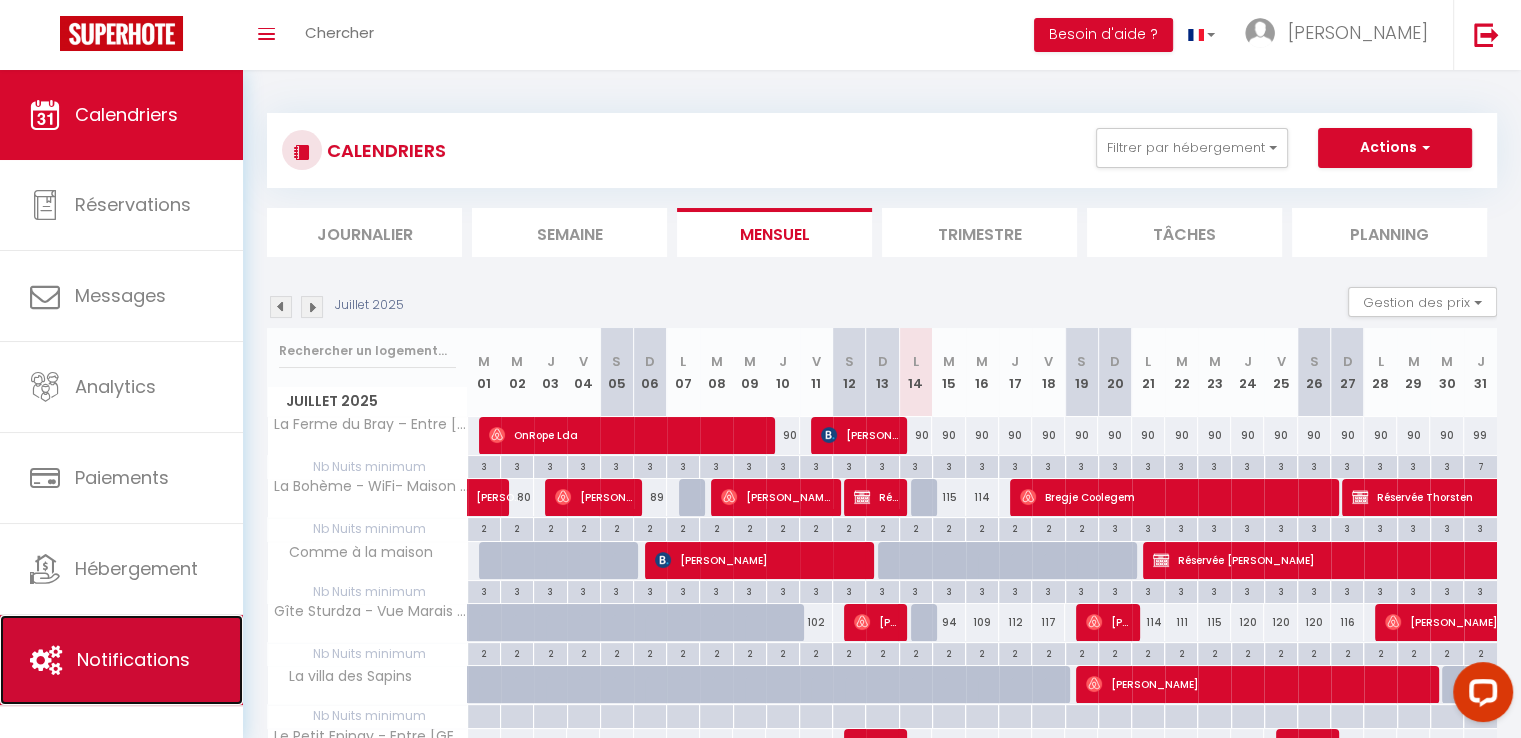 click on "Notifications" at bounding box center [121, 660] 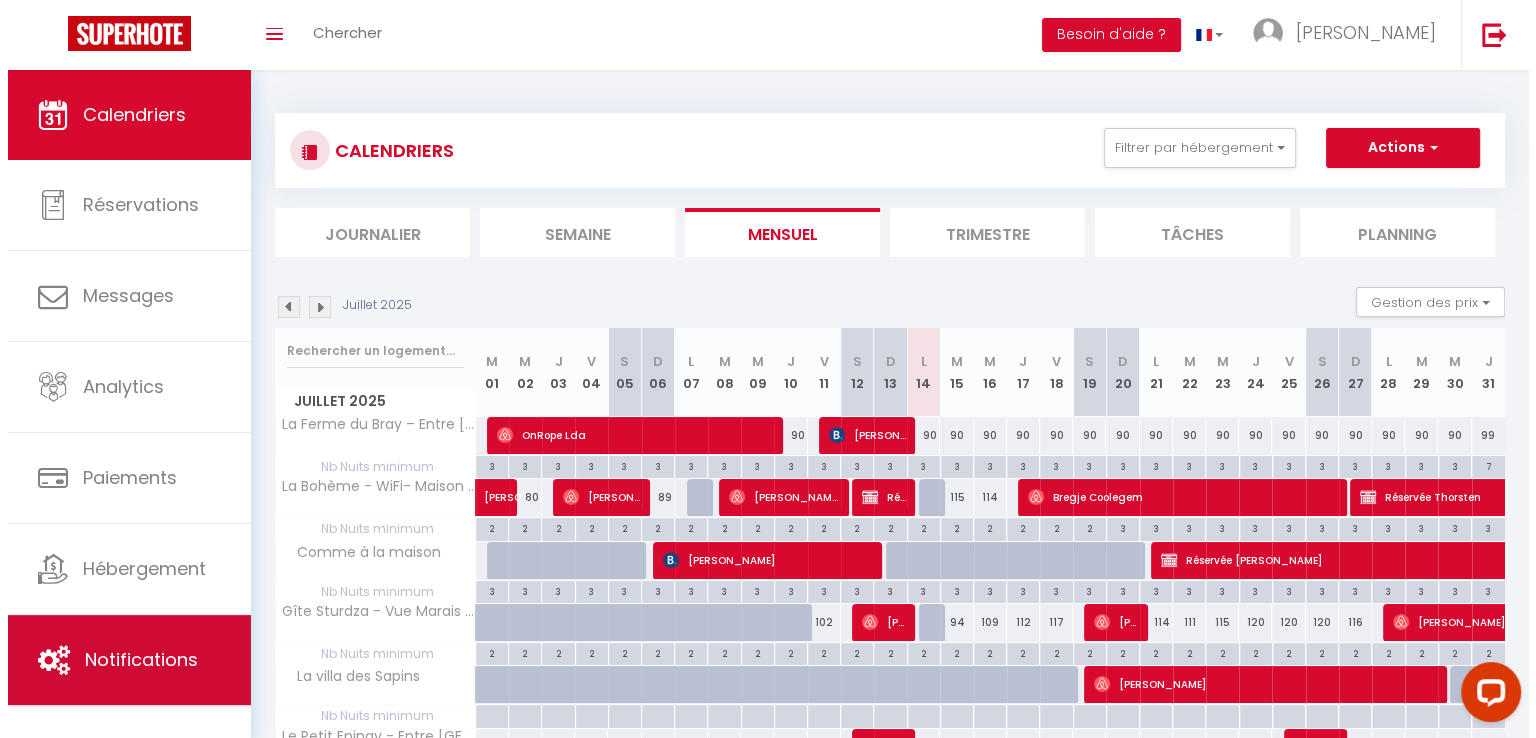 scroll, scrollTop: 0, scrollLeft: 0, axis: both 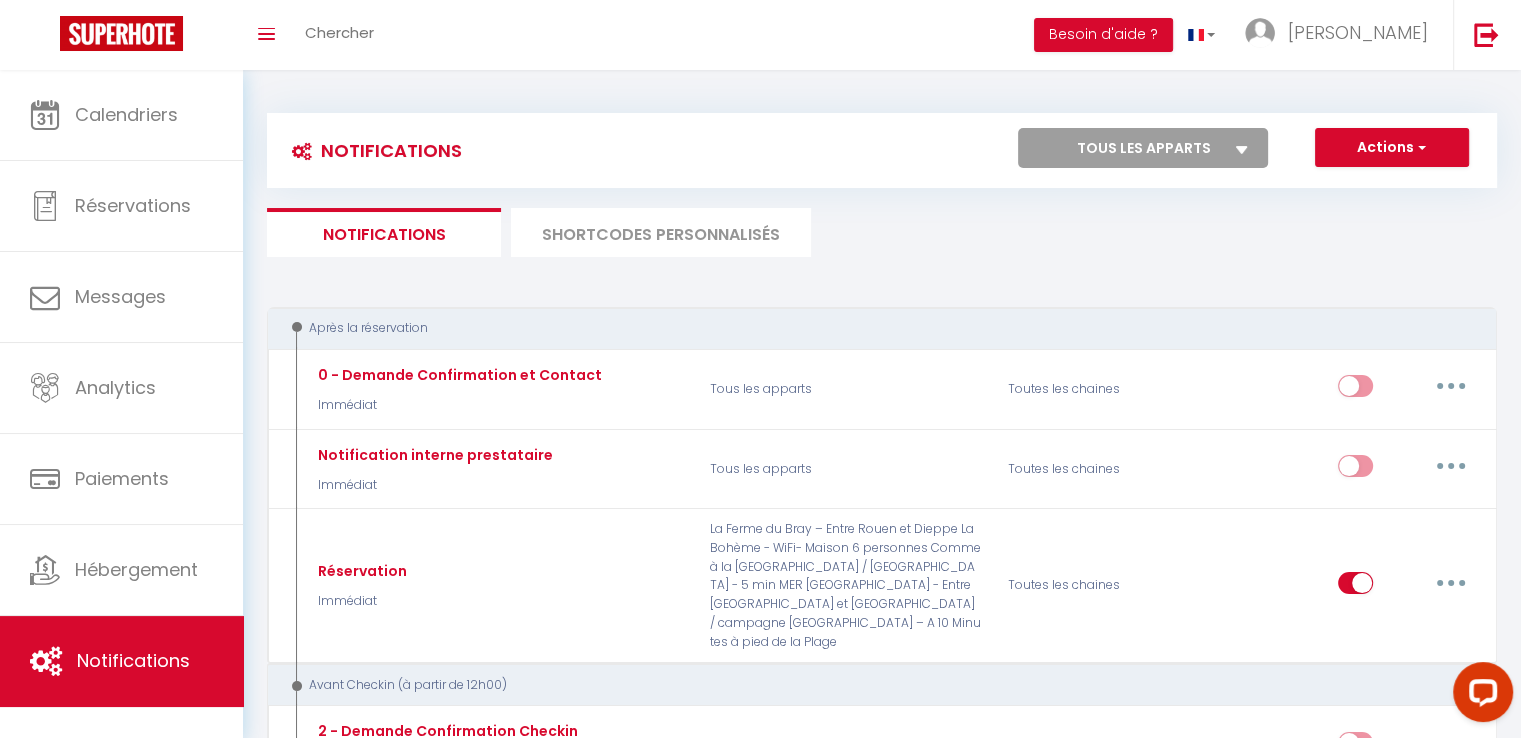click on "SHORTCODES PERSONNALISÉS" at bounding box center [661, 232] 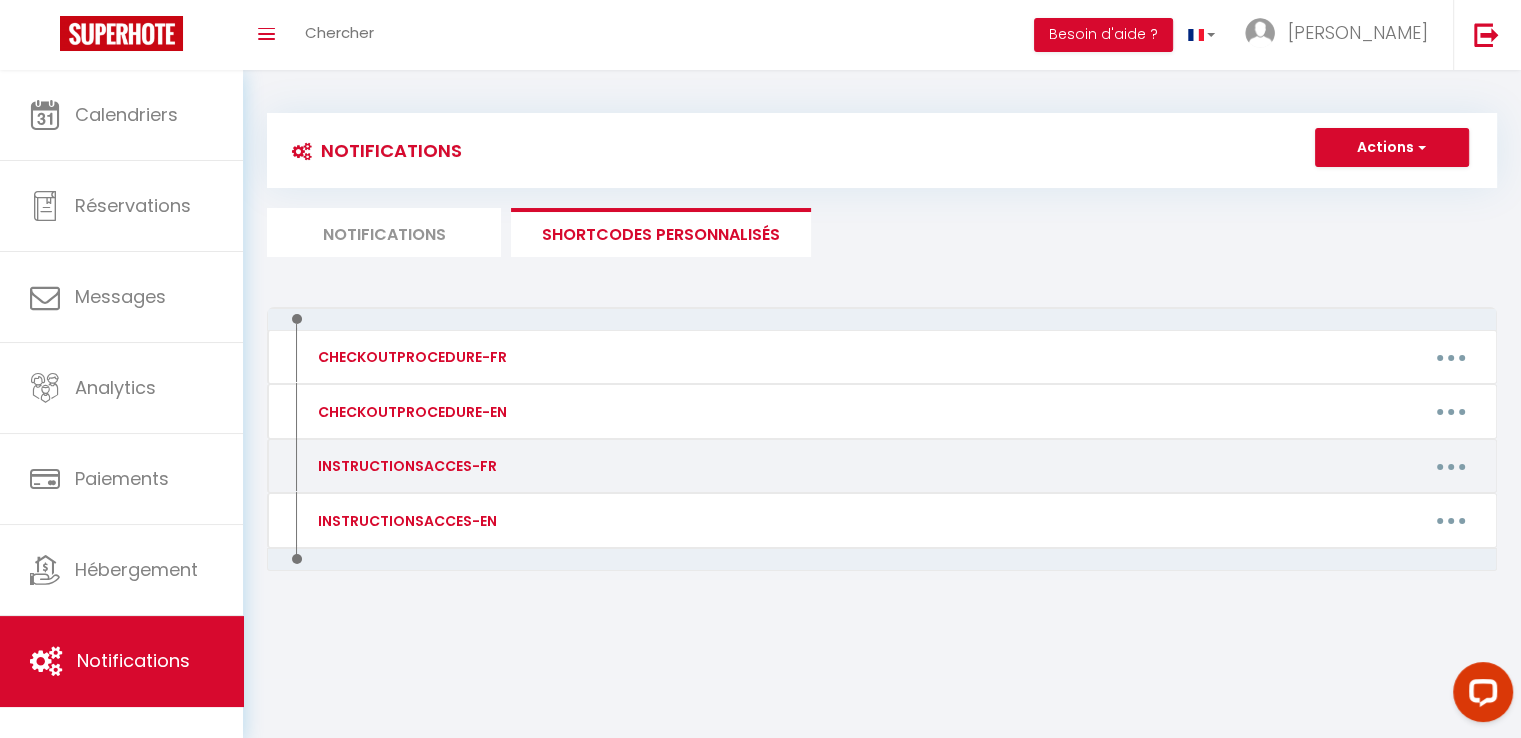 click at bounding box center [1451, 466] 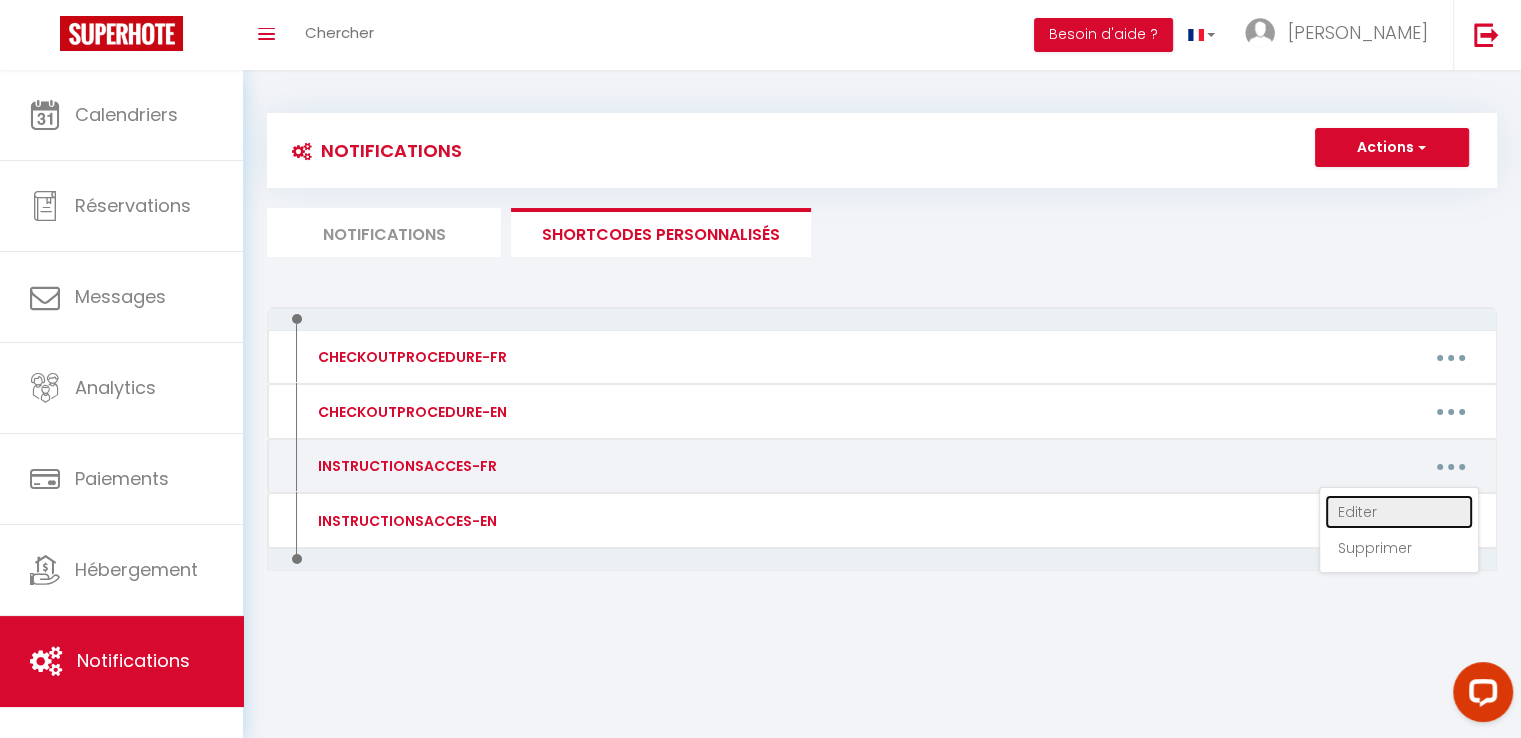 click on "Editer" at bounding box center (1399, 512) 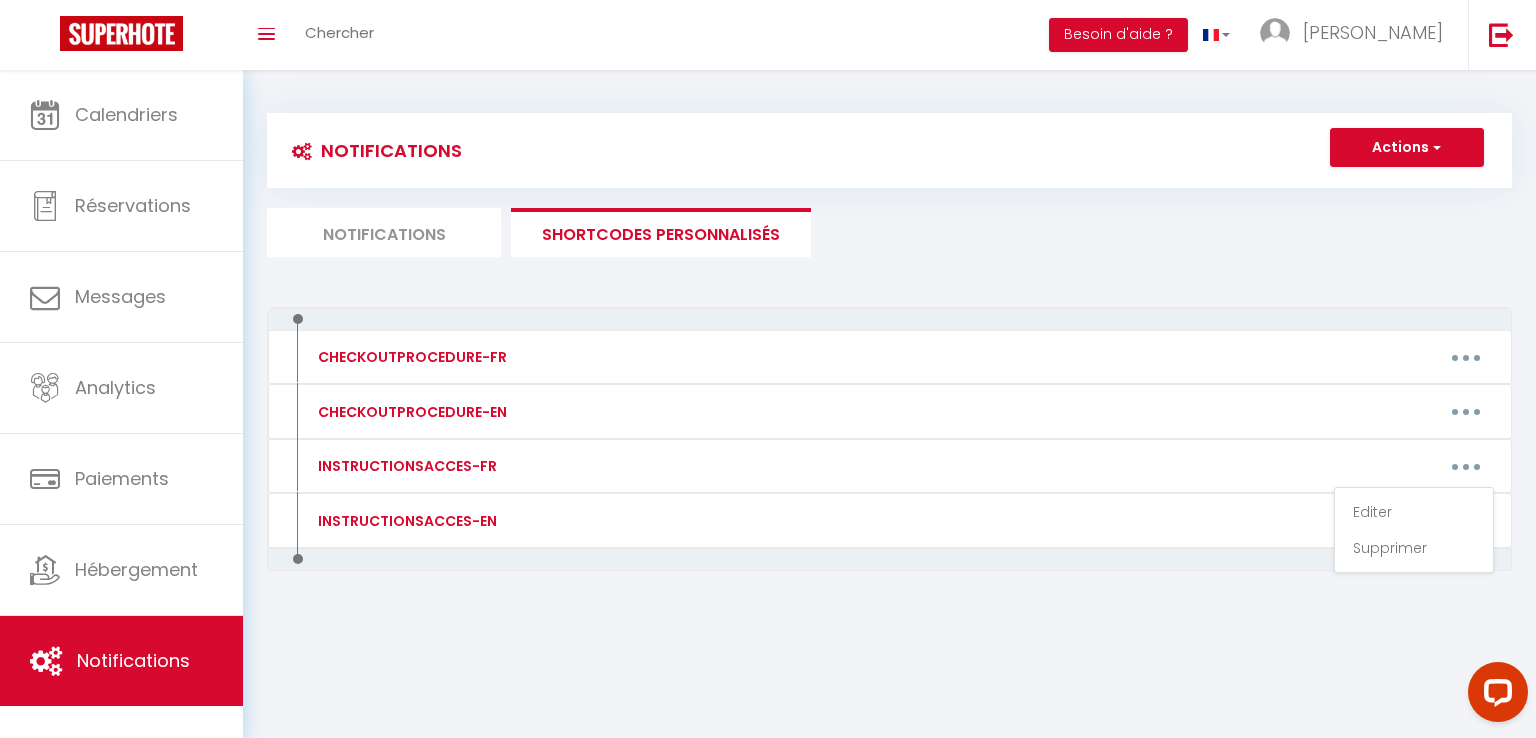 type on "INSTRUCTIONSACCES-FR" 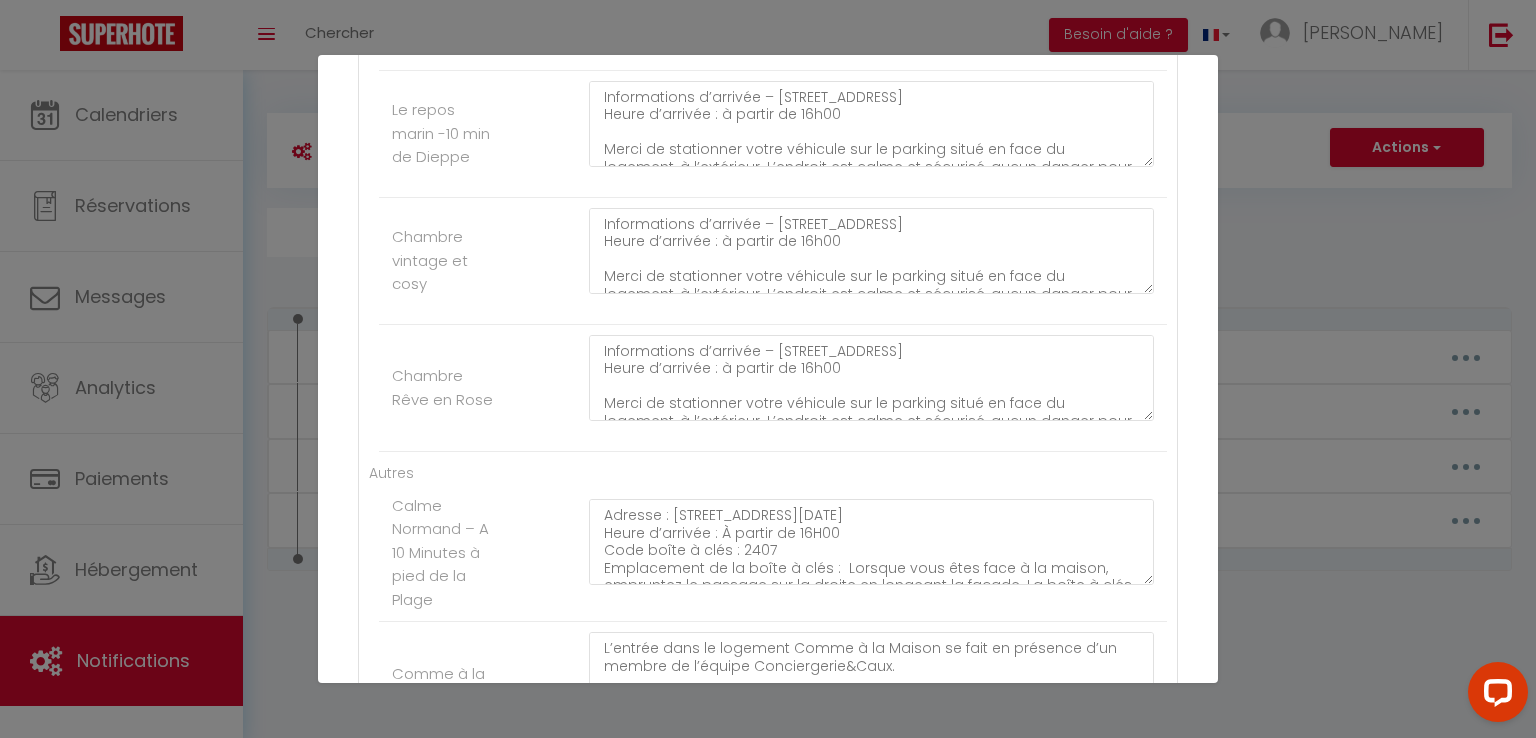 scroll, scrollTop: 700, scrollLeft: 0, axis: vertical 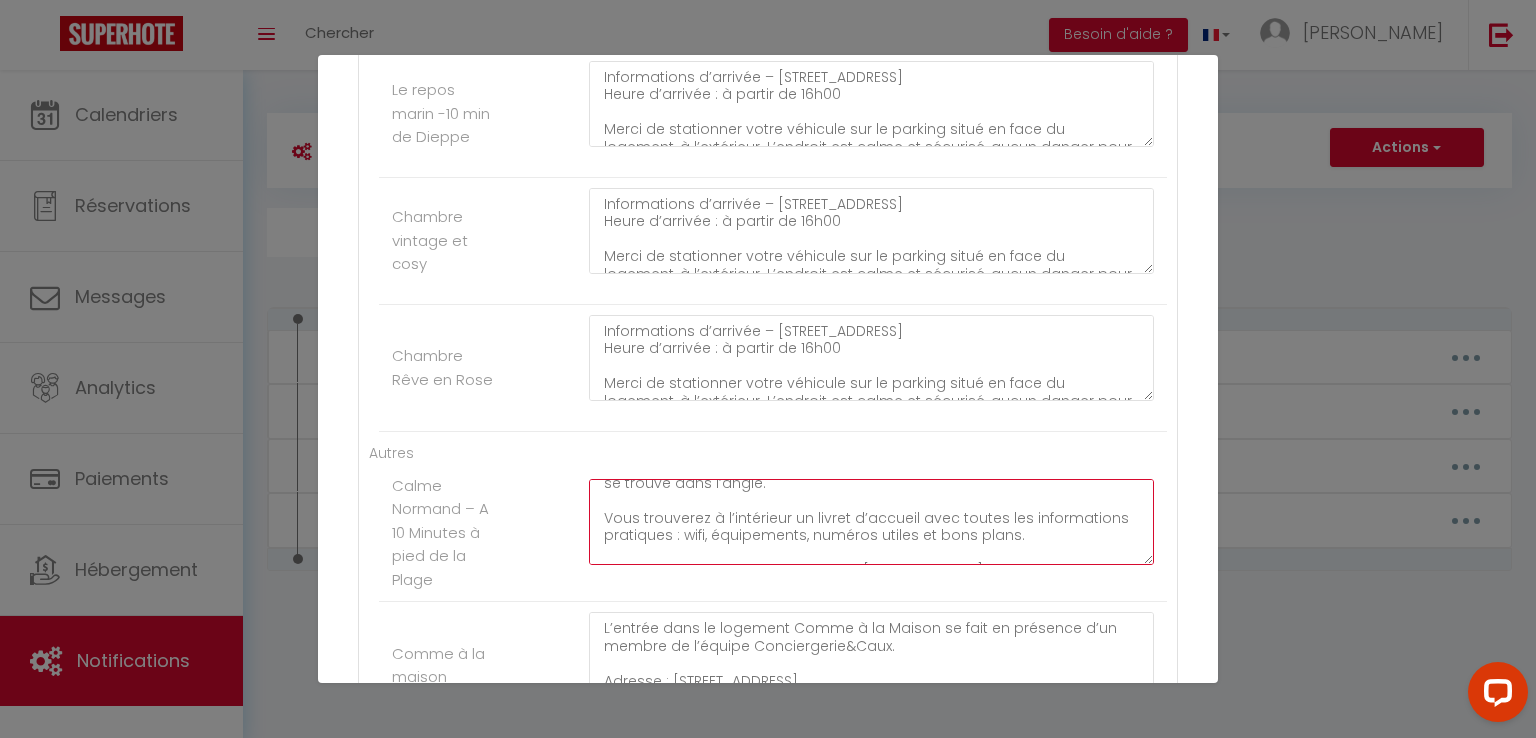 click on "Adresse : 19 rue du 19 août 1942, 76370 Petit-Caux
Heure d’arrivée : À partir de 16H00
Code boîte à clés : 2407
Emplacement de la boîte à clés :  Lorsque vous êtes face à la maison, empruntez le passage sur la droite en longeant la façade. La boîte à clés se trouve dans l’angle.
Vous trouverez à l’intérieur un livret d’accueil avec toutes les informations pratiques : wifi, équipements, numéros utiles et bons plans.
Besoin d’aide ? Je suis joignable au 07.75.76.19.67." at bounding box center (871, -150) 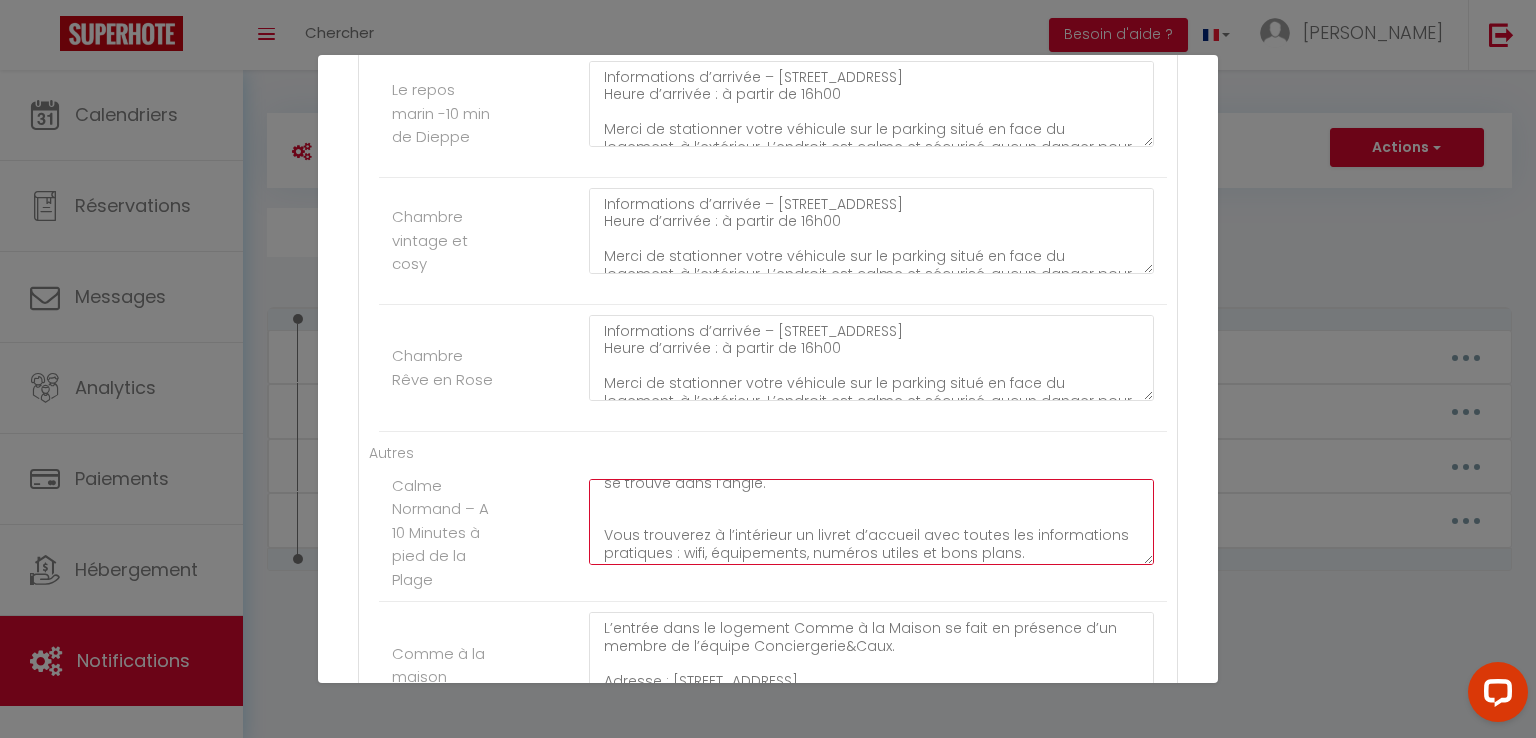 scroll, scrollTop: 110, scrollLeft: 0, axis: vertical 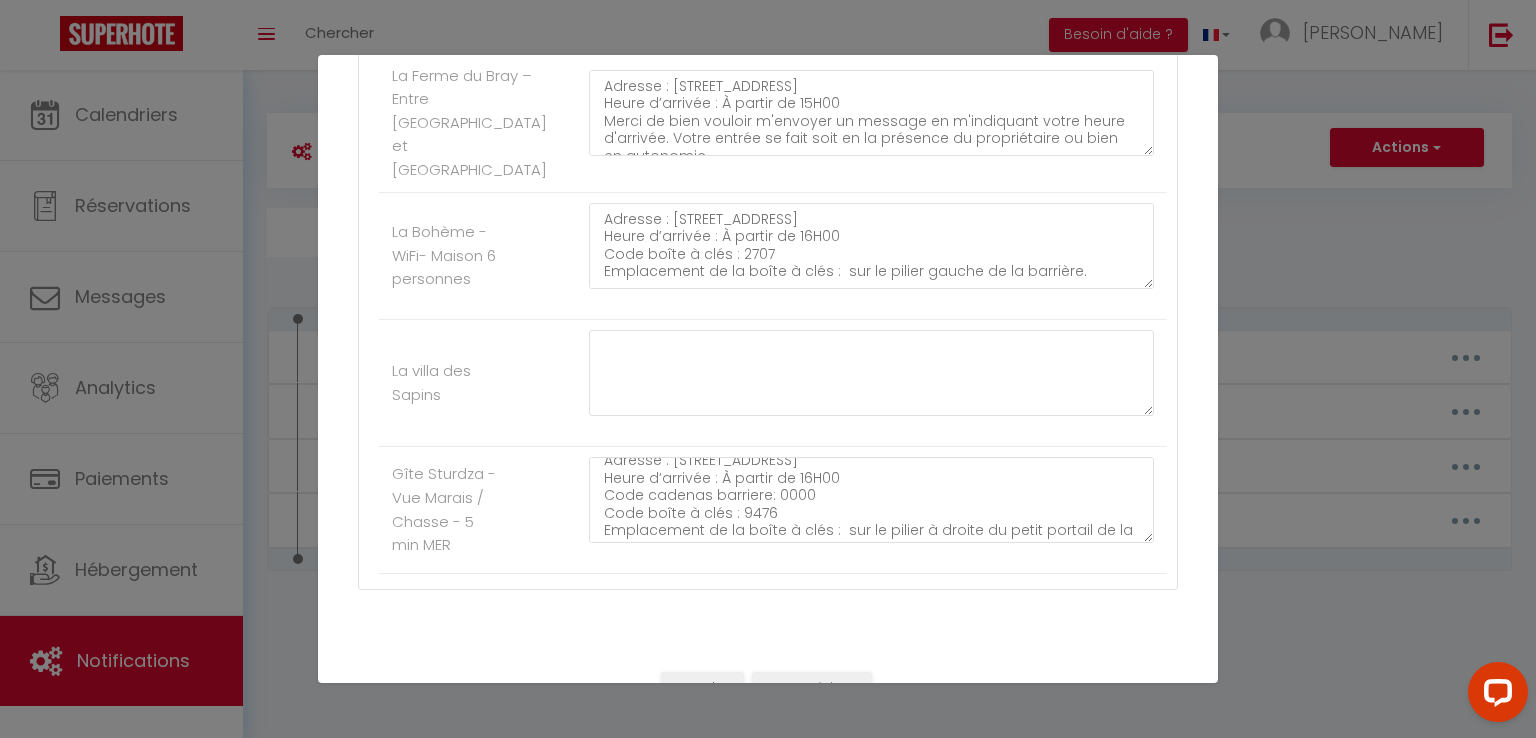 type on "Adresse : 19 rue du 19 août 1942, 76370 Petit-Caux
Heure d’arrivée : À partir de 16H00
Code boîte à clés : 2407
Emplacement de la boîte à clés :  Lorsque vous êtes face à la maison, empruntez le passage sur la droite en longeant la façade. La boîte à clés se trouve dans l’angle.
Voici le code pour accéder au WIFI:
Livebox-7280
Mot de passe: VV5zgYGjir3ktvn5tK
Vous trouverez à l’intérieur un livret d’accueil avec toutes les informations pratiques : wifi, équipements, numéros utiles et bons plans.
Besoin d’aide ? Je suis joignable au 07.75.76.19.67." 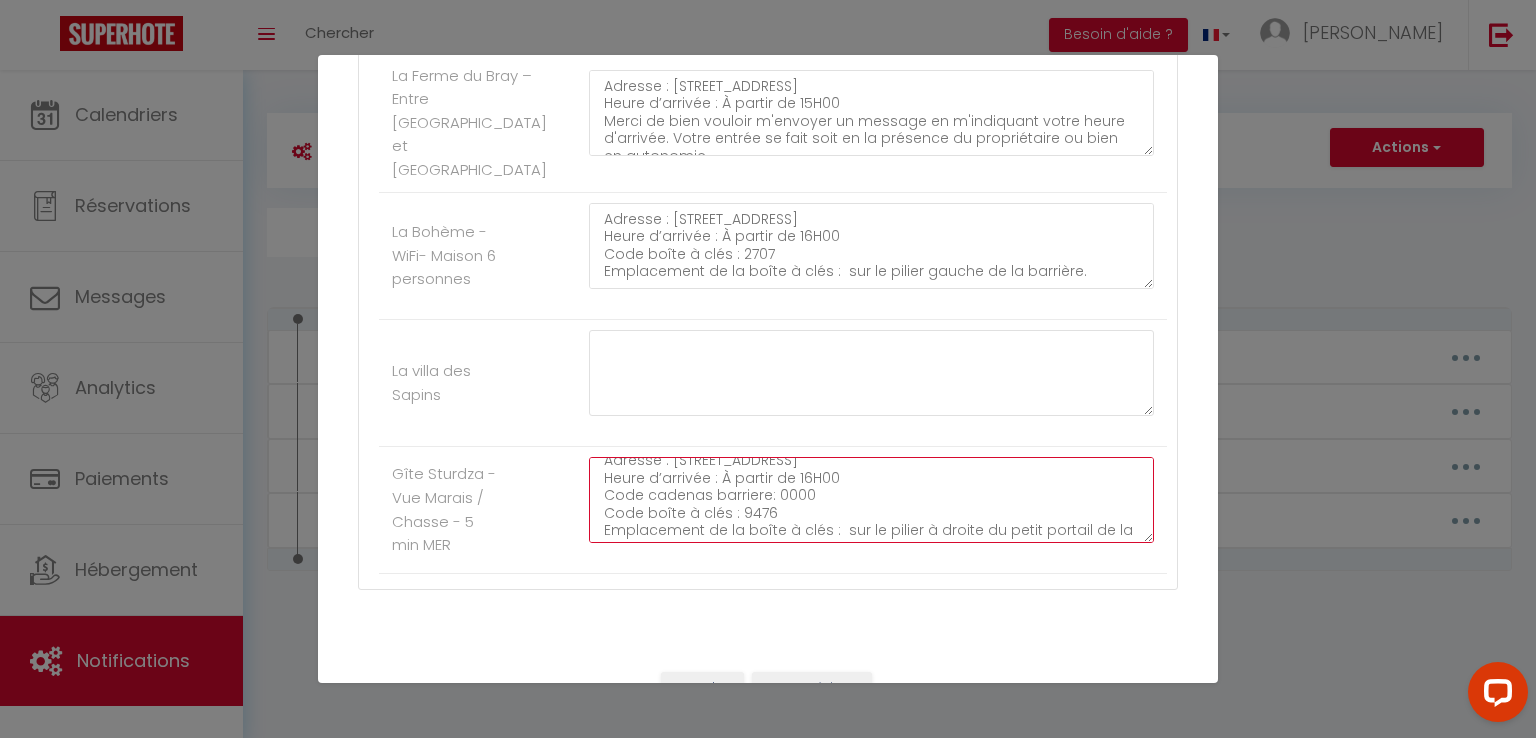 click on "Avant votre arrivée, merci de bien vouloir contacter M.VASSEUR Dominique, le propriétaire. Si ce dernier est disponible, il sera fera un plaisir de vous accueillir et de répondre à vos questions concernant la région, voici son numéro: 06 08 21 55 83.
Vous pouvez le joindre en cas de problème.
Adresse : 1265 rue de la Saâne, Quiberville-sur-Mer
Heure d’arrivée : À partir de 16H00
Code cadenas barriere: 0000
Code boîte à clés : 9476
Emplacement de la boîte à clés :  sur le pilier à droite du petit portail de la terrasse.
Vous trouverez à l’intérieur un livret d’accueil avec toutes les informations pratiques : wifi, équipements, numéros utiles et bons plans.
Besoin d’aide ? Je suis joignable au 07.75.76.19.67." at bounding box center (871, 500) 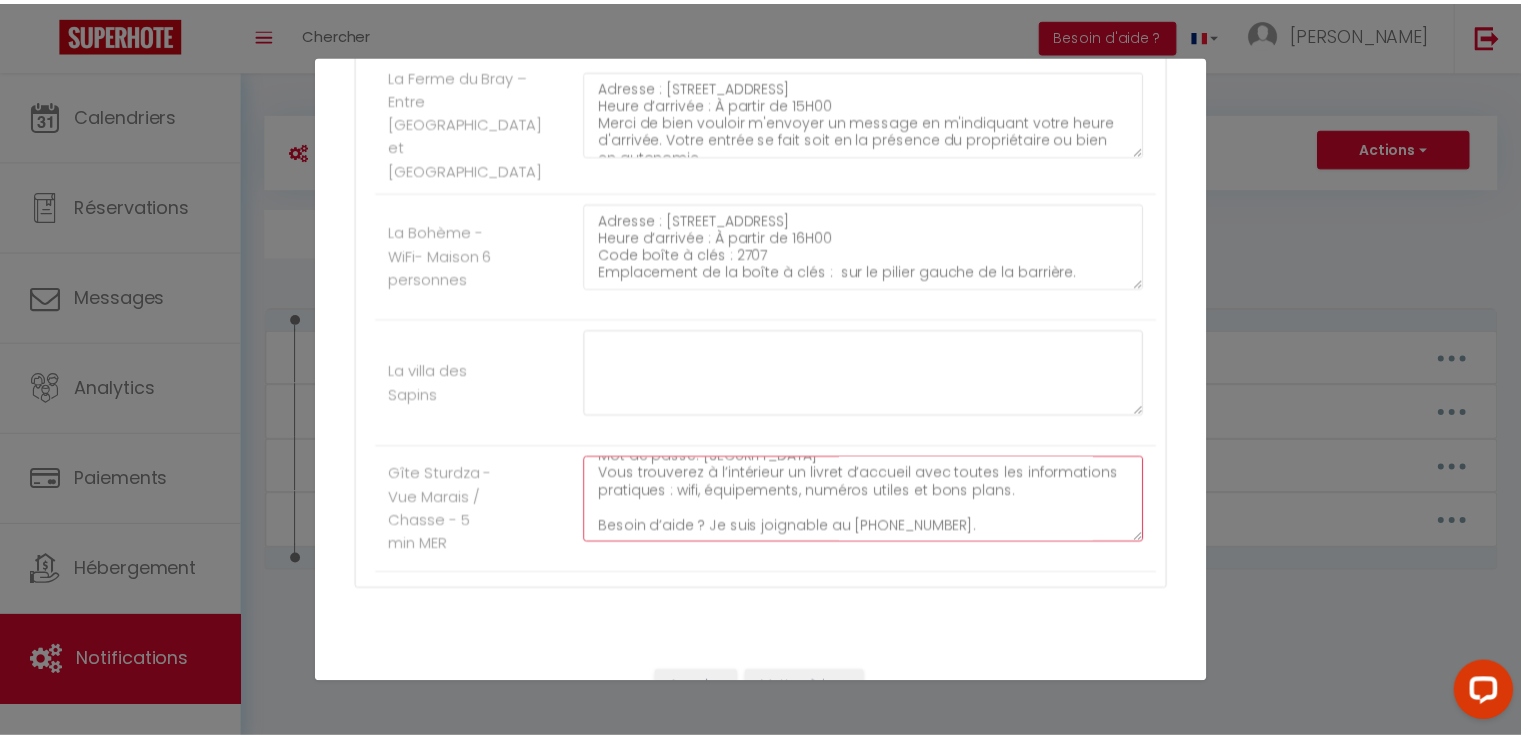 scroll, scrollTop: 163, scrollLeft: 0, axis: vertical 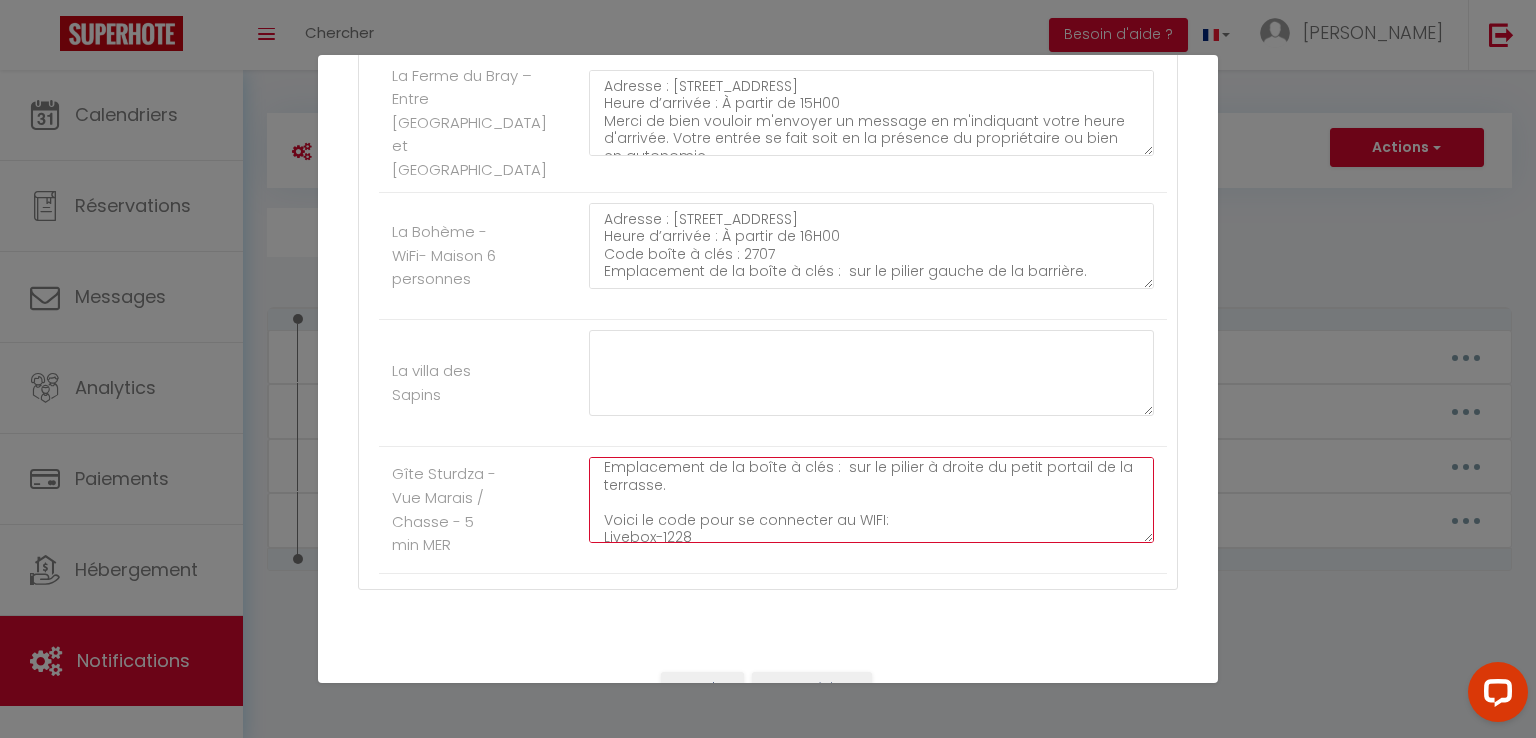 type on "Avant votre arrivée, merci de bien vouloir contacter M.VASSEUR Dominique, le propriétaire. Si ce dernier est disponible, il sera fera un plaisir de vous accueillir et de répondre à vos questions concernant la région, voici son numéro: 06 08 21 55 83.
Vous pouvez le joindre en cas de problème.
Adresse : 1265 rue de la Saâne, Quiberville-sur-Mer
Heure d’arrivée : À partir de 16H00
Code cadenas barriere: 0000
Code boîte à clés : 9476
Emplacement de la boîte à clés :  sur le pilier à droite du petit portail de la terrasse.
Voici le code pour se connecter au WIFI:
Livebox-1228
Mot de passe: EL21GYB512J
Vous trouverez à l’intérieur un livret d’accueil avec toutes les informations pratiques : wifi, équipements, numéros utiles et bons plans.
Besoin d’aide ? Je suis joignable au 07.75.76.19.67." 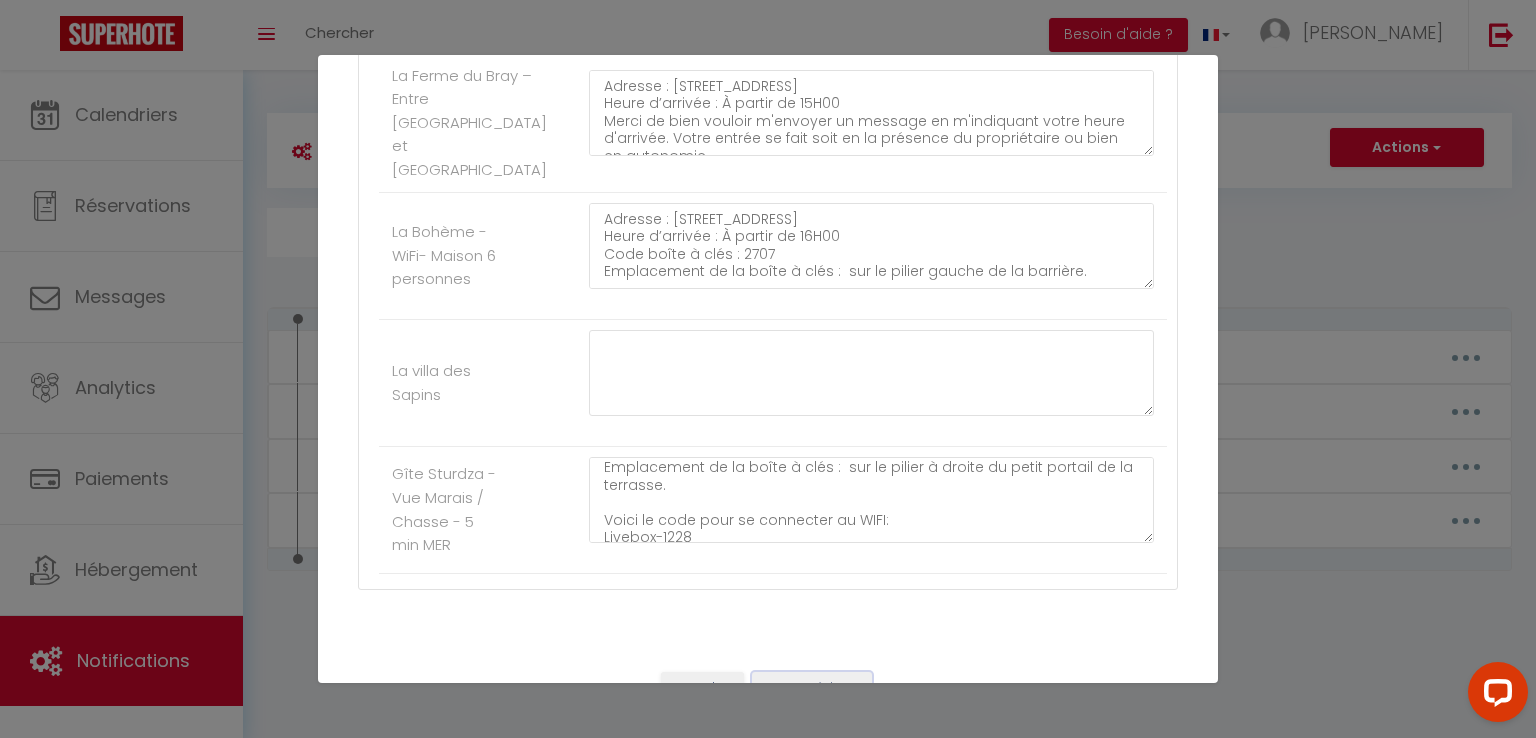 click on "Mettre à jour" at bounding box center [812, 689] 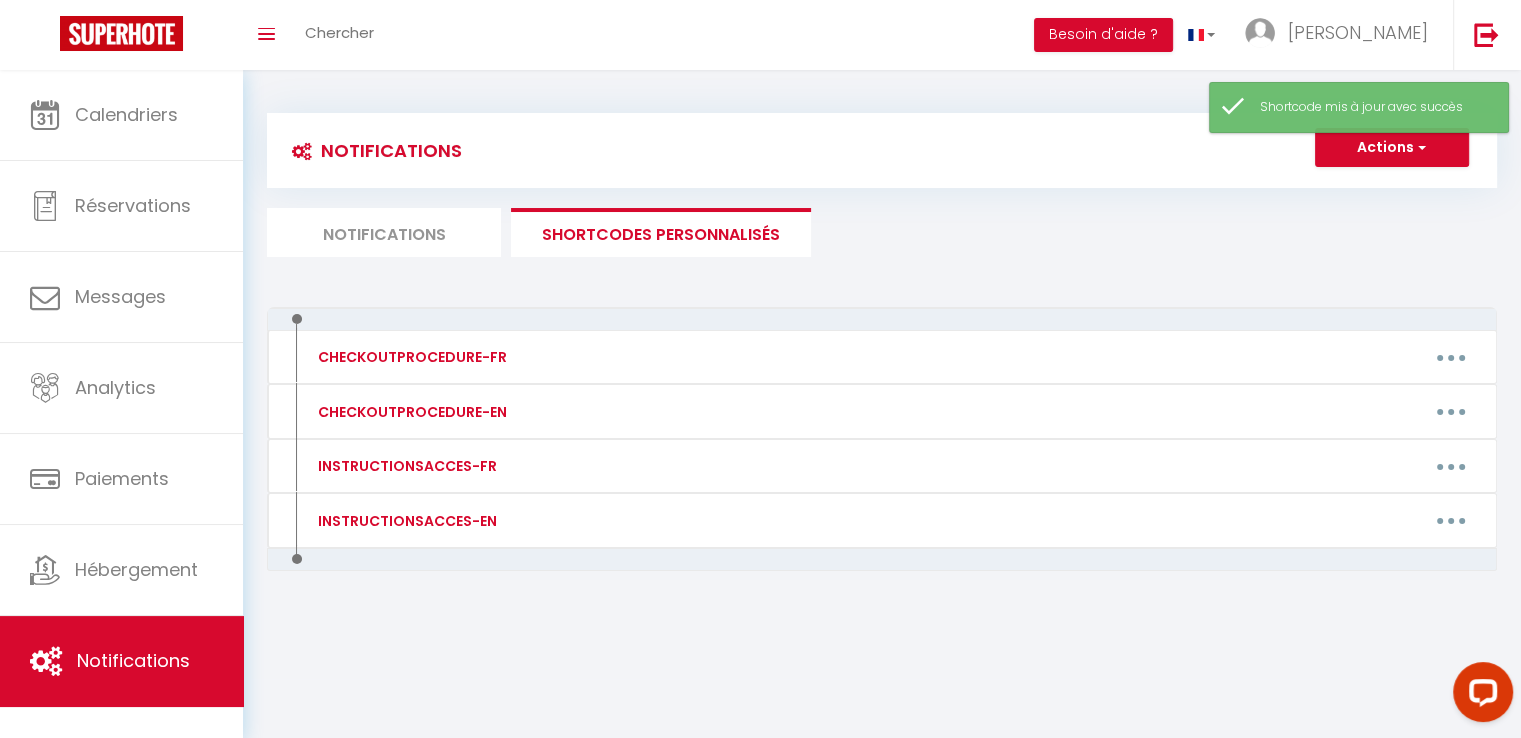 click on "CHECKOUTPROCEDURE-FR     Editer   Supprimer   CHECKOUTPROCEDURE-EN     Editer   Supprimer   INSTRUCTIONSACCES-FR     Editer   Supprimer   INSTRUCTIONSACCES-EN     Editer   Supprimer" at bounding box center [882, 481] 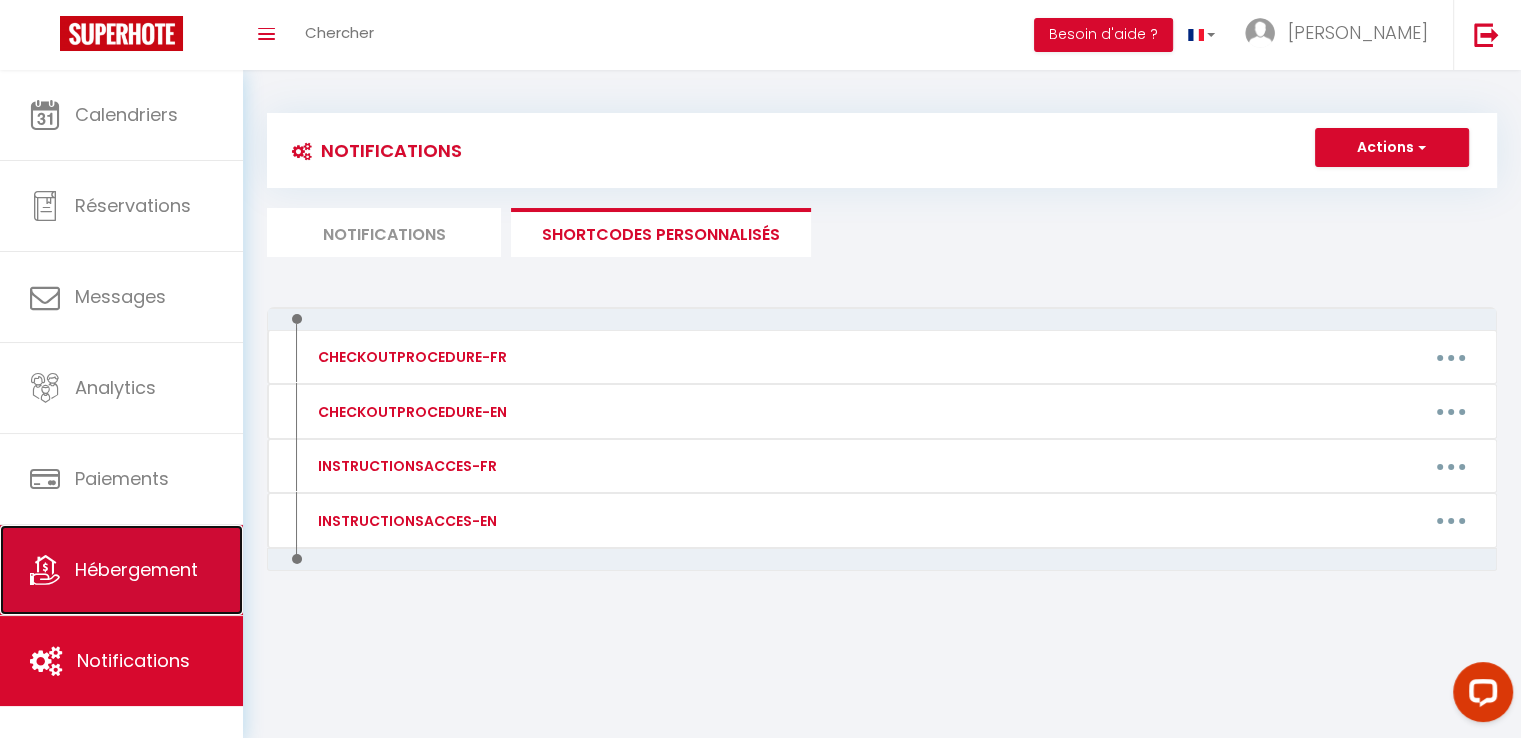 click on "Hébergement" at bounding box center (121, 570) 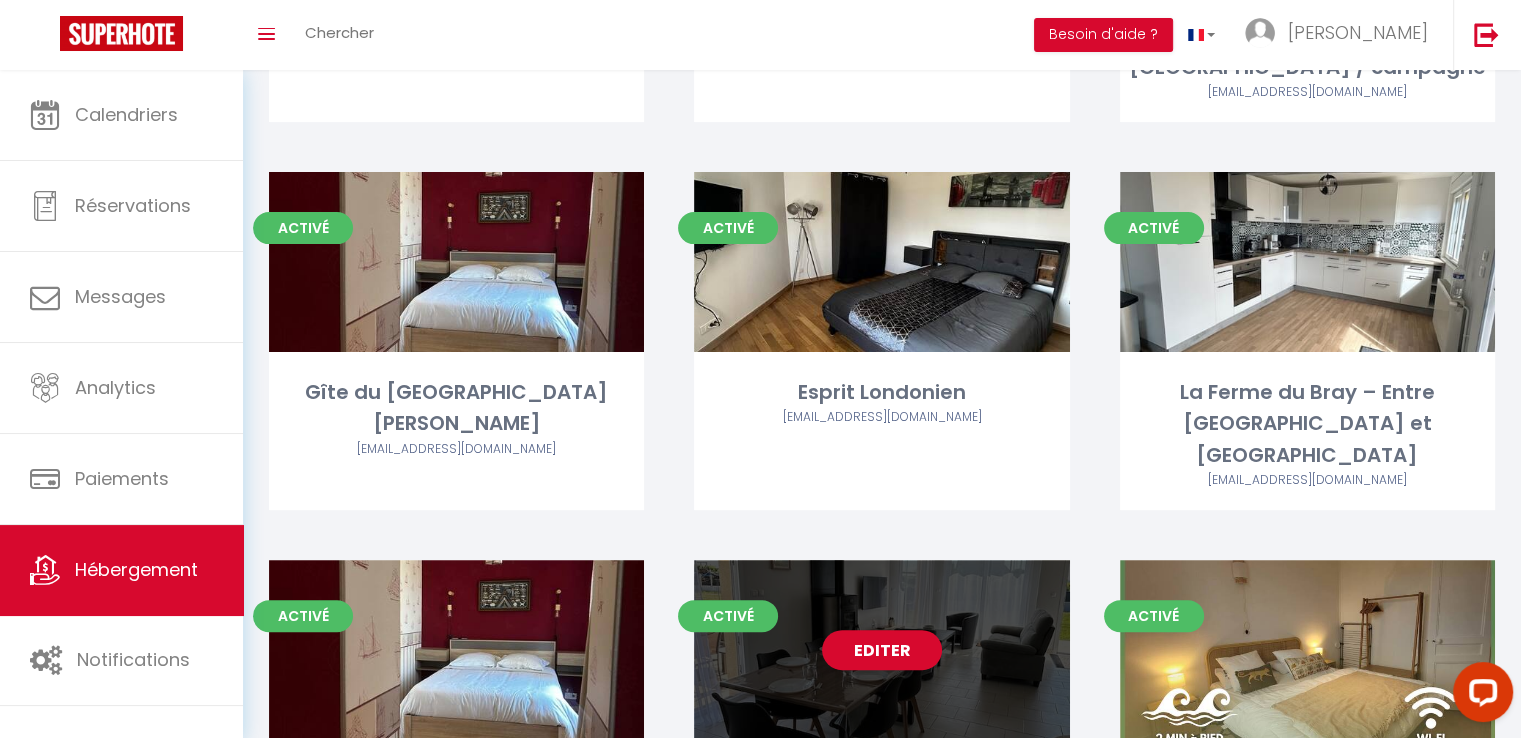 scroll, scrollTop: 400, scrollLeft: 0, axis: vertical 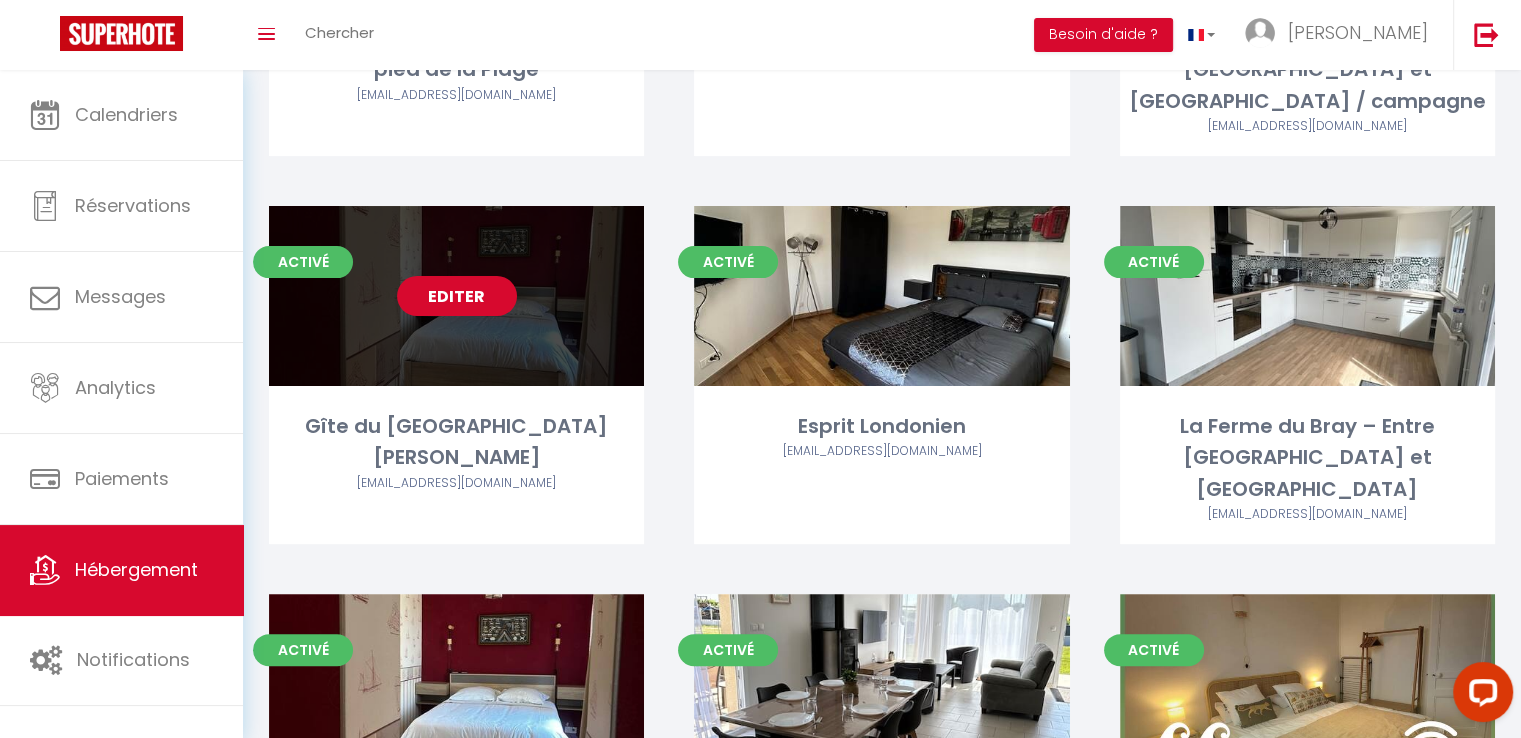 click on "Editer" at bounding box center (457, 296) 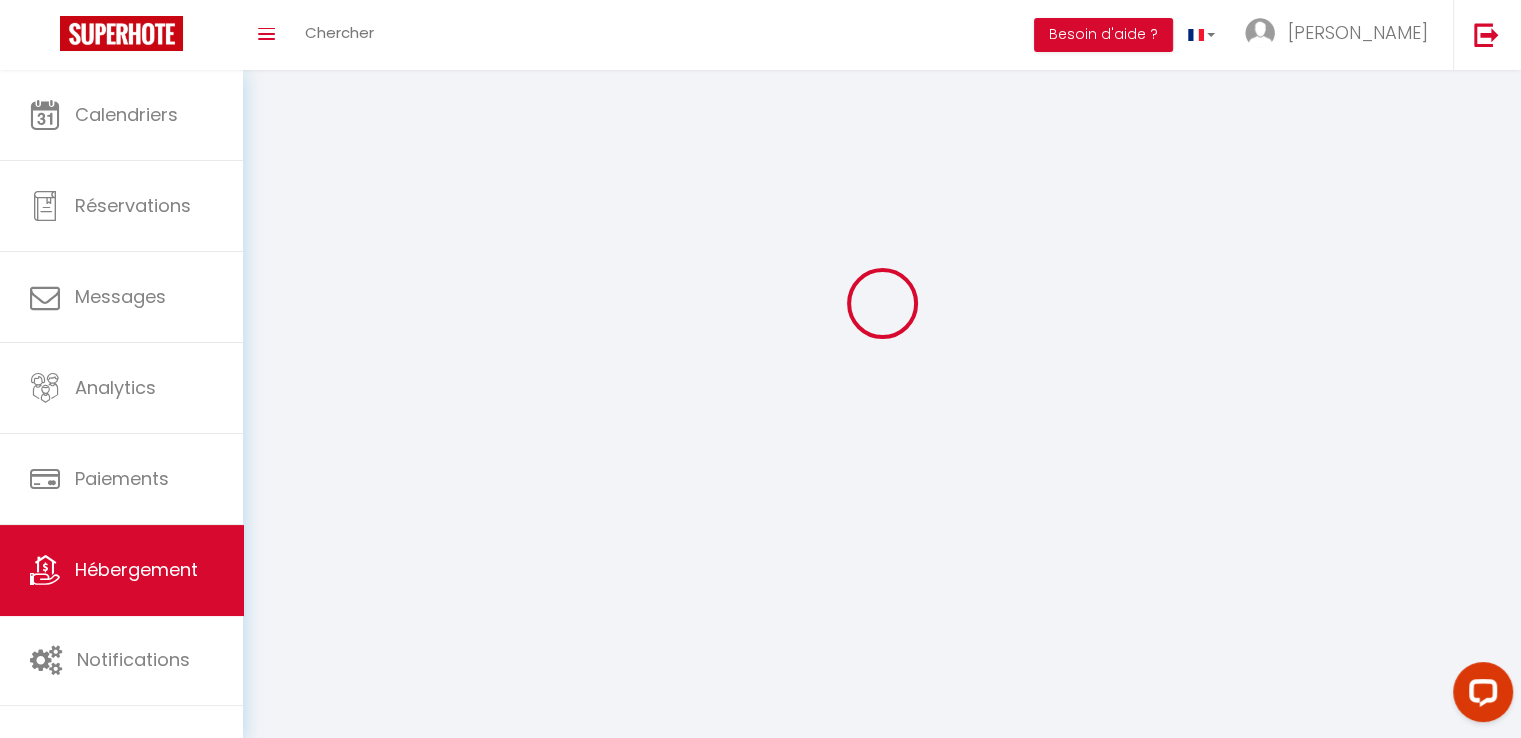 select 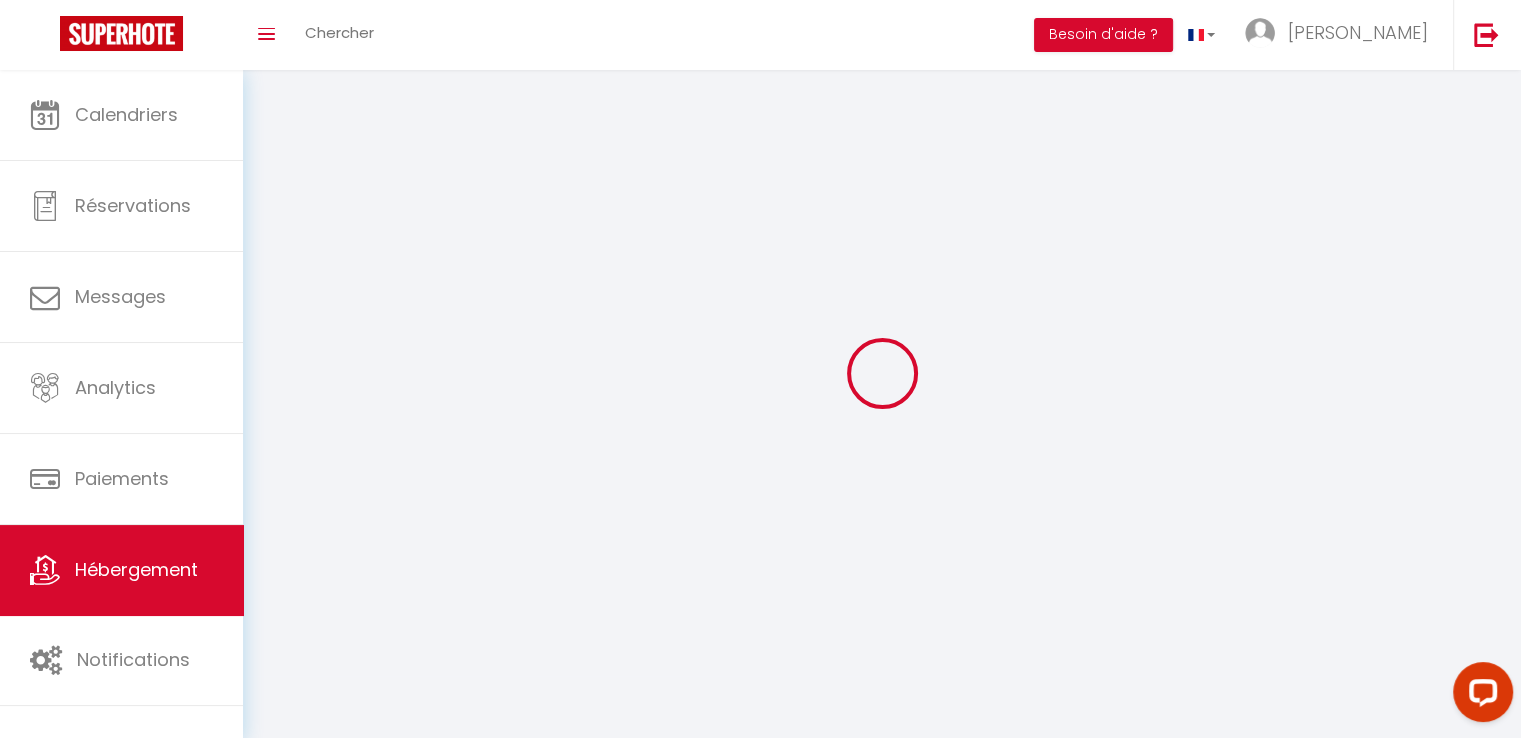 type on "Oups ! Les dates sélectionnées sont indisponibles." 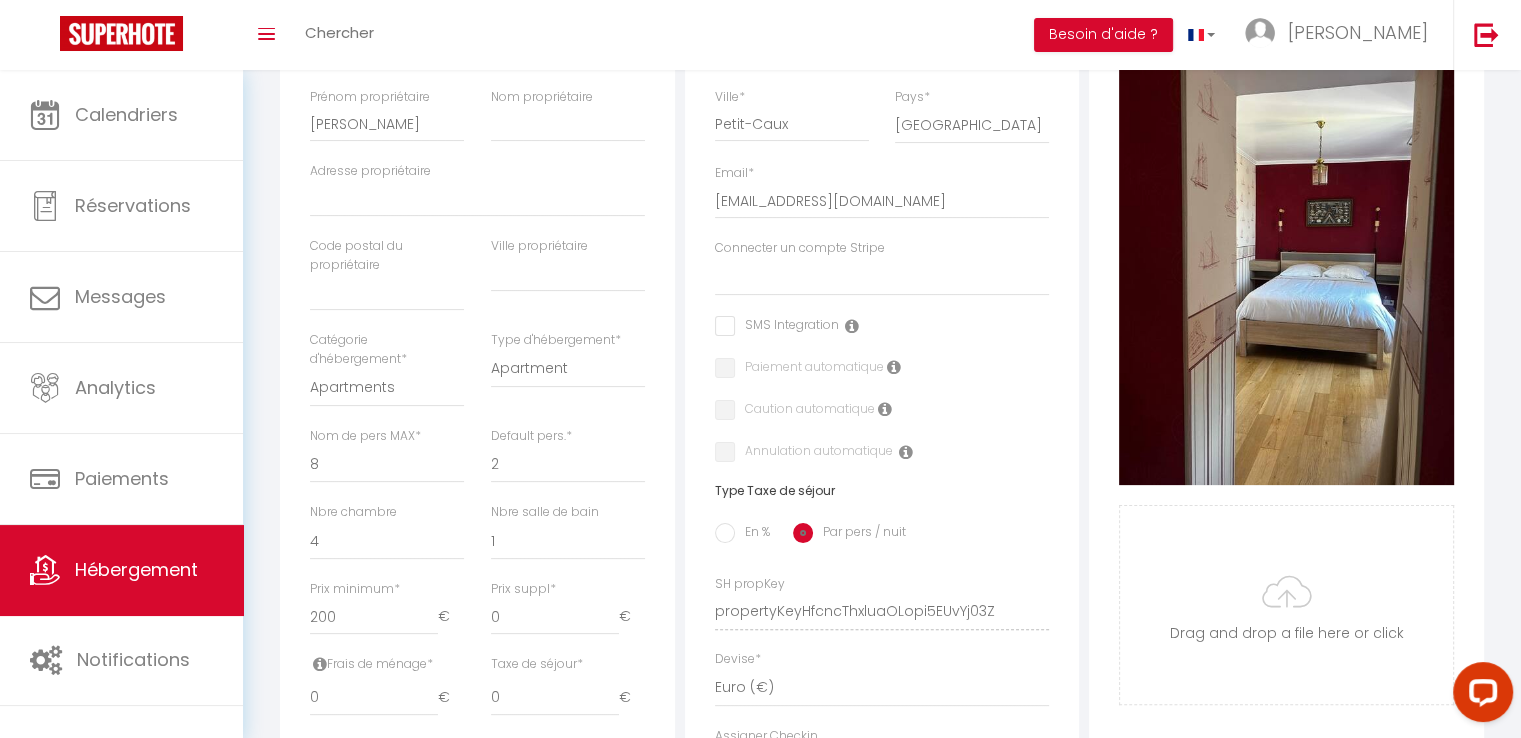 select 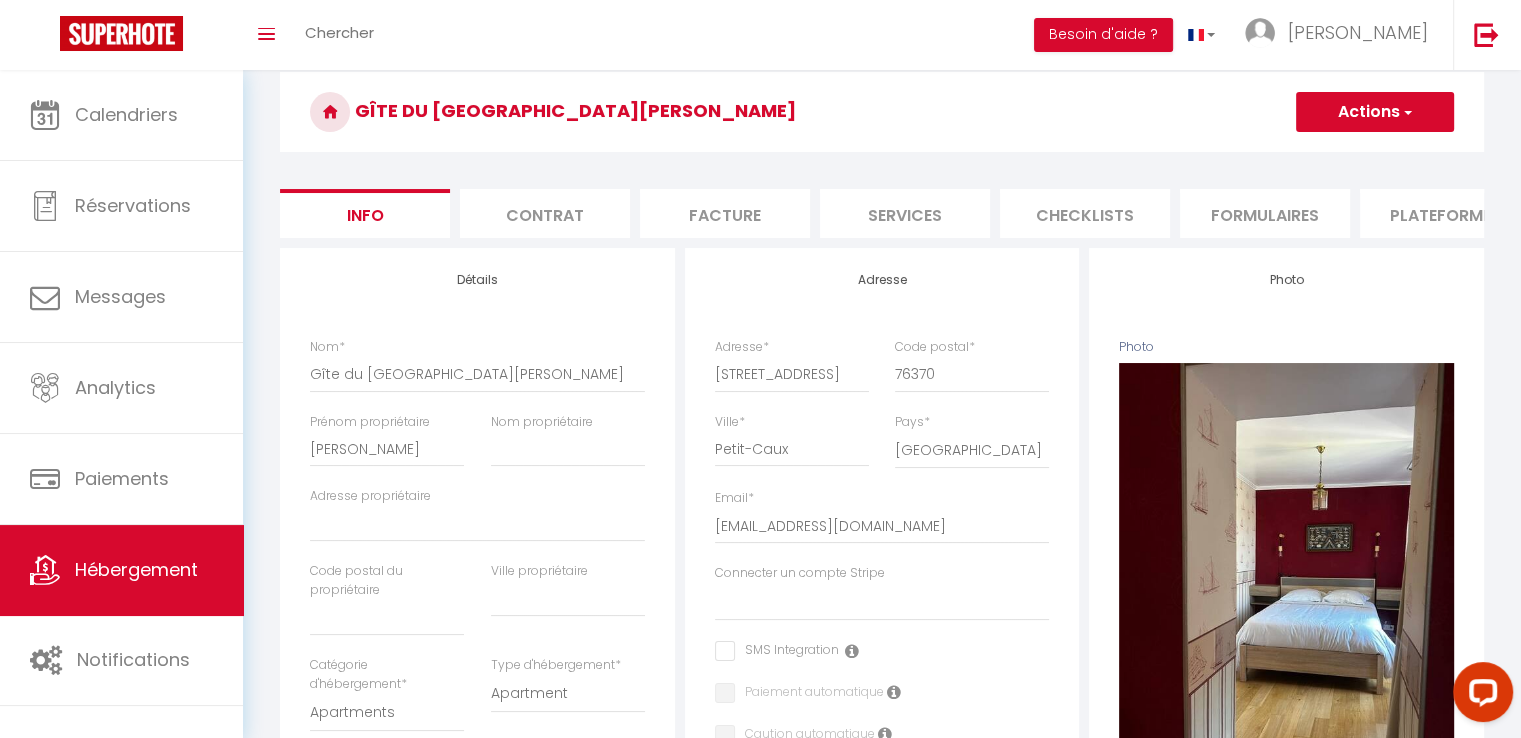 scroll, scrollTop: 0, scrollLeft: 0, axis: both 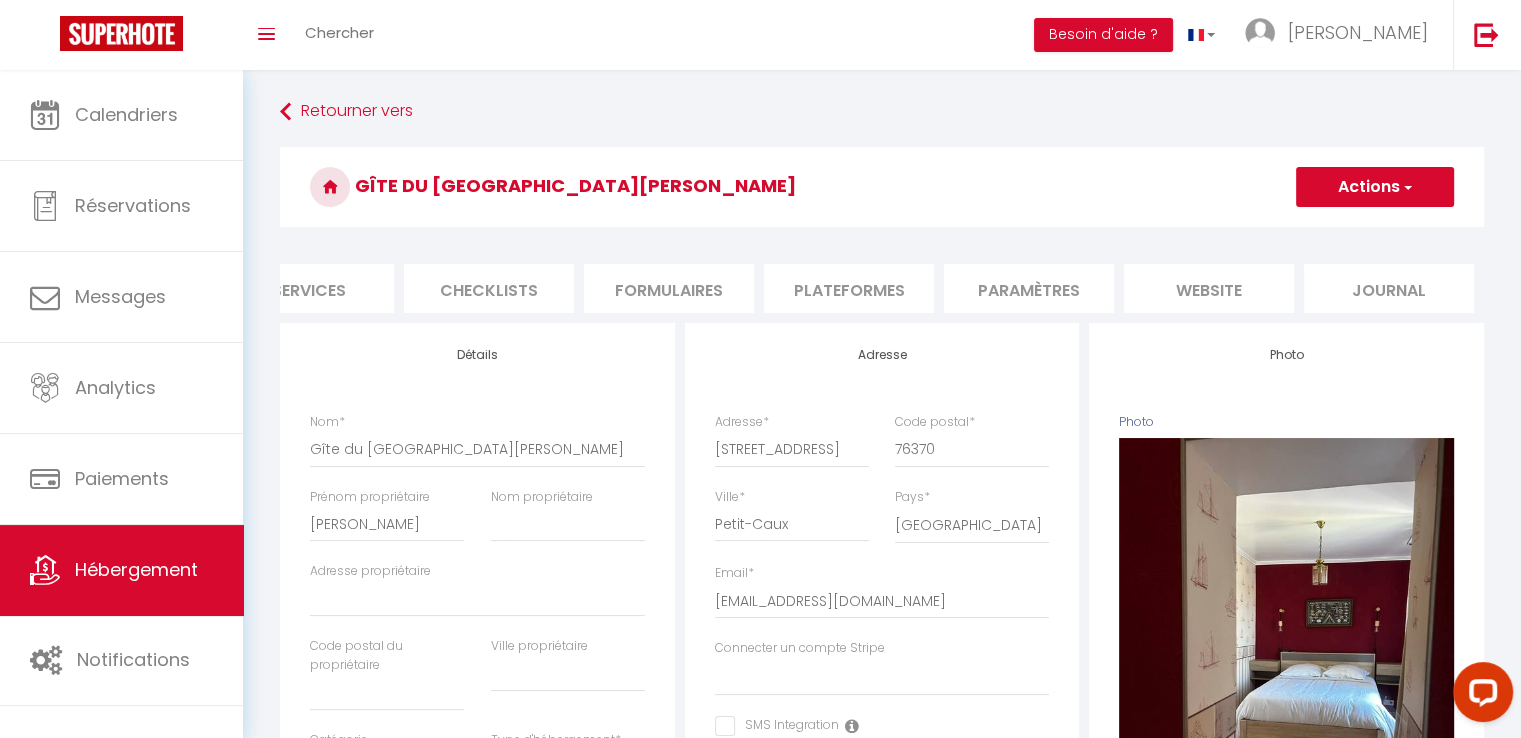 click on "website" at bounding box center [1209, 288] 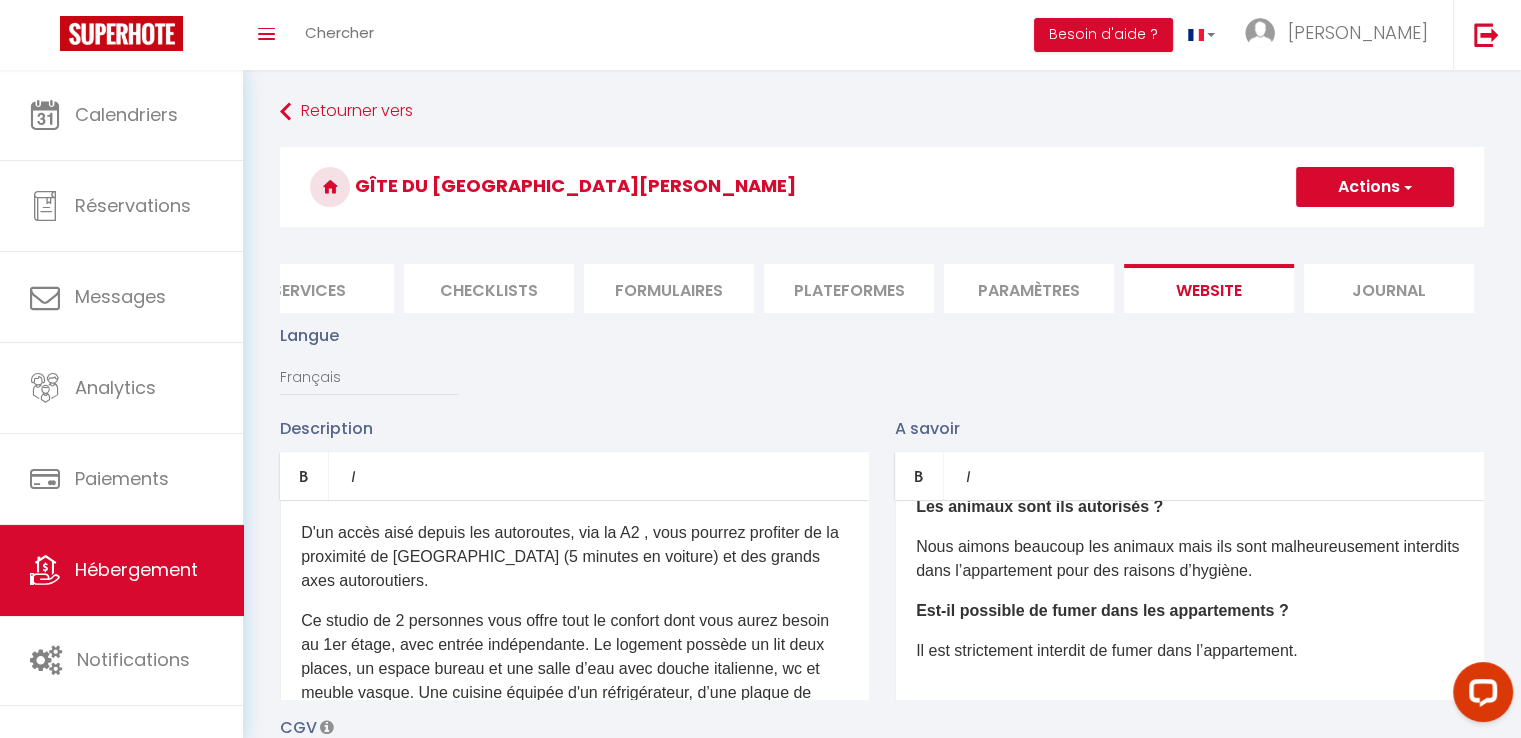 scroll, scrollTop: 261, scrollLeft: 0, axis: vertical 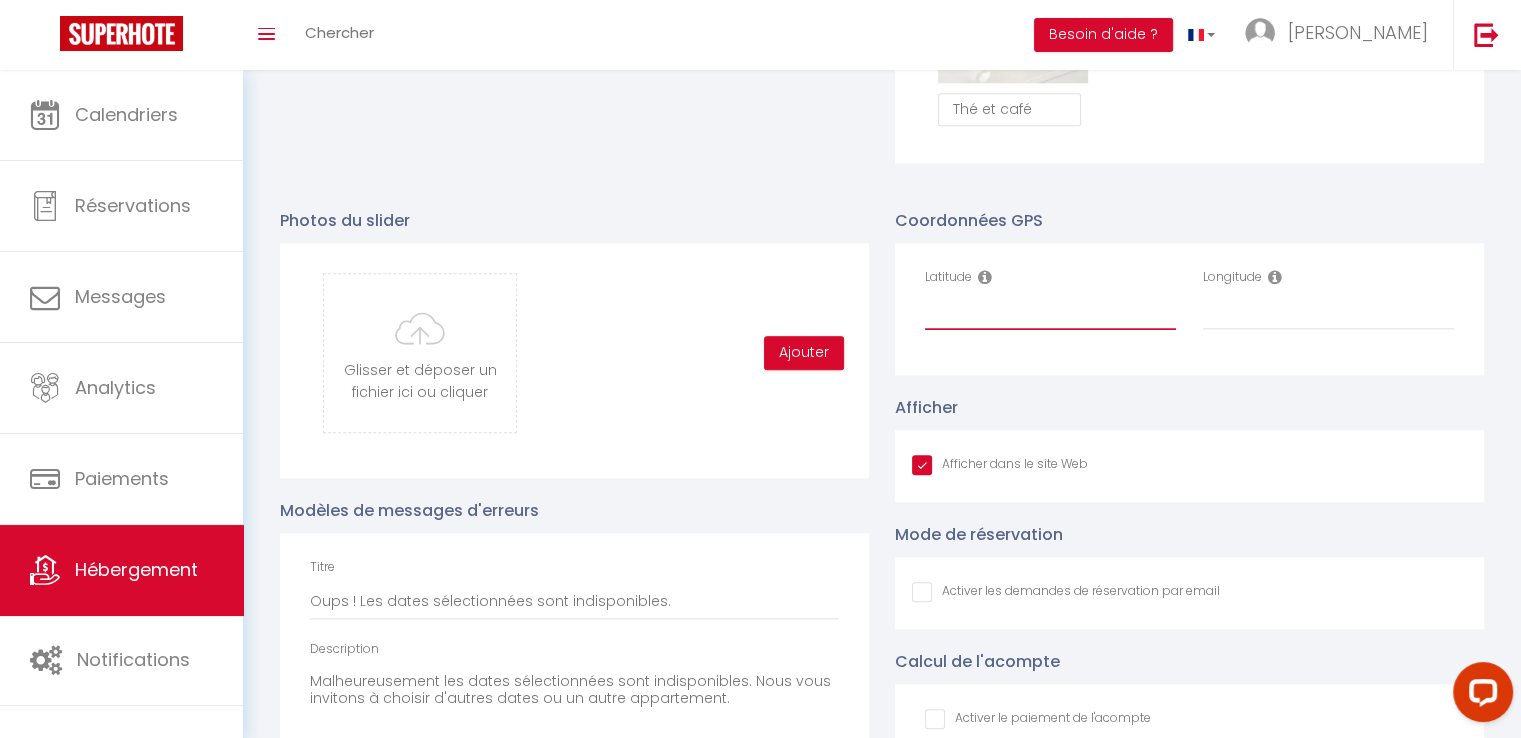 click on "Latitude" at bounding box center [1050, 312] 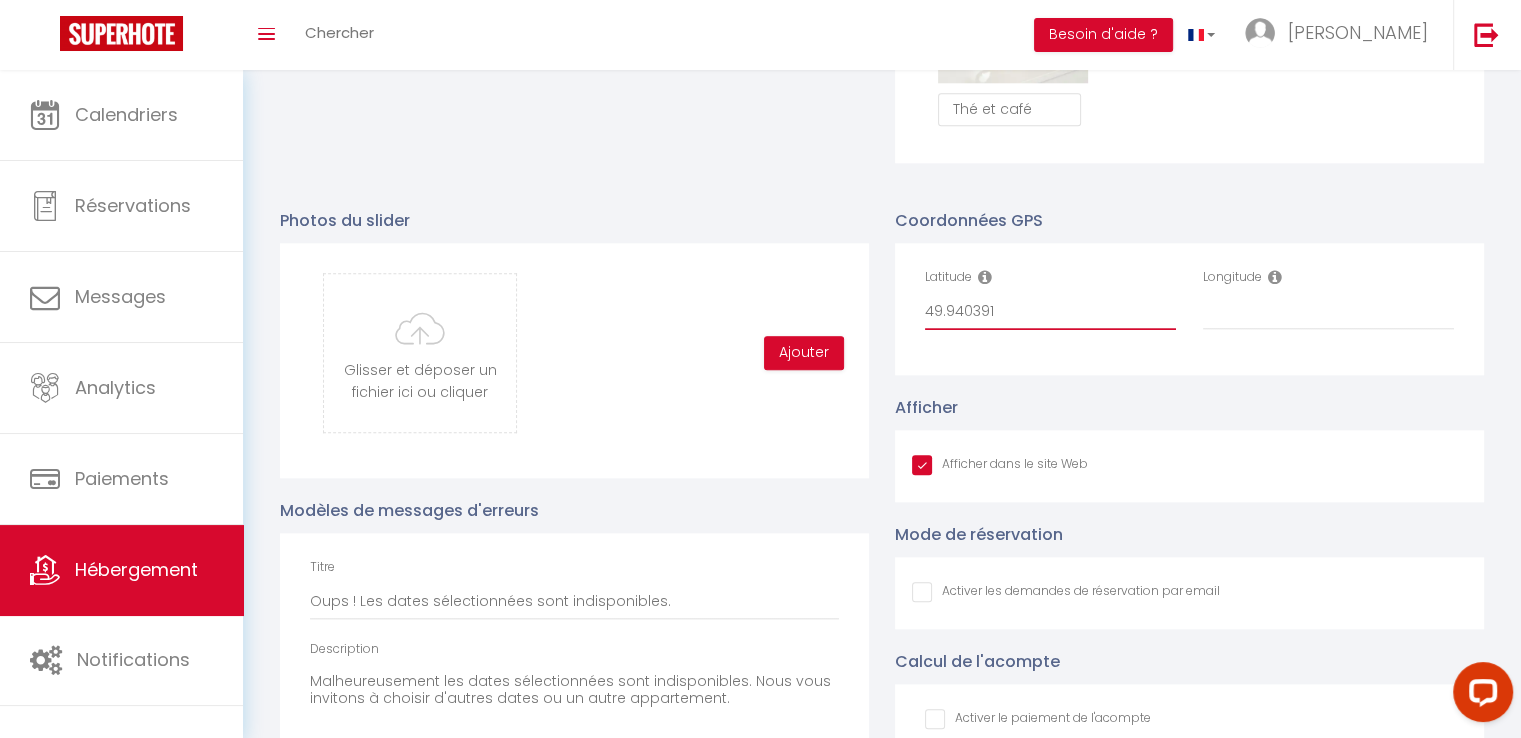 type on "49.940391" 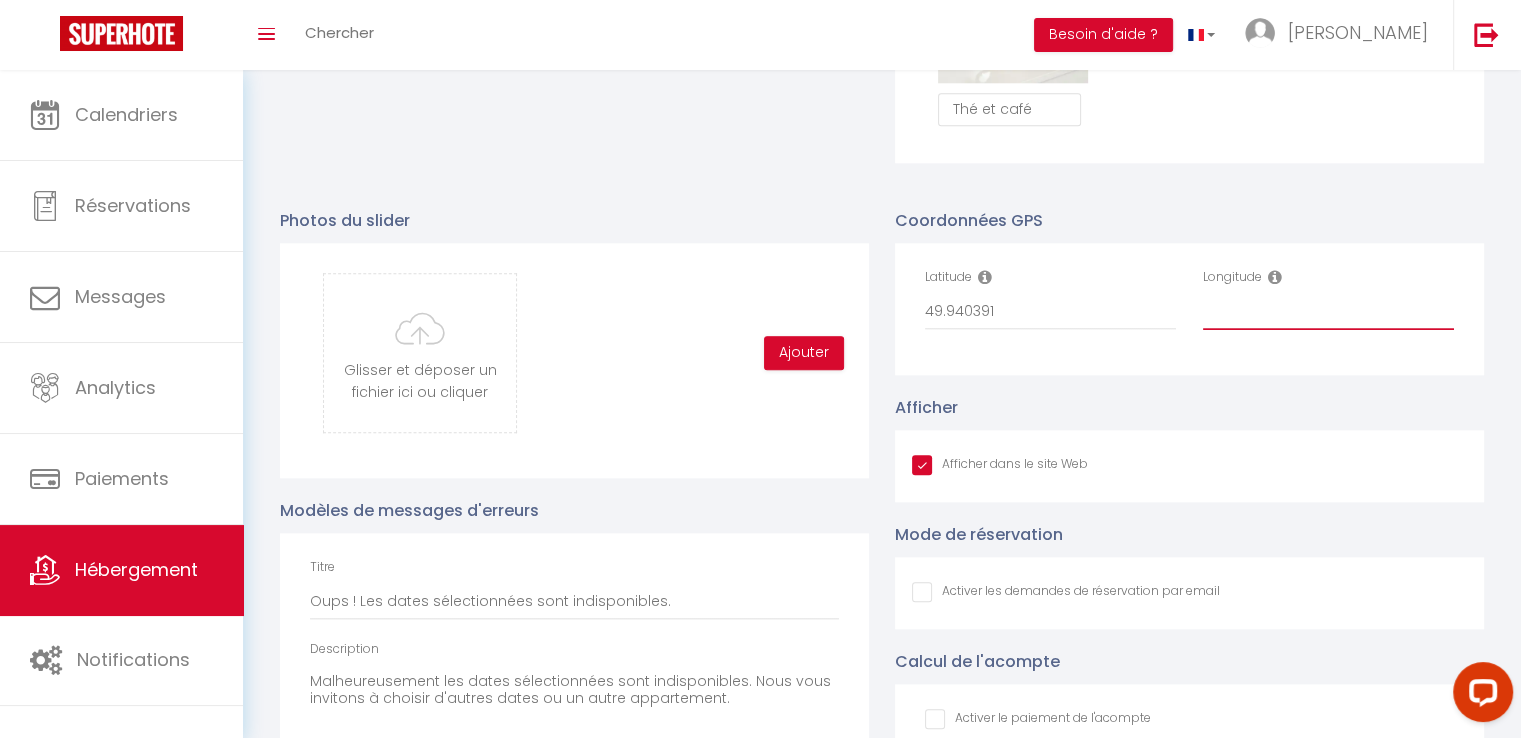 click on "Longitude" at bounding box center [1328, 312] 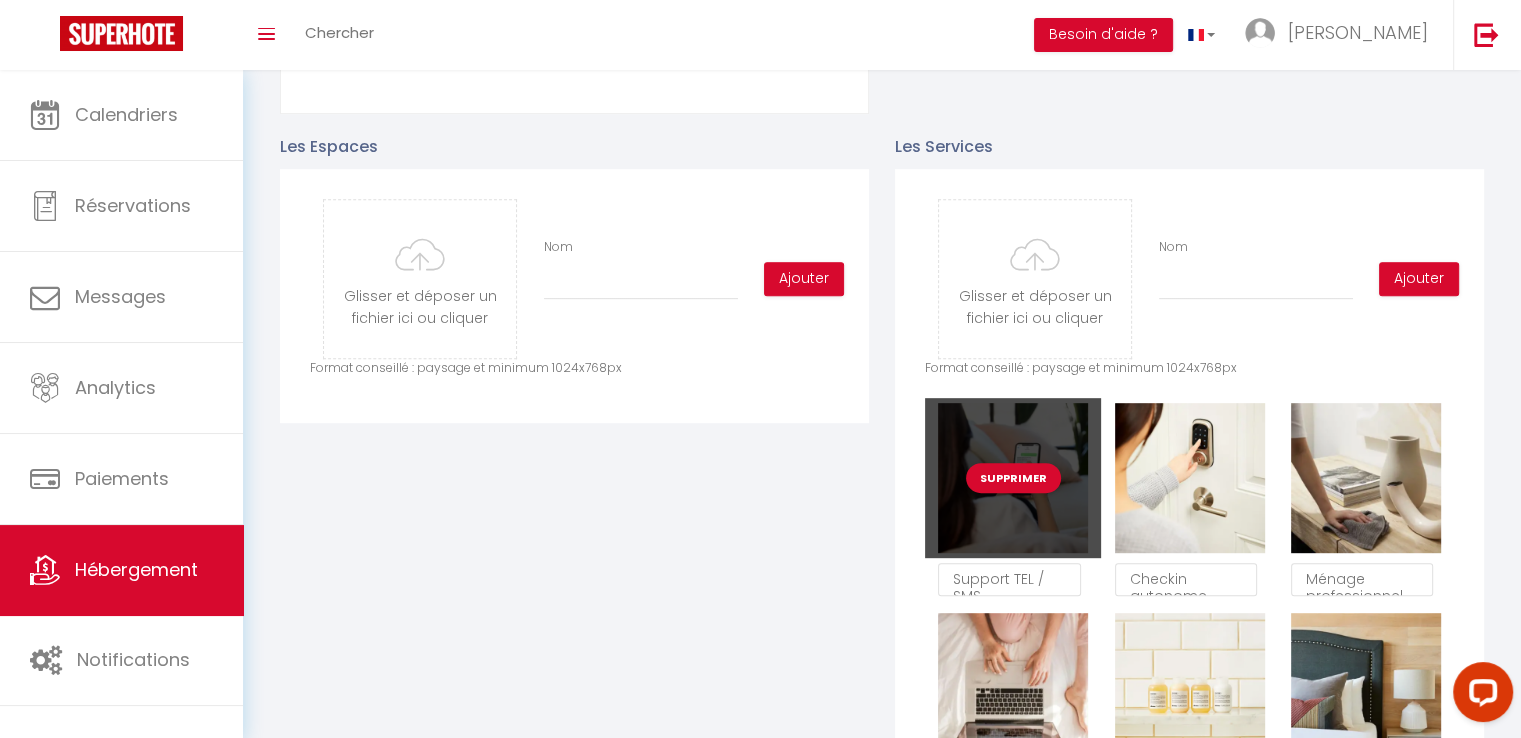 scroll, scrollTop: 184, scrollLeft: 0, axis: vertical 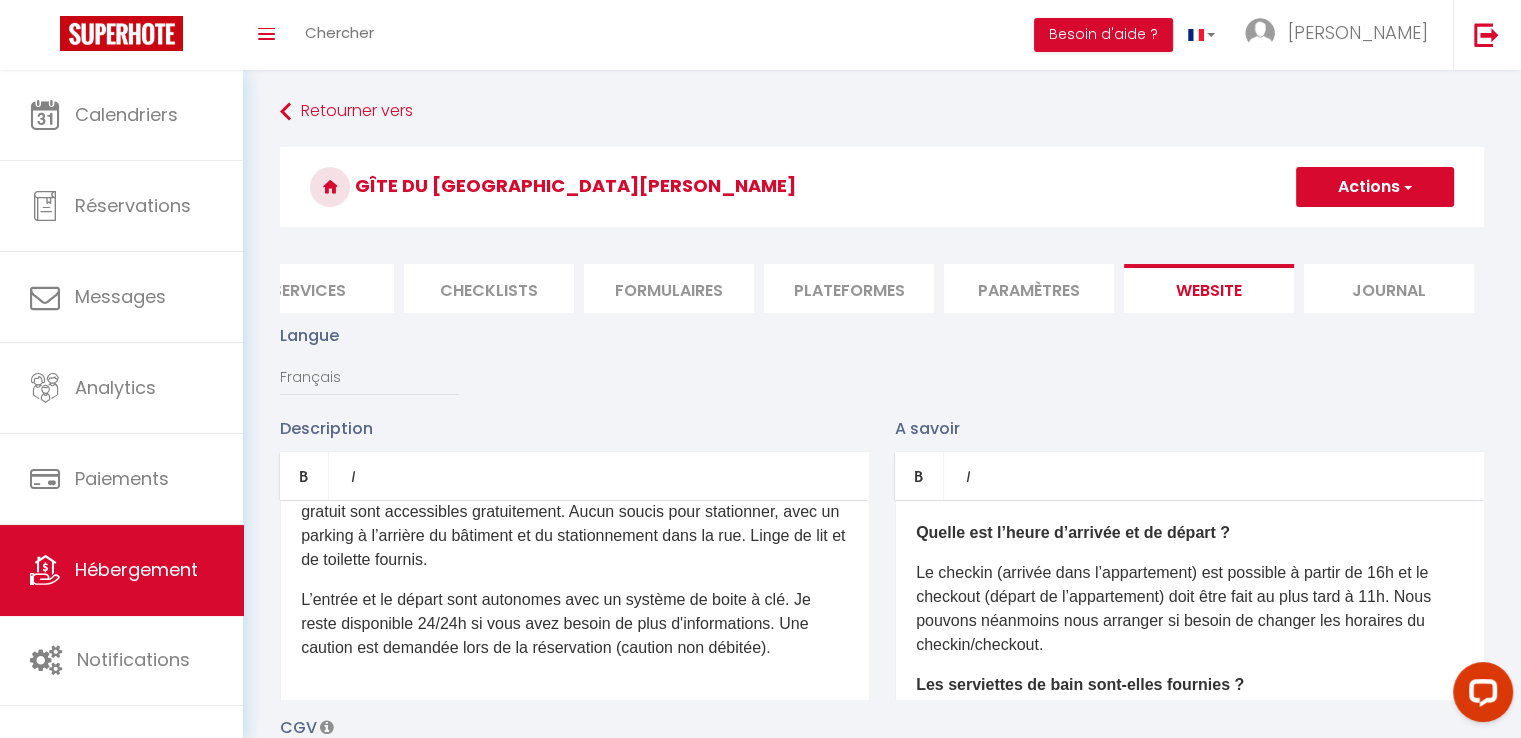 type on "1.141391" 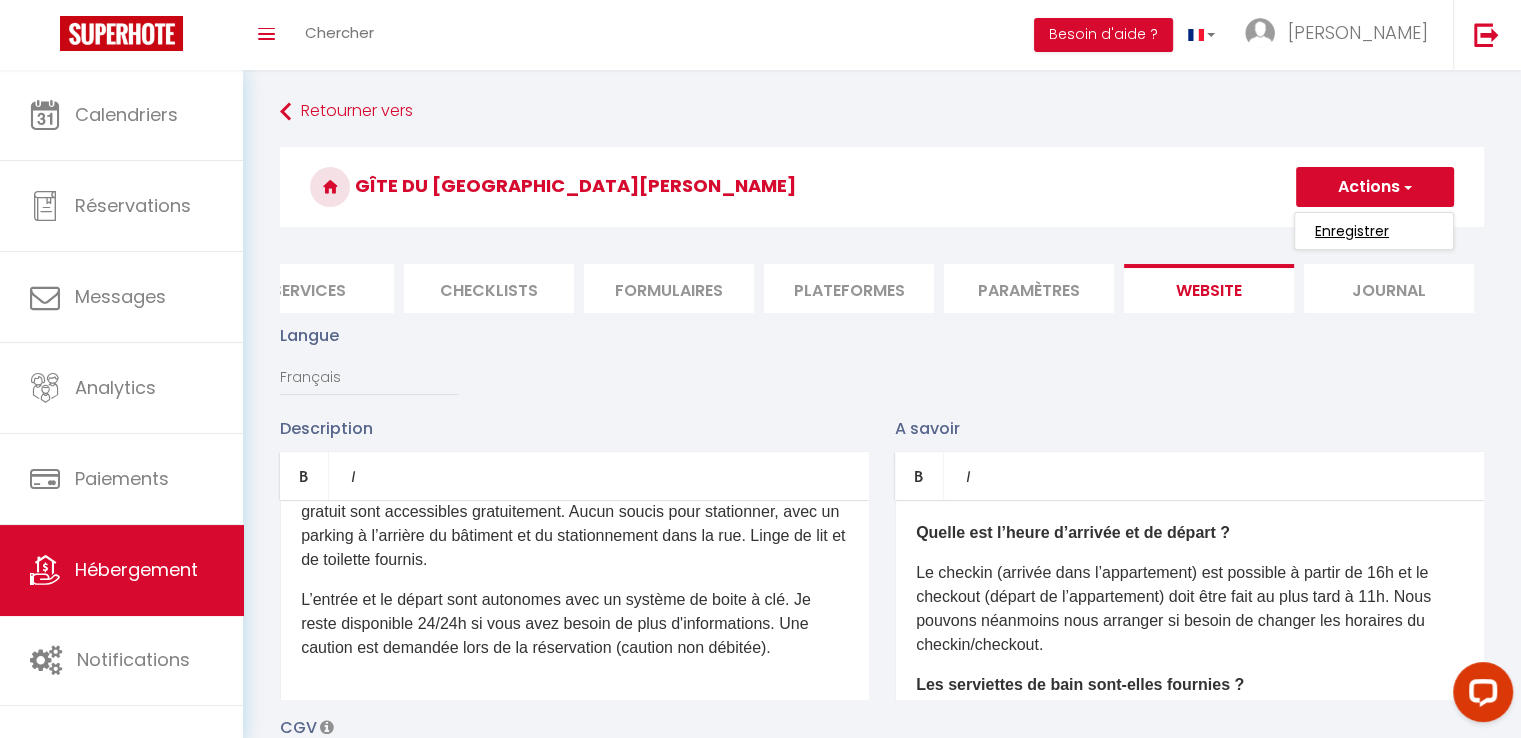 click on "Enregistrer" at bounding box center [1352, 231] 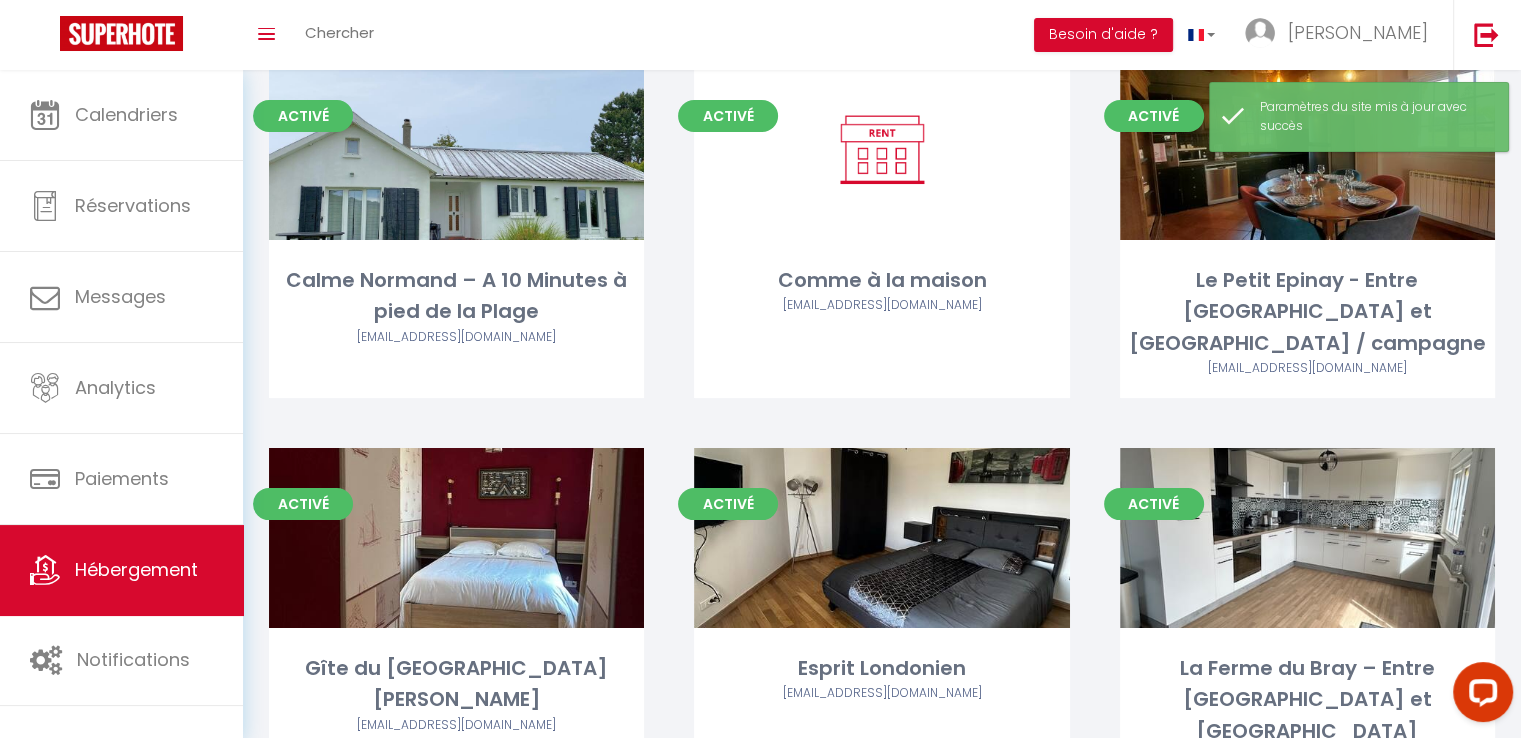 scroll, scrollTop: 400, scrollLeft: 0, axis: vertical 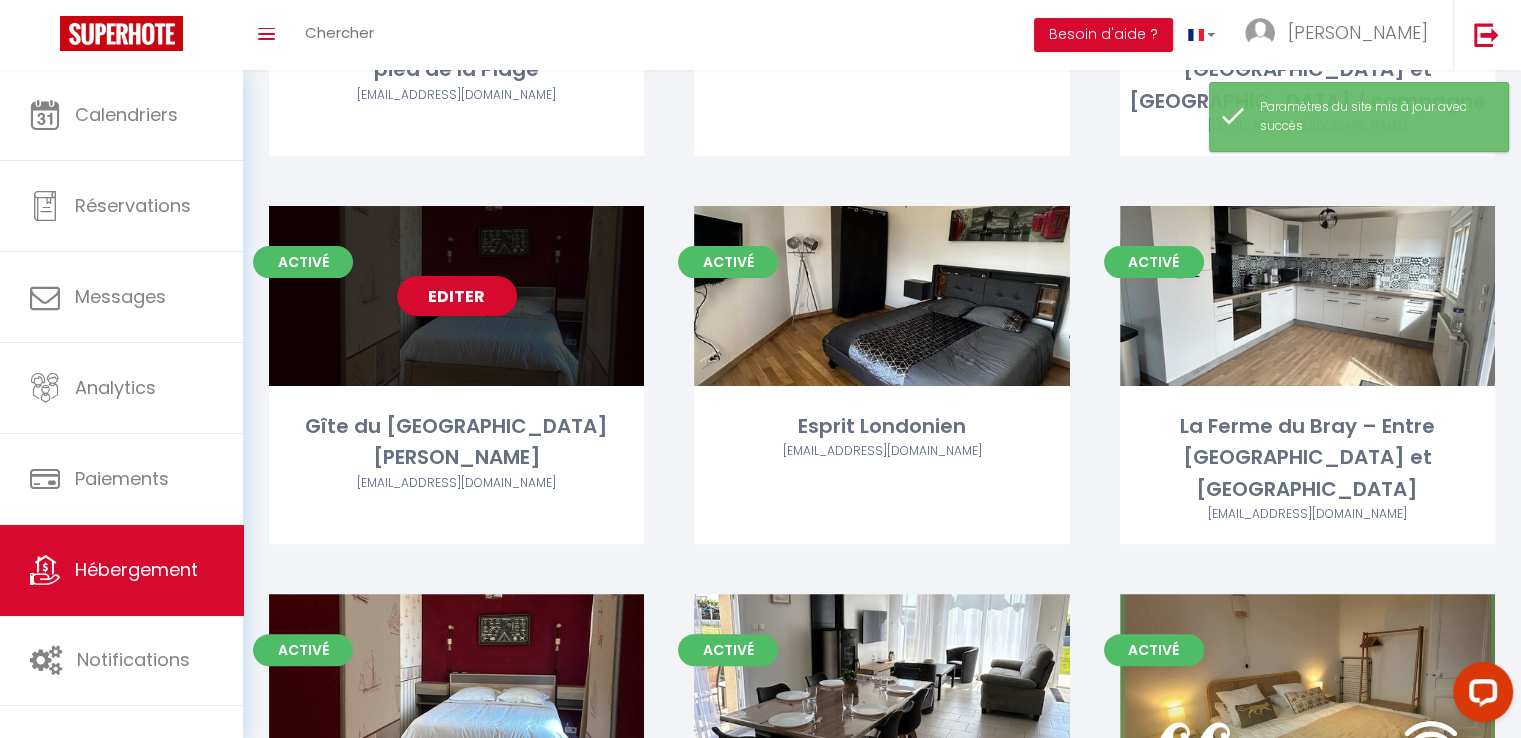 click on "Editer" at bounding box center (457, 296) 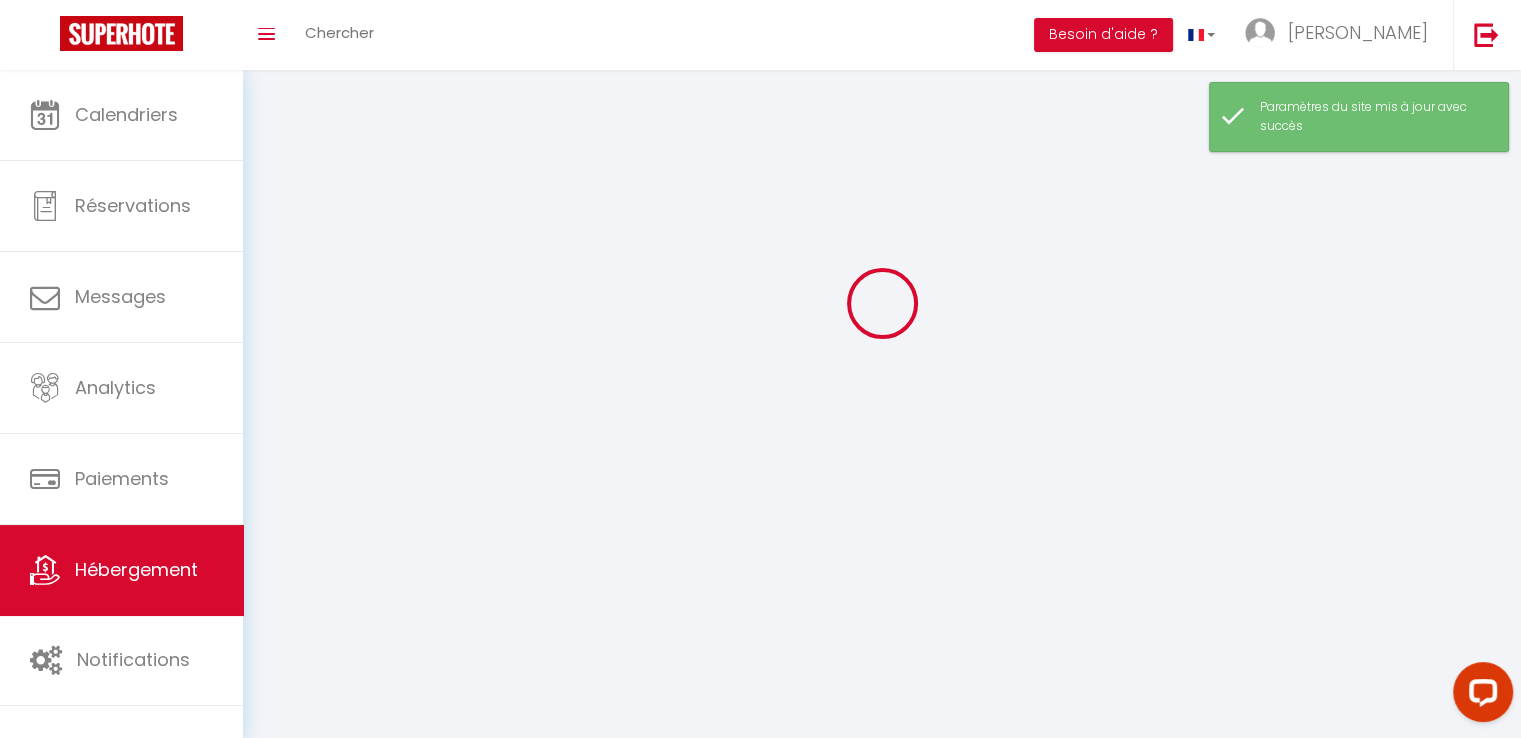 select 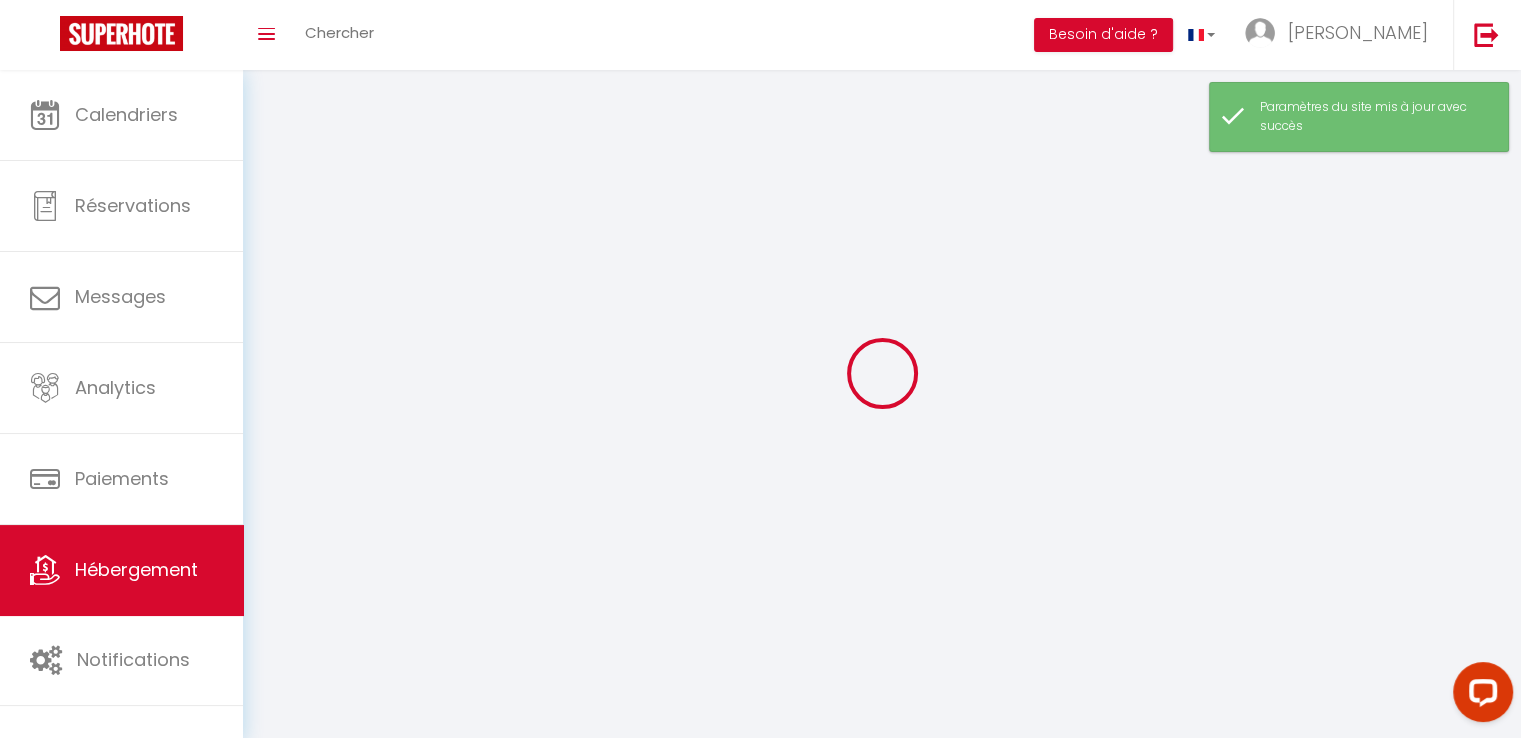 select 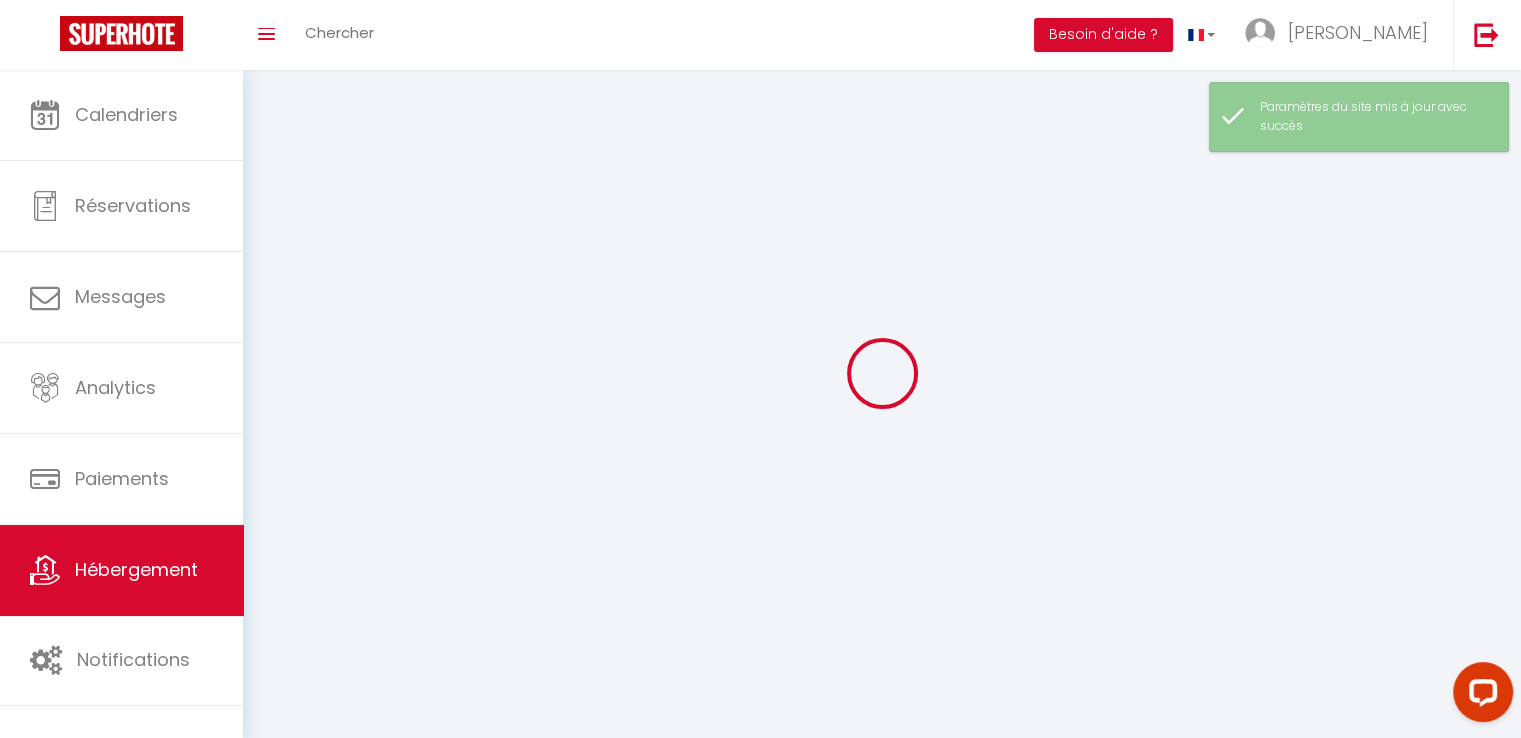select 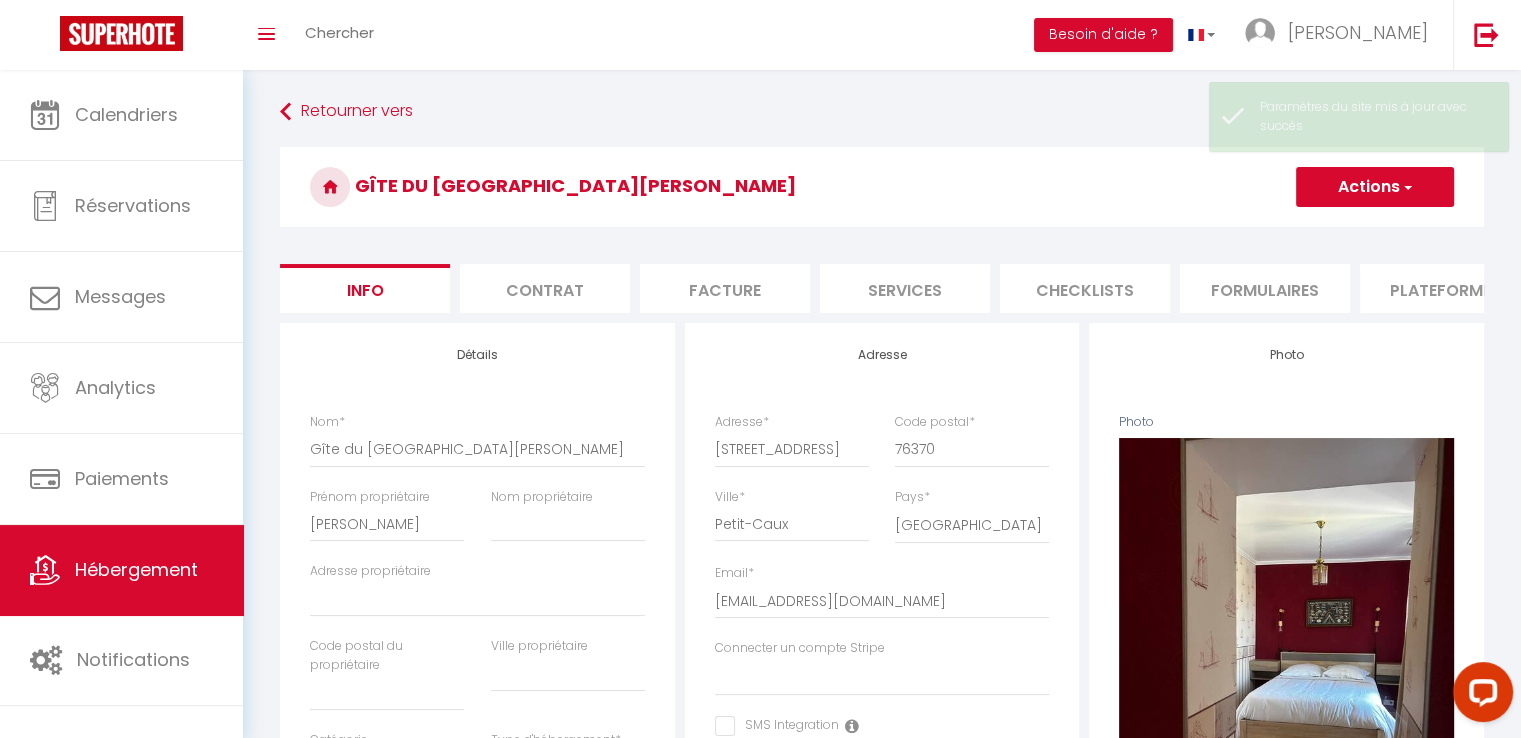 select 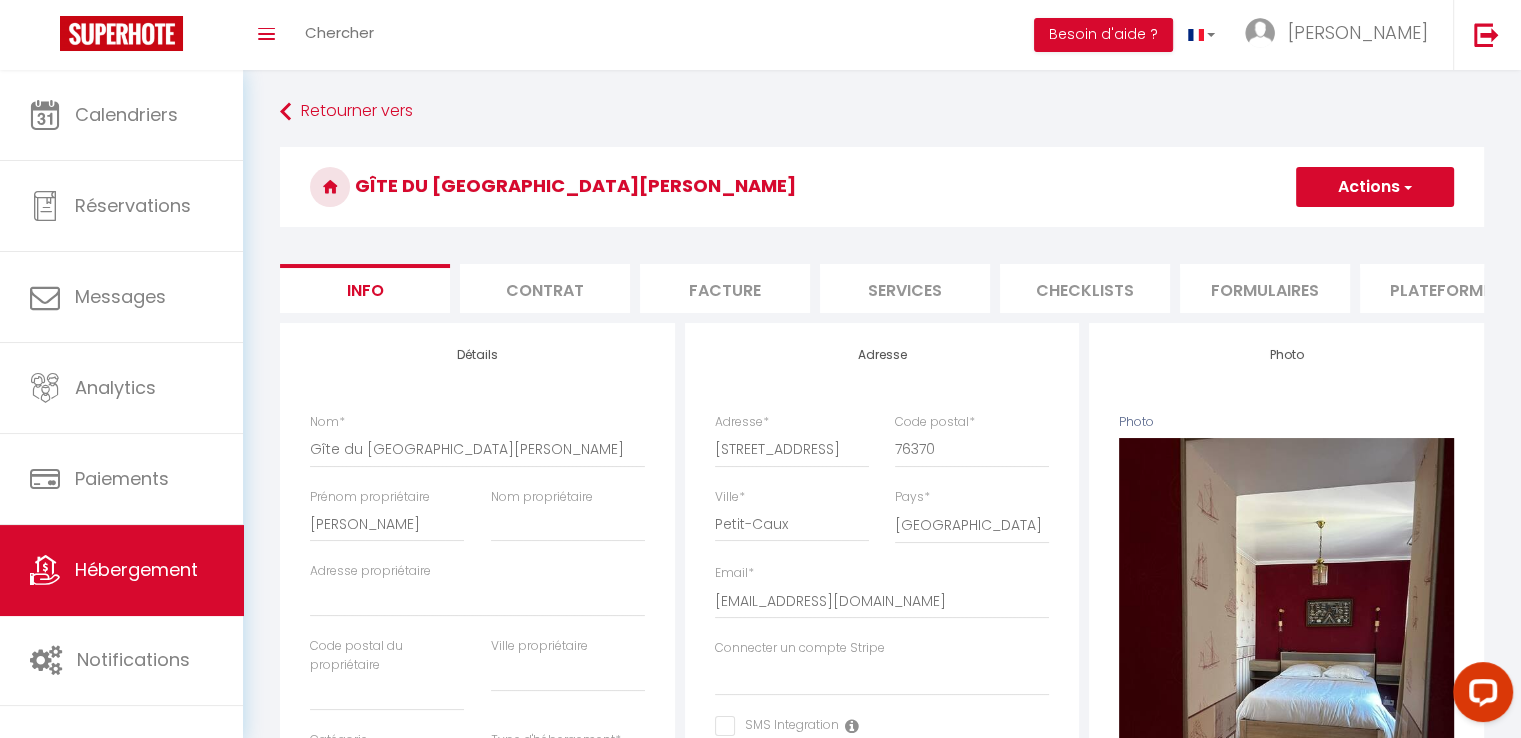 select 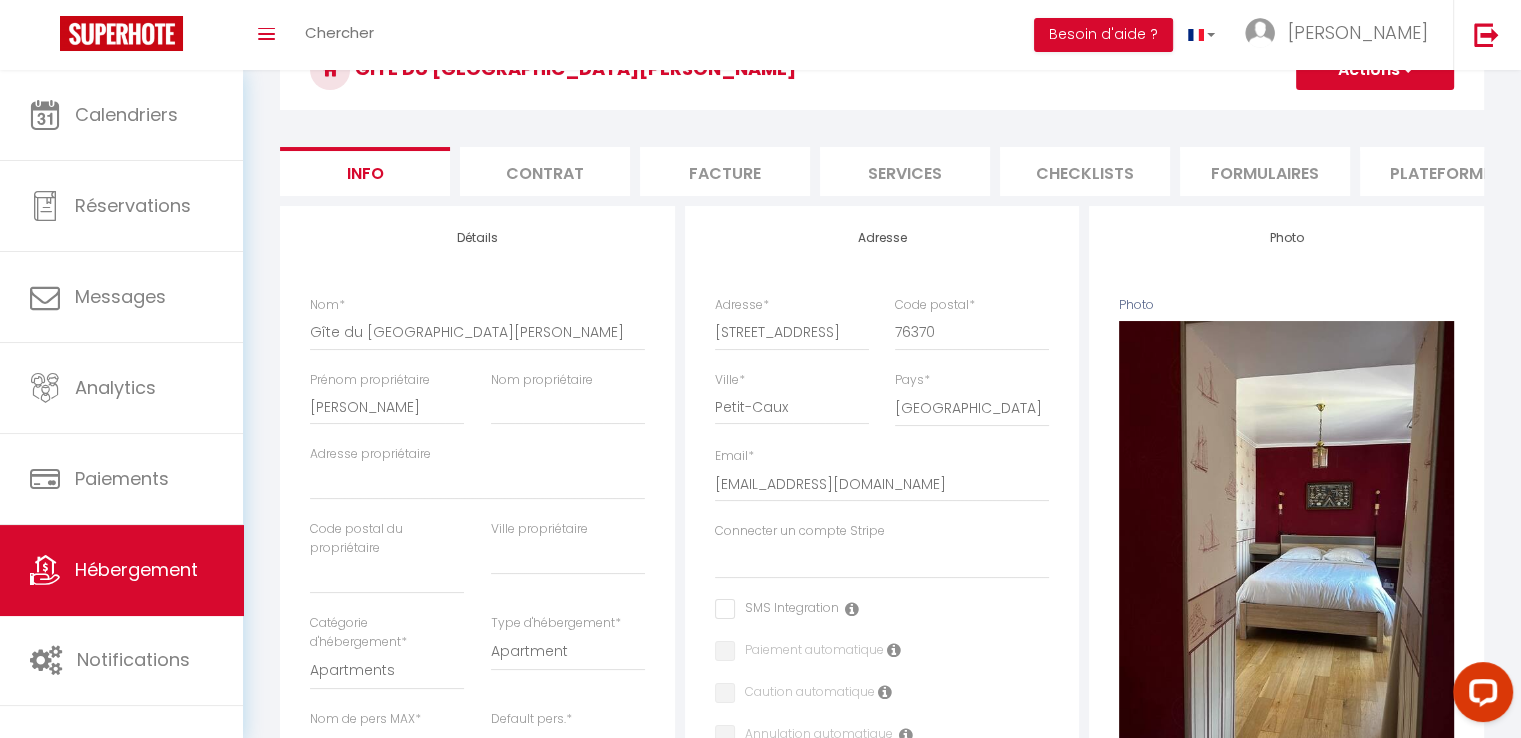 scroll, scrollTop: 0, scrollLeft: 0, axis: both 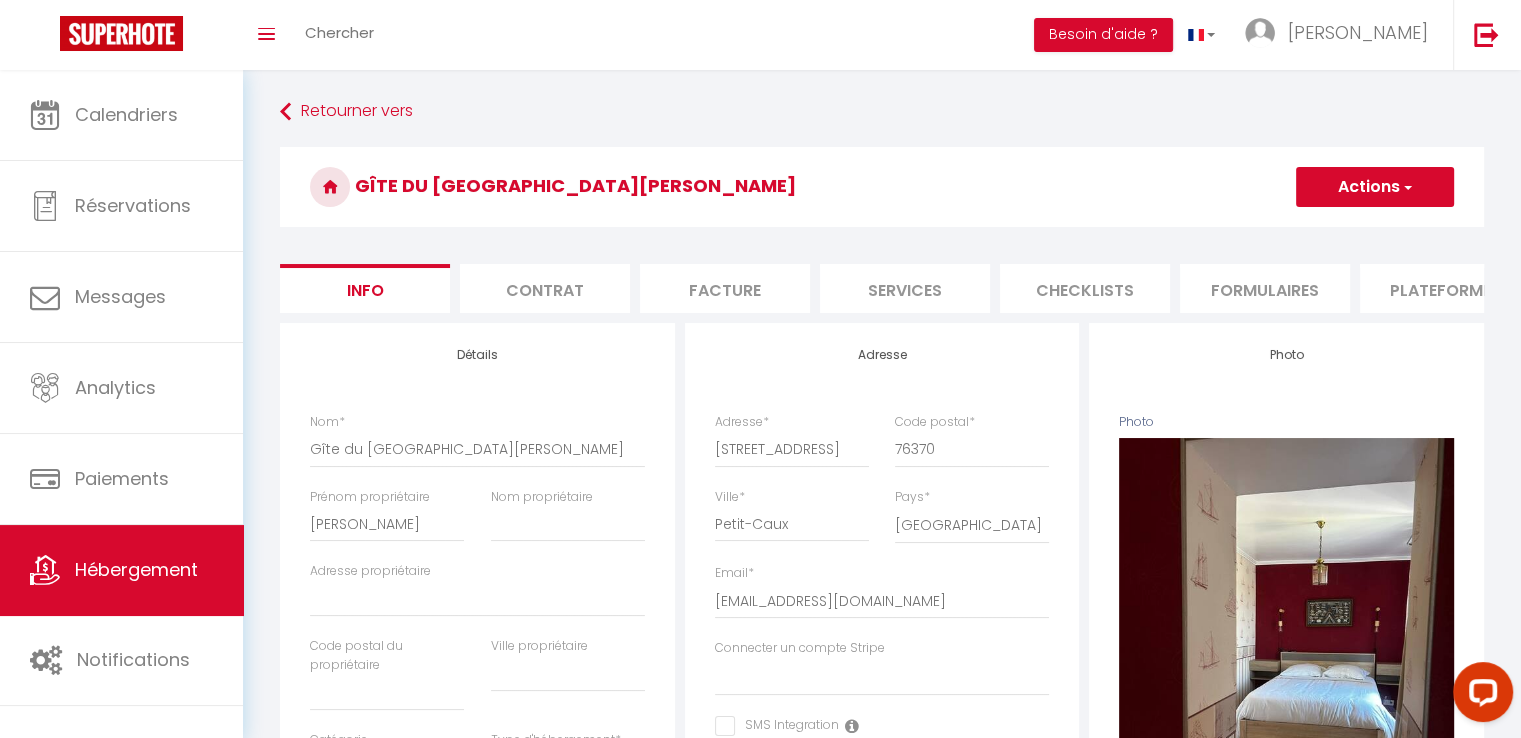 drag, startPoint x: 936, startPoint y: 333, endPoint x: 1082, endPoint y: 354, distance: 147.50255 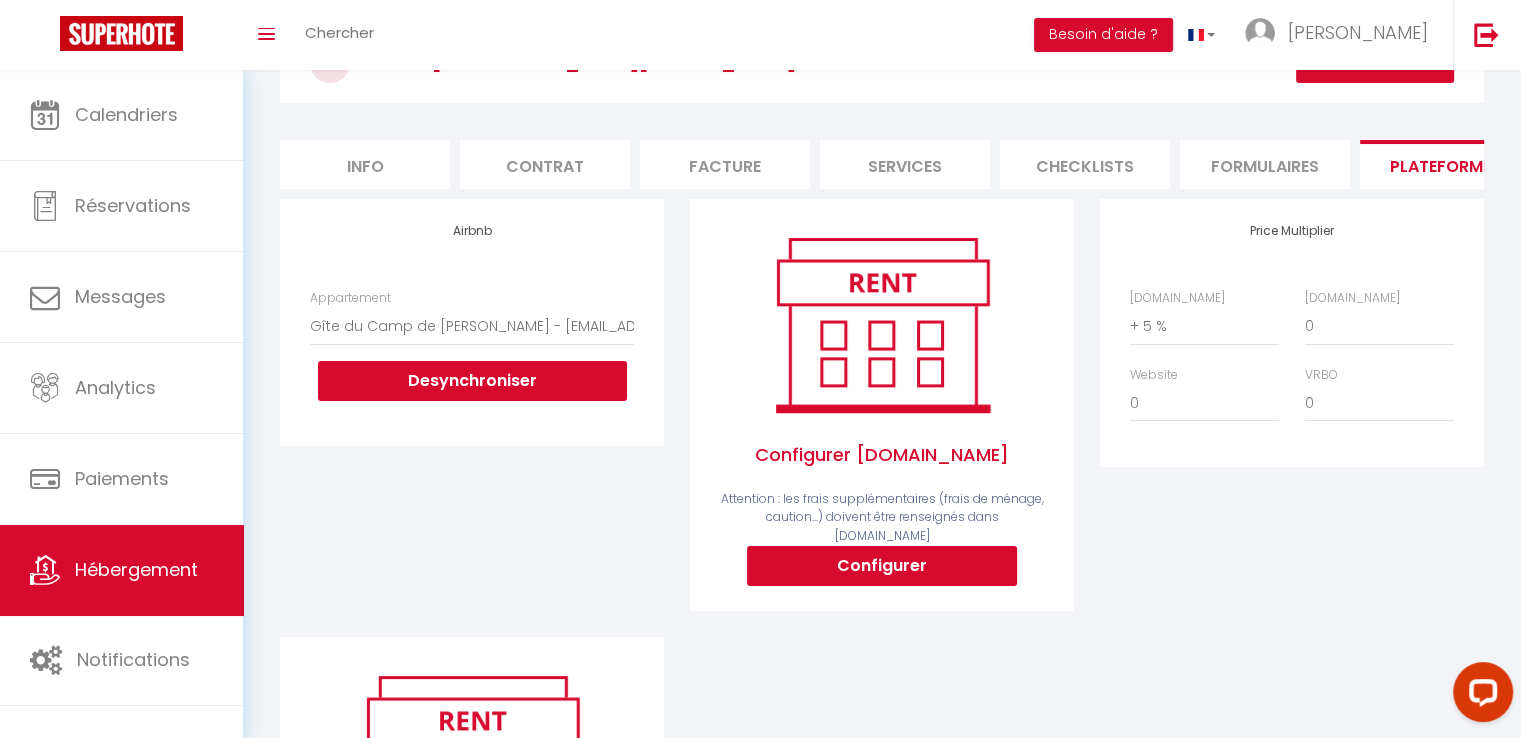 scroll, scrollTop: 0, scrollLeft: 0, axis: both 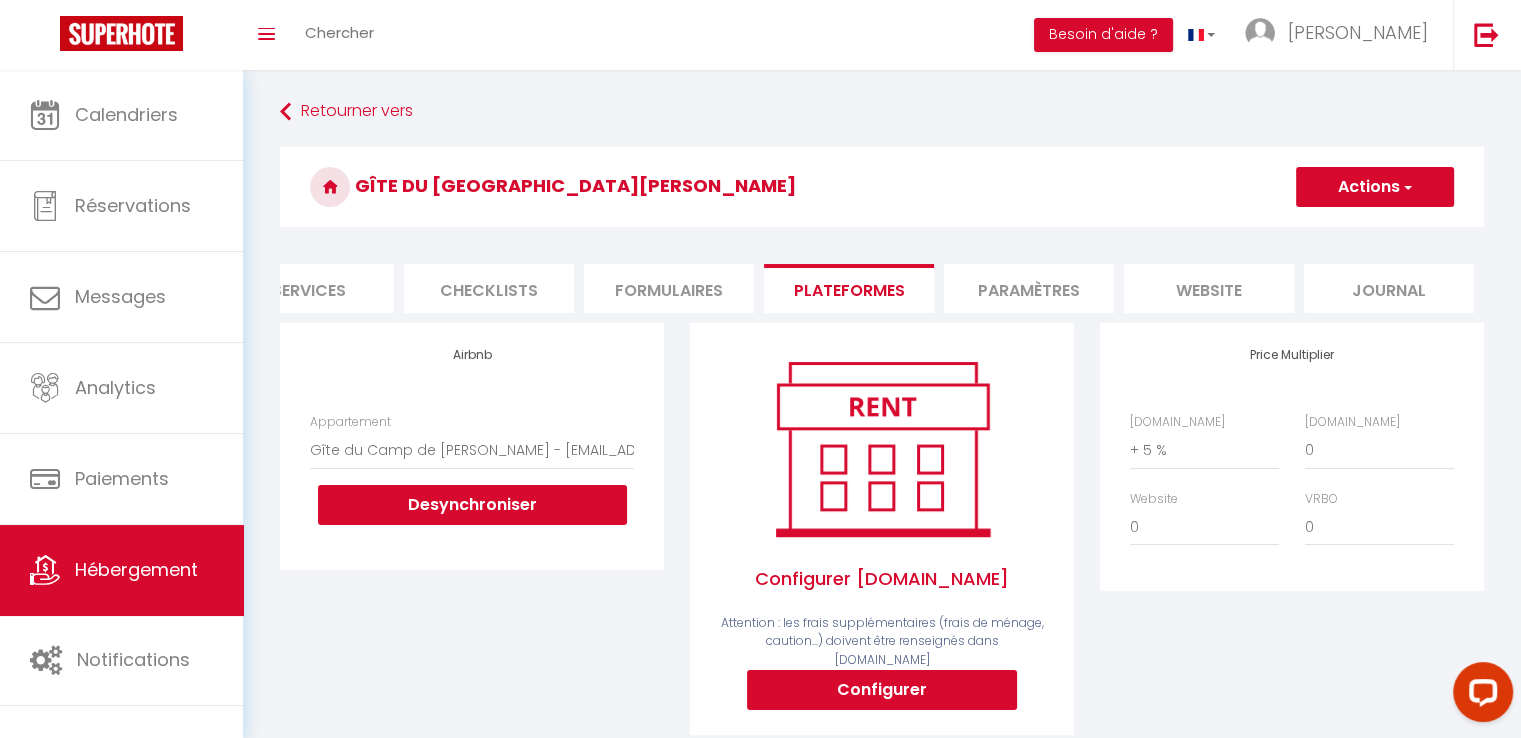 click on "Paramètres" at bounding box center (1029, 288) 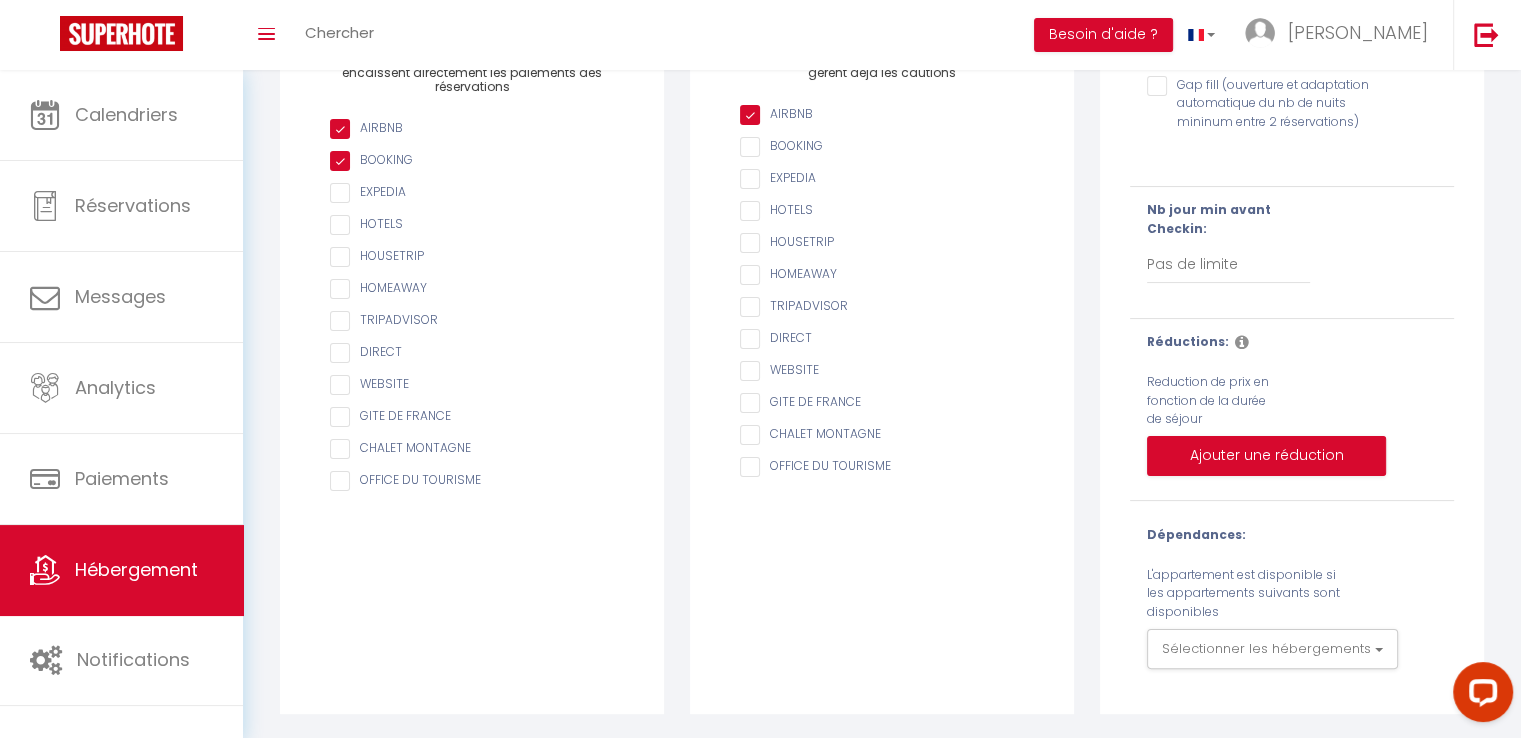 scroll, scrollTop: 12, scrollLeft: 0, axis: vertical 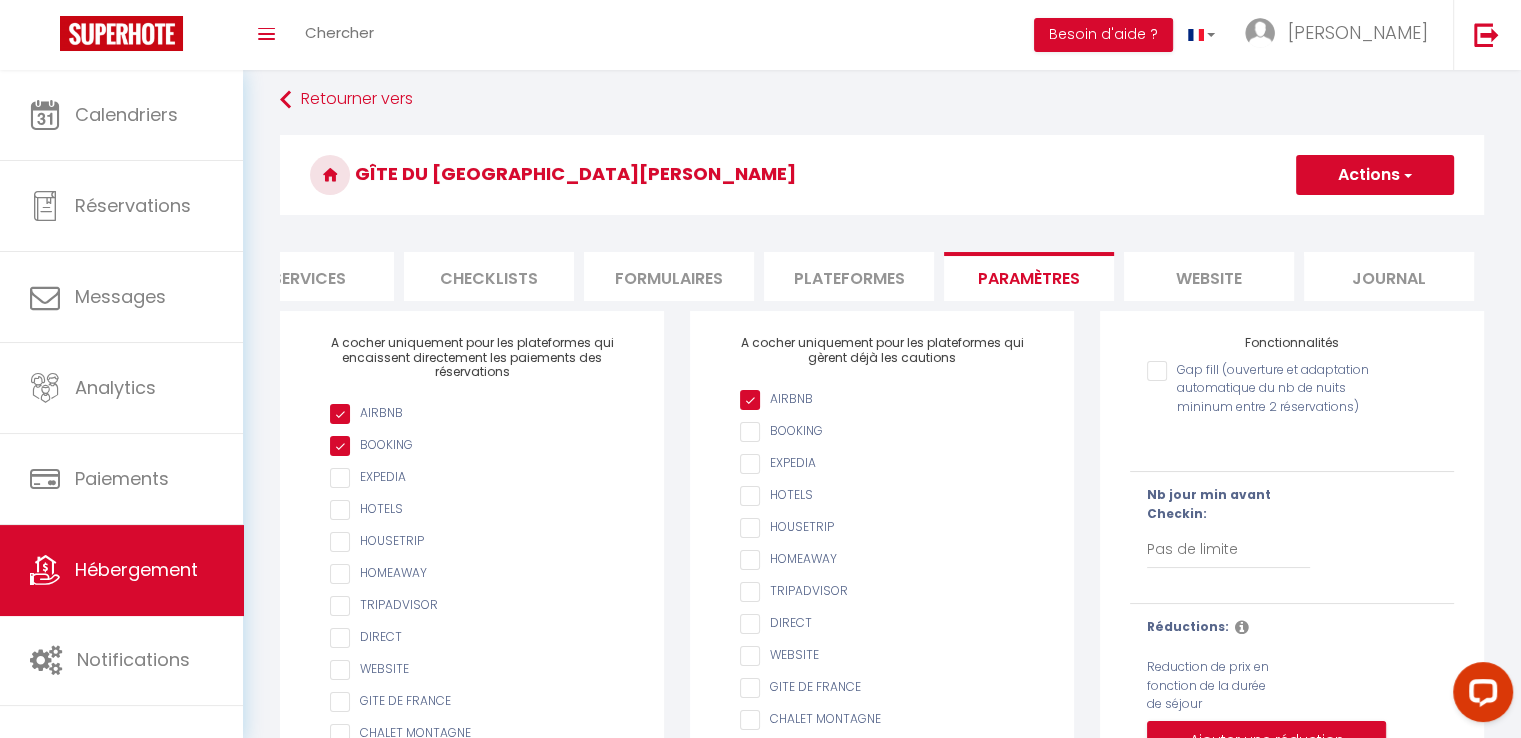 click on "Journal" at bounding box center [1389, 276] 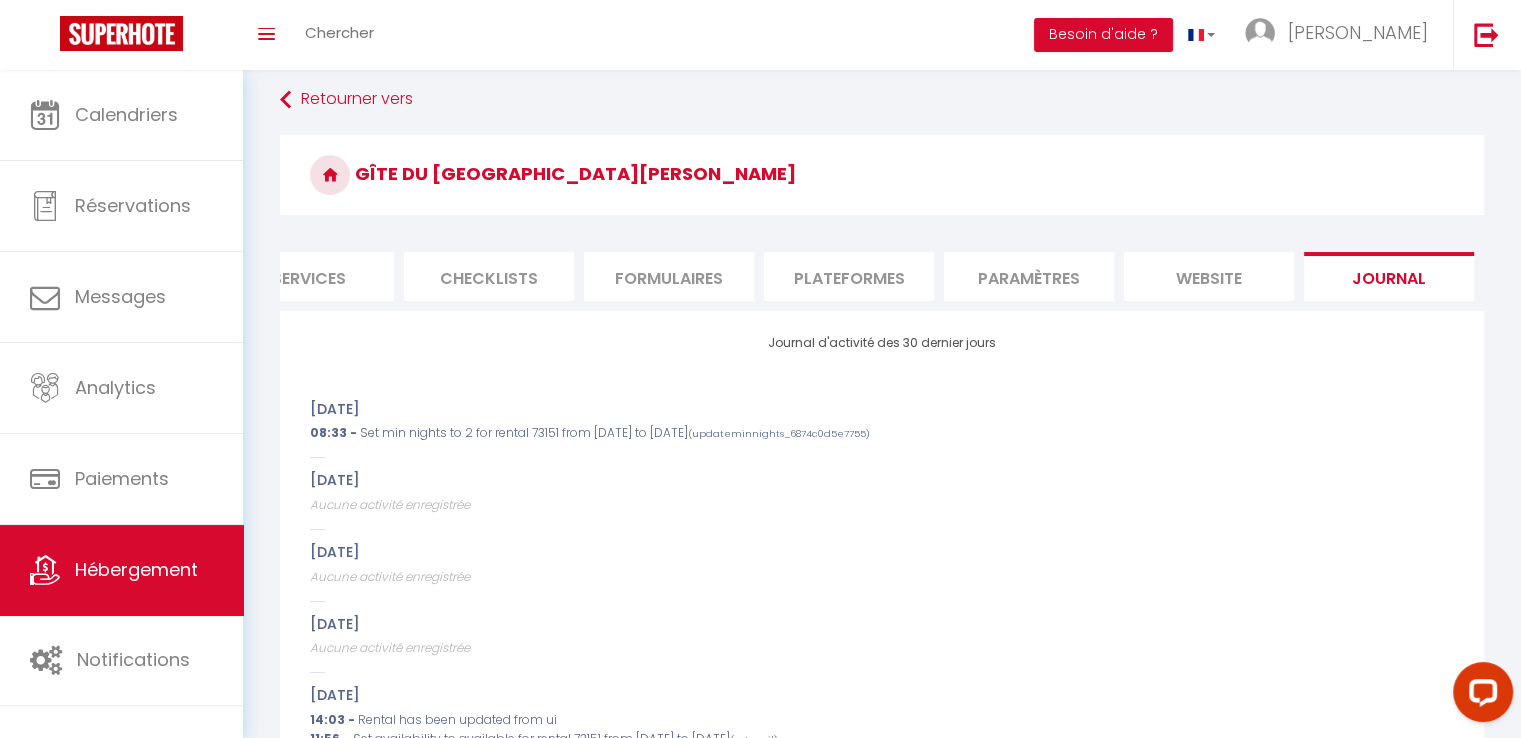 click on "Formulaires" at bounding box center [669, 276] 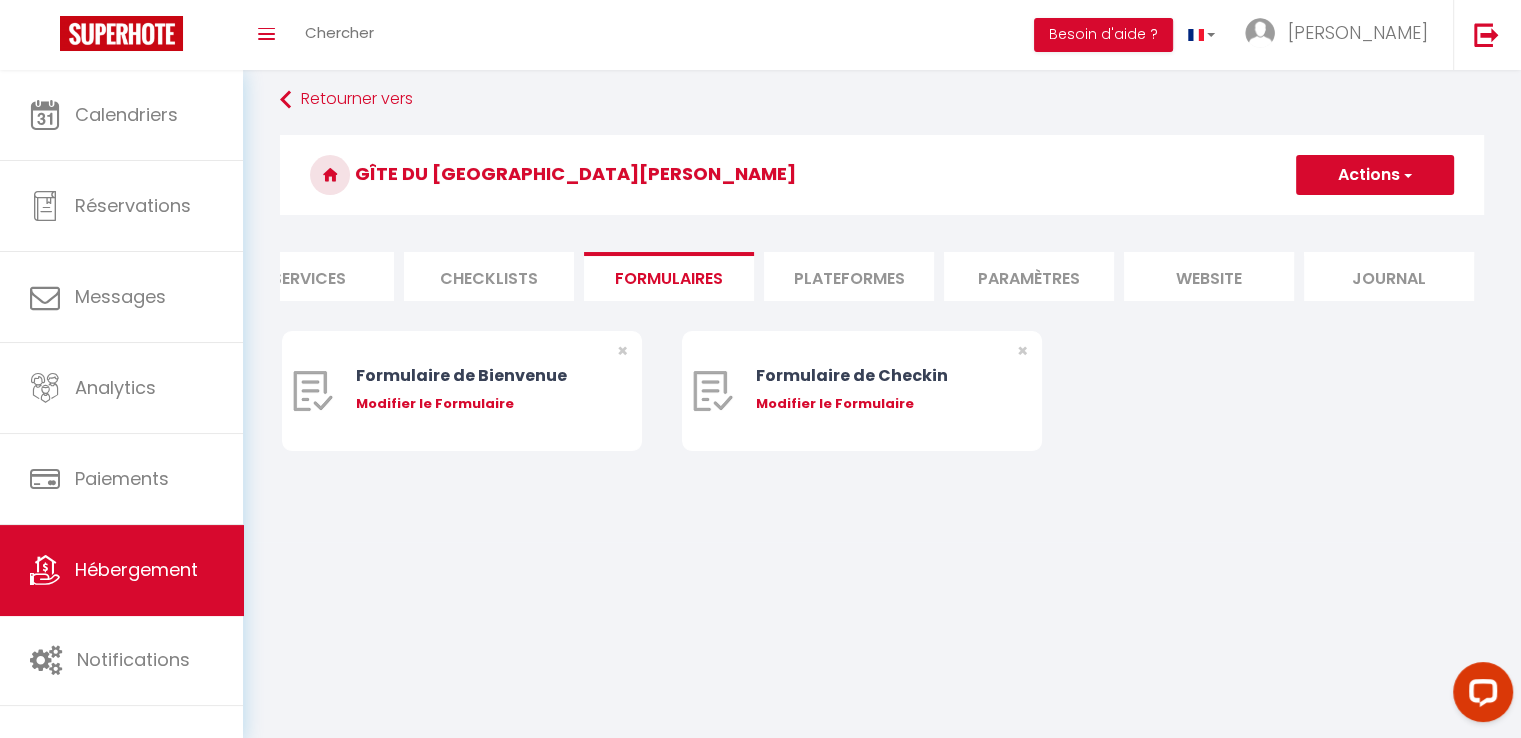 click on "Plateformes" at bounding box center [849, 276] 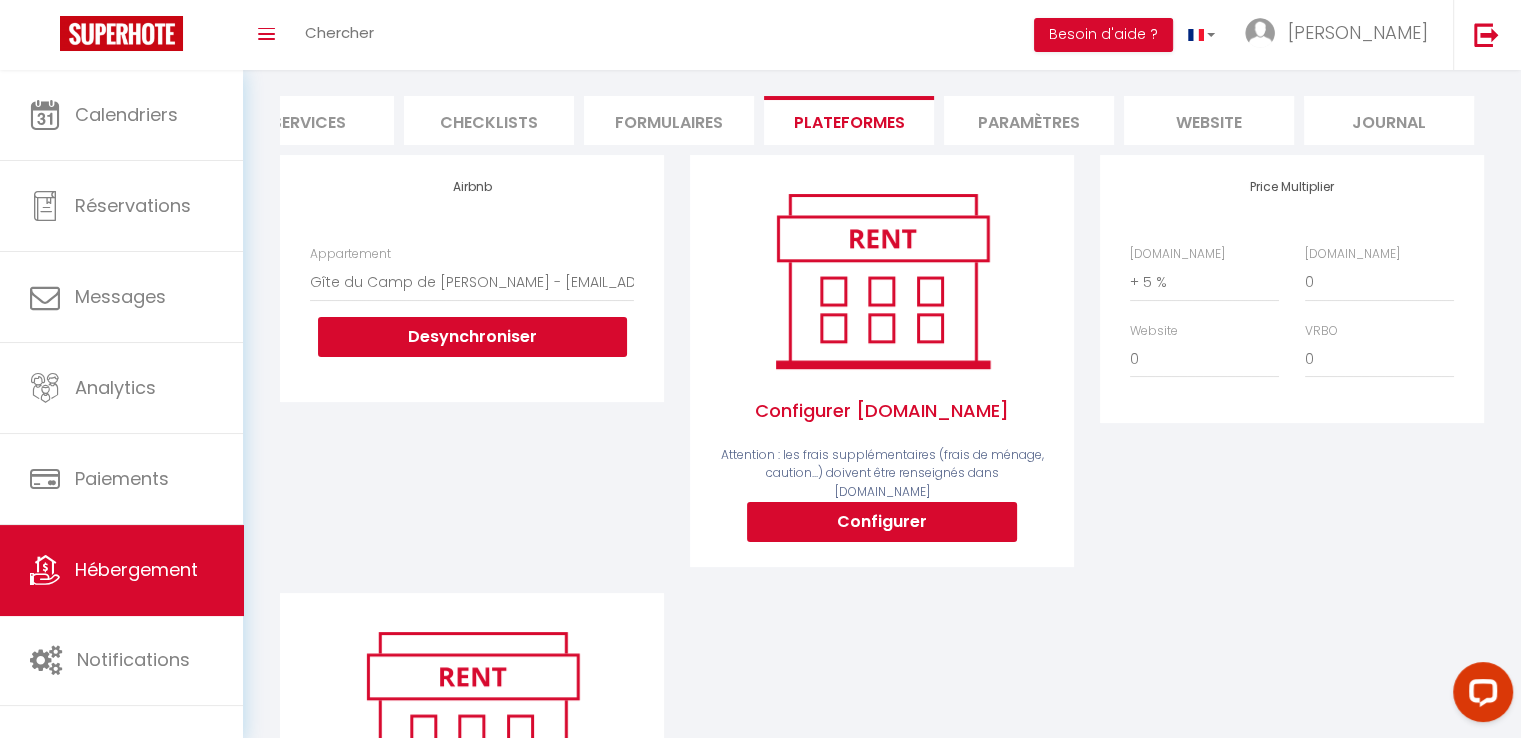 scroll, scrollTop: 0, scrollLeft: 0, axis: both 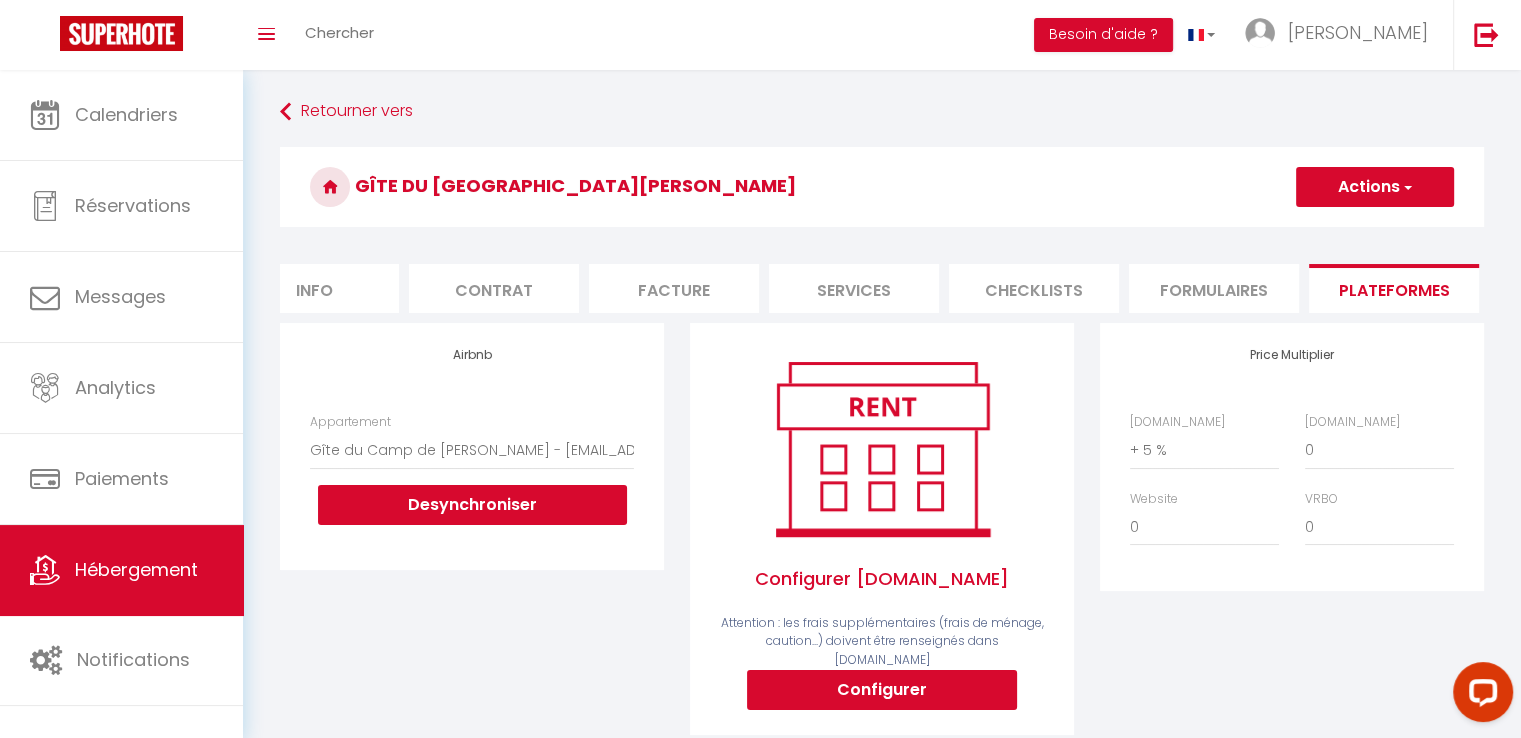 click on "Contrat" at bounding box center (494, 288) 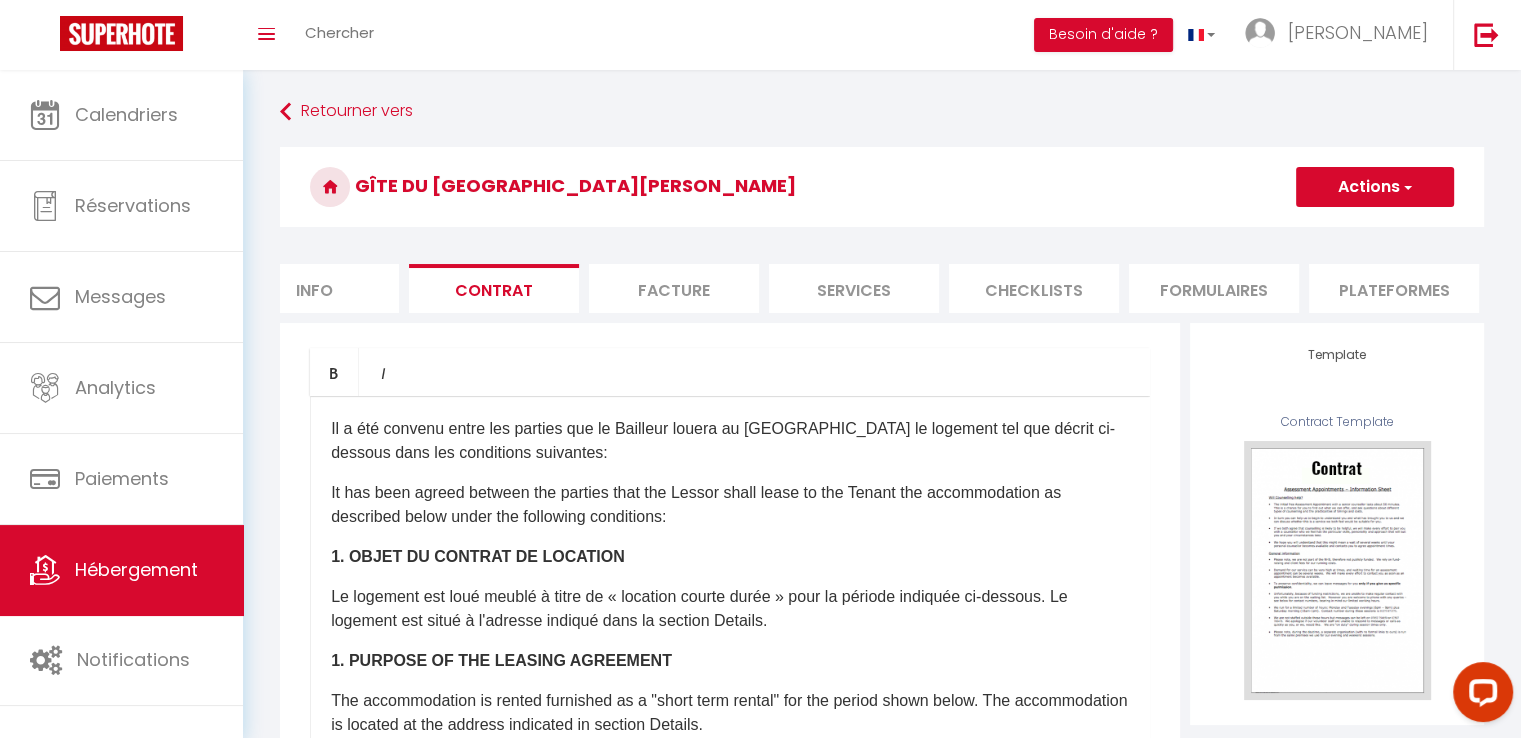 click on "Facture" at bounding box center [674, 288] 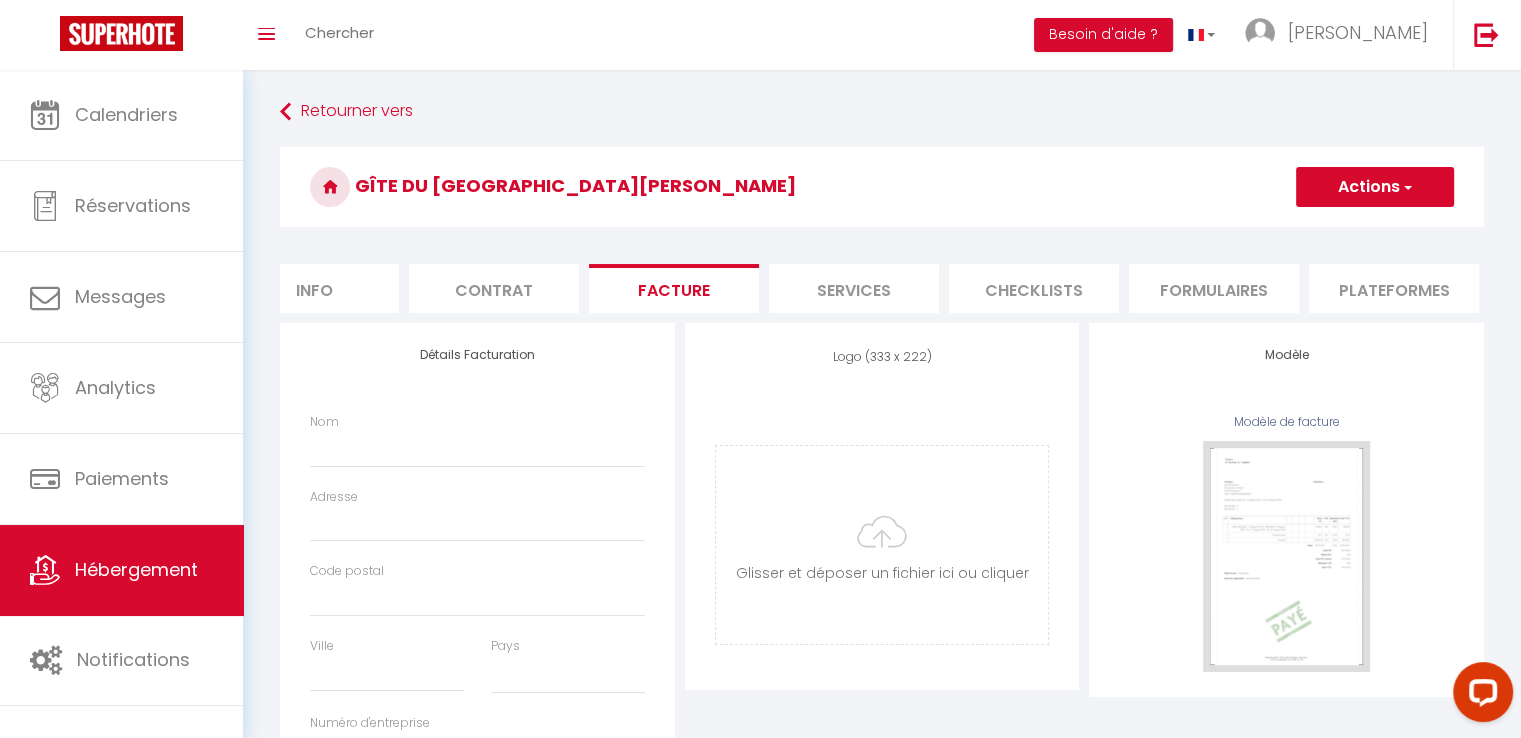 click on "Checklists" at bounding box center [1034, 288] 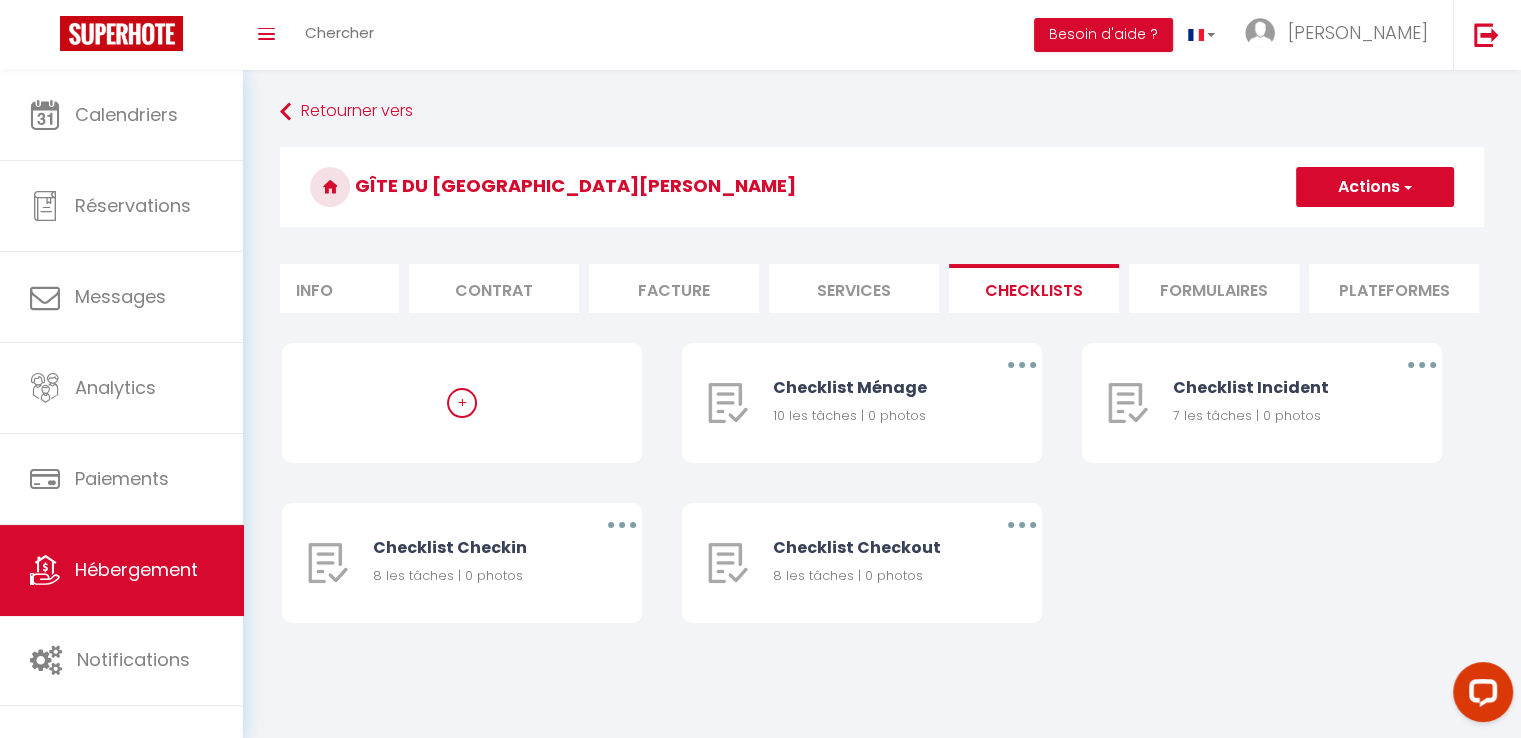 scroll, scrollTop: 0, scrollLeft: 0, axis: both 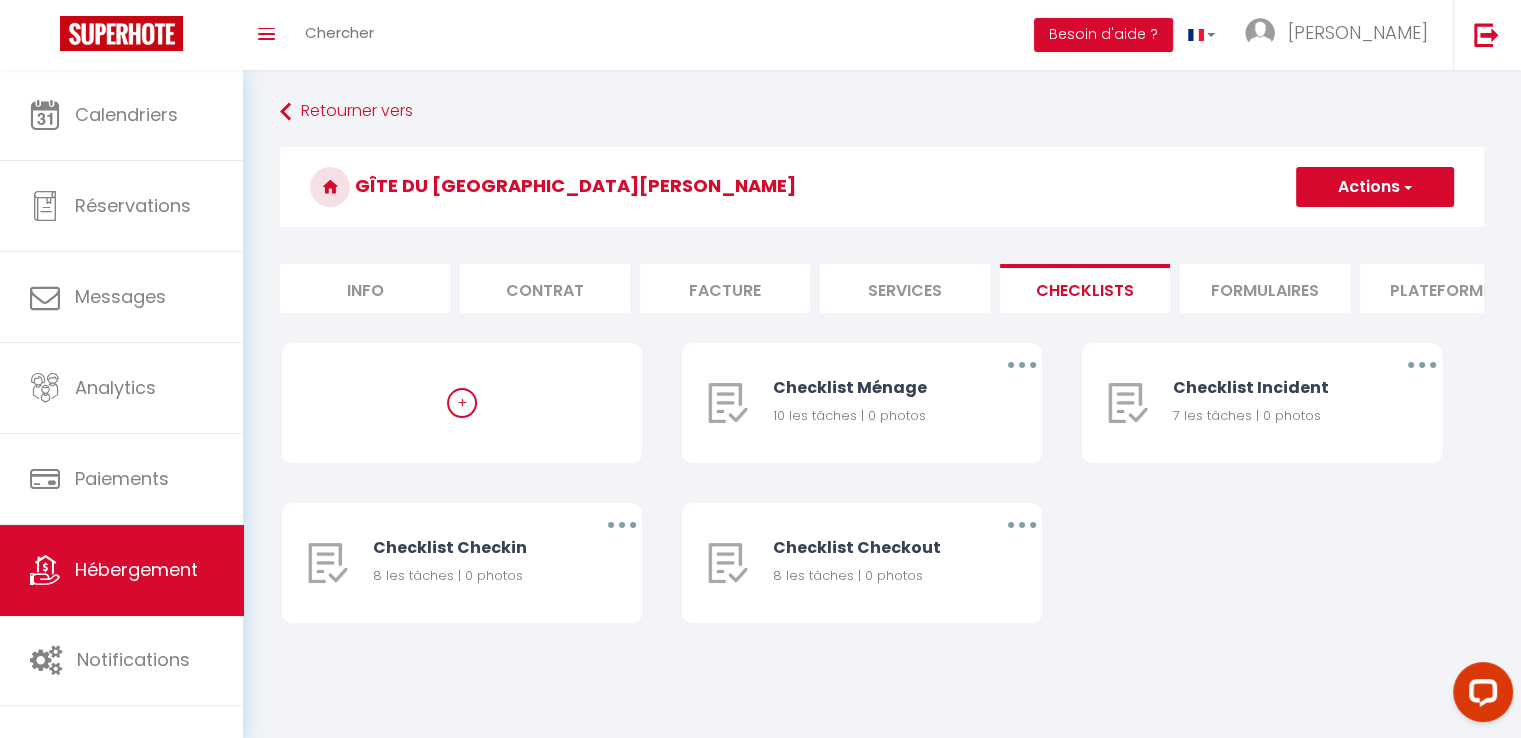 click on "Info" at bounding box center (365, 288) 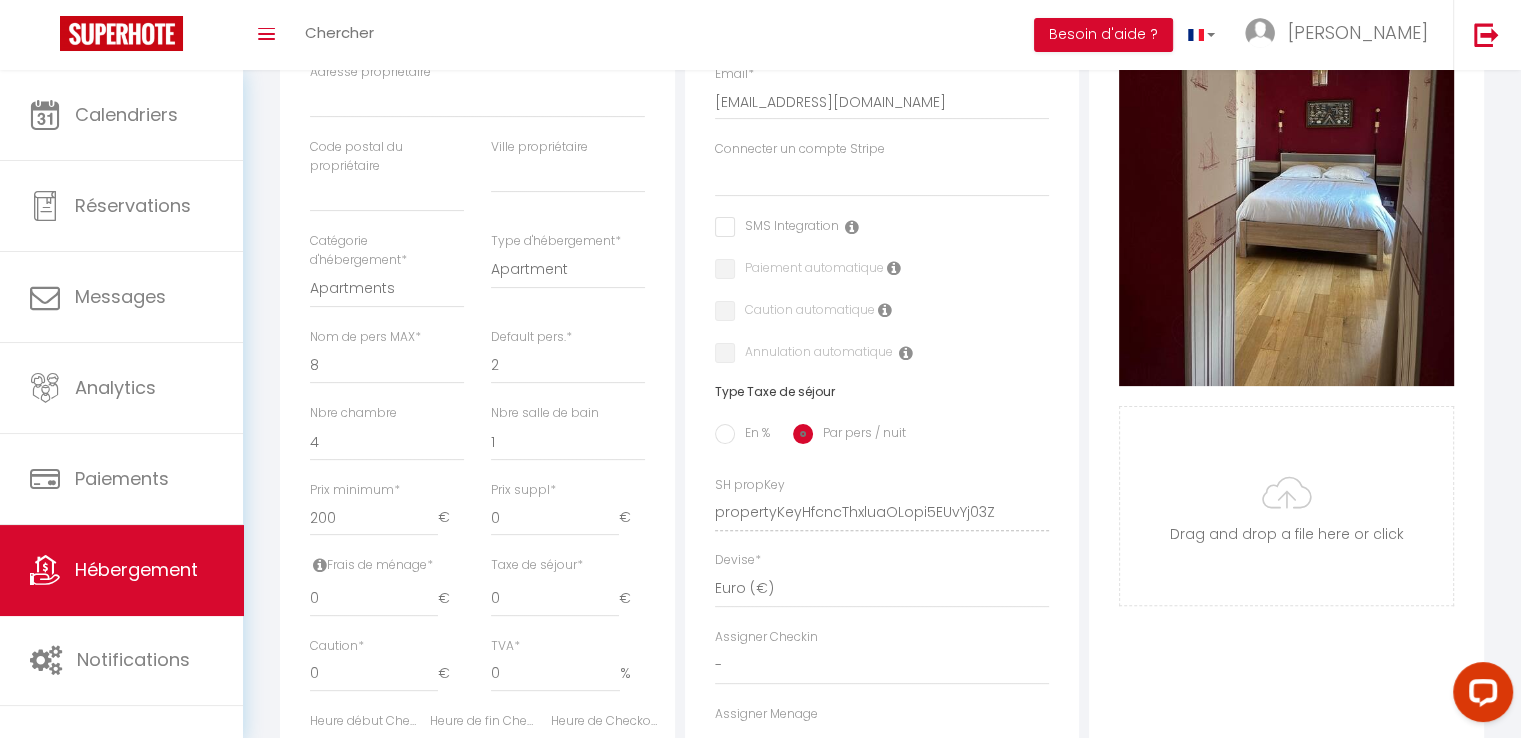 scroll, scrollTop: 0, scrollLeft: 0, axis: both 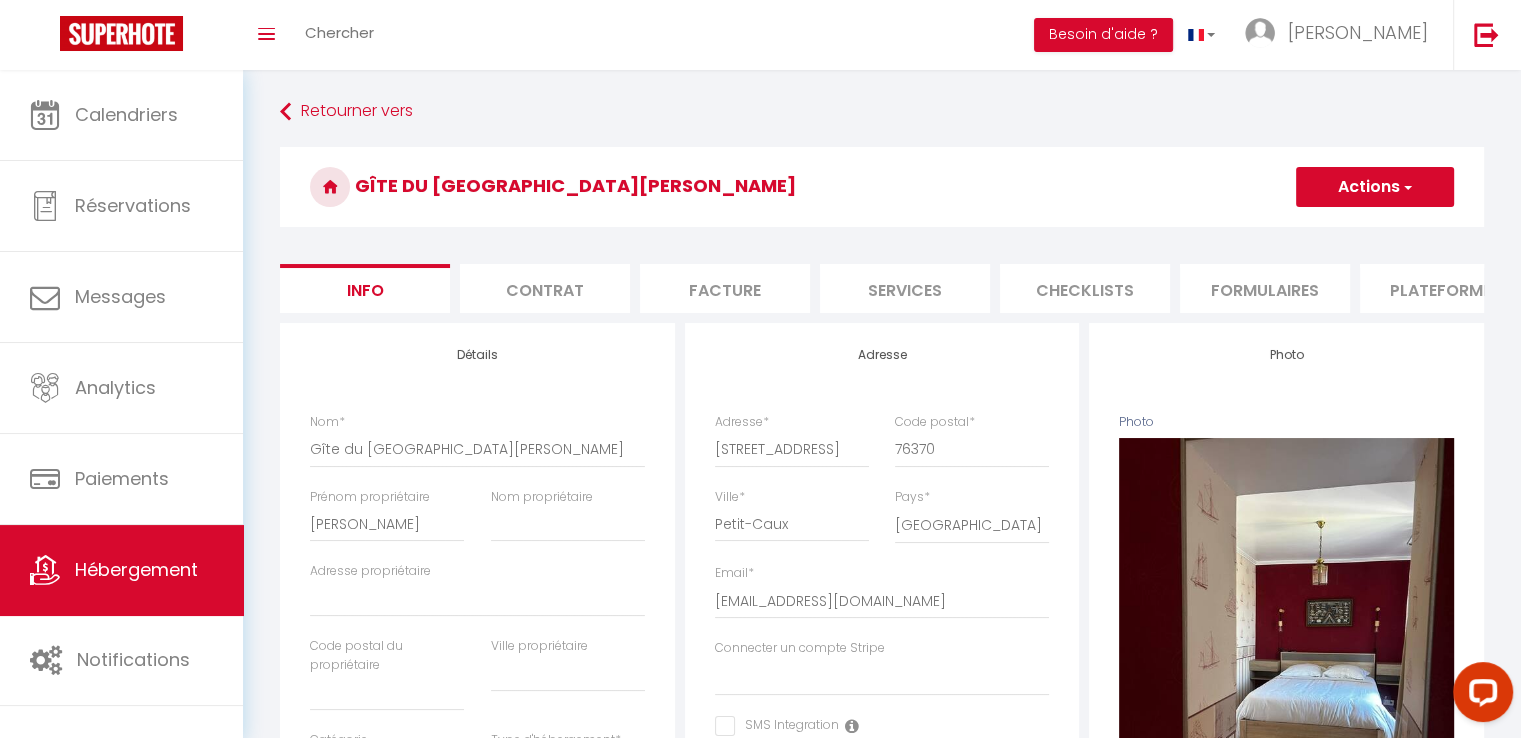 click at bounding box center (1406, 187) 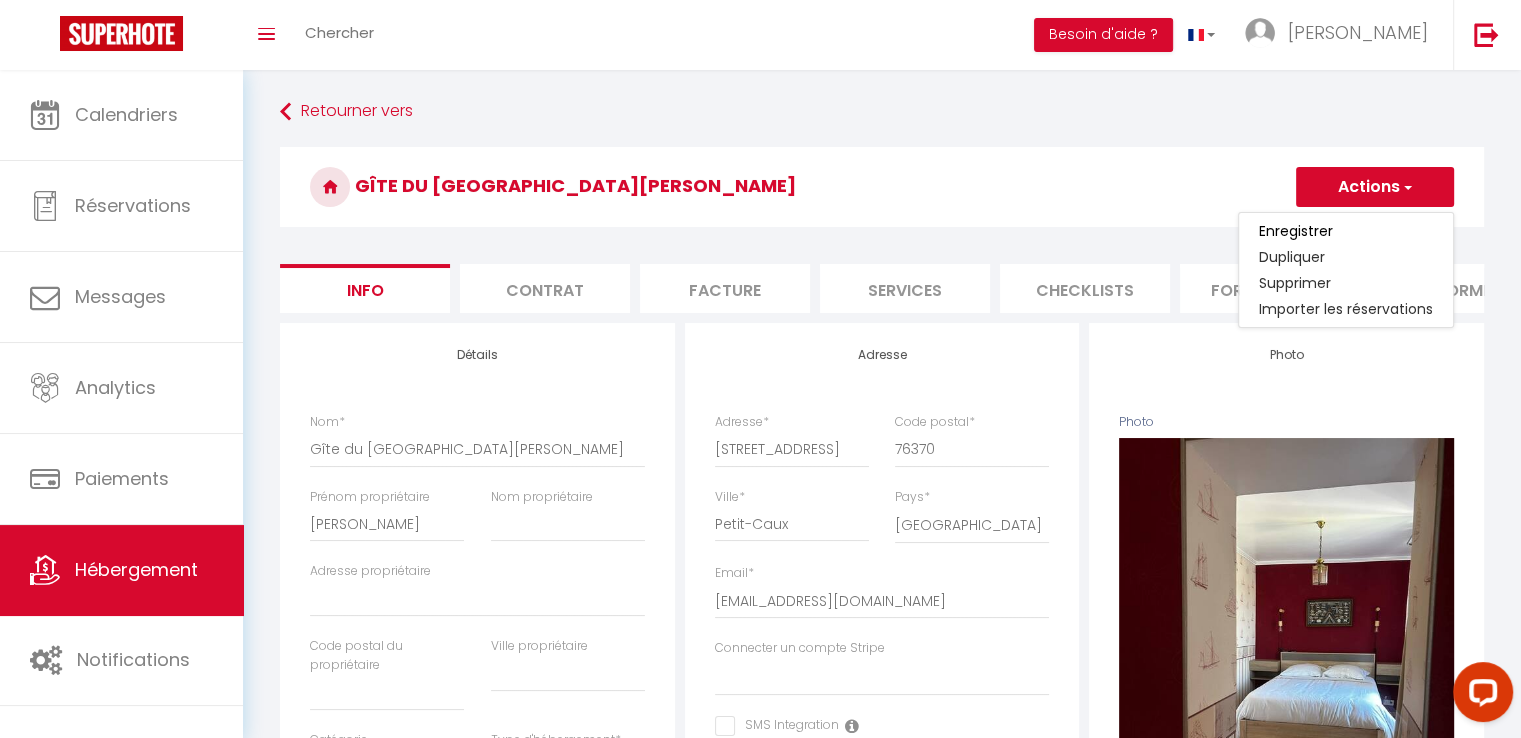 click at bounding box center (1406, 187) 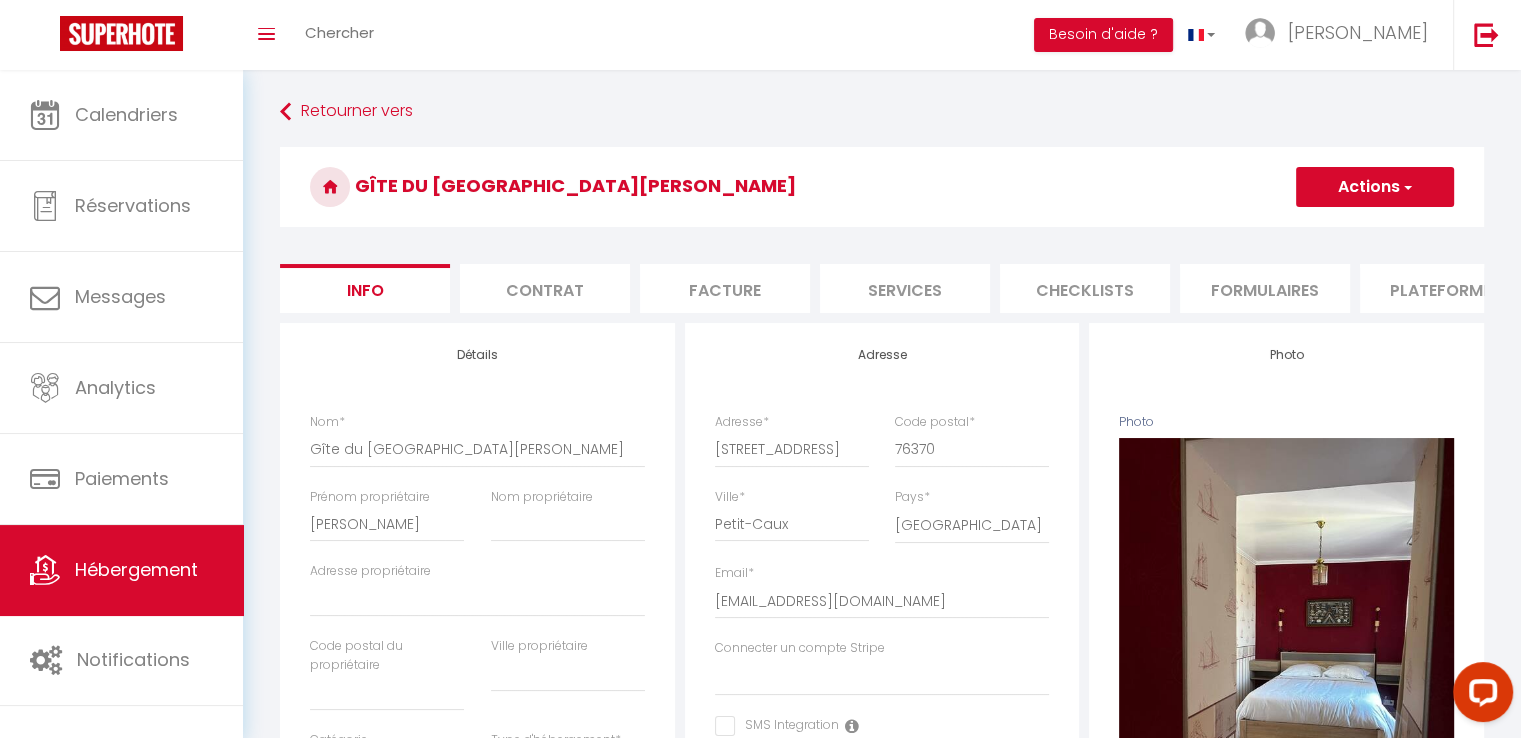 click on "Checklists" at bounding box center (1085, 288) 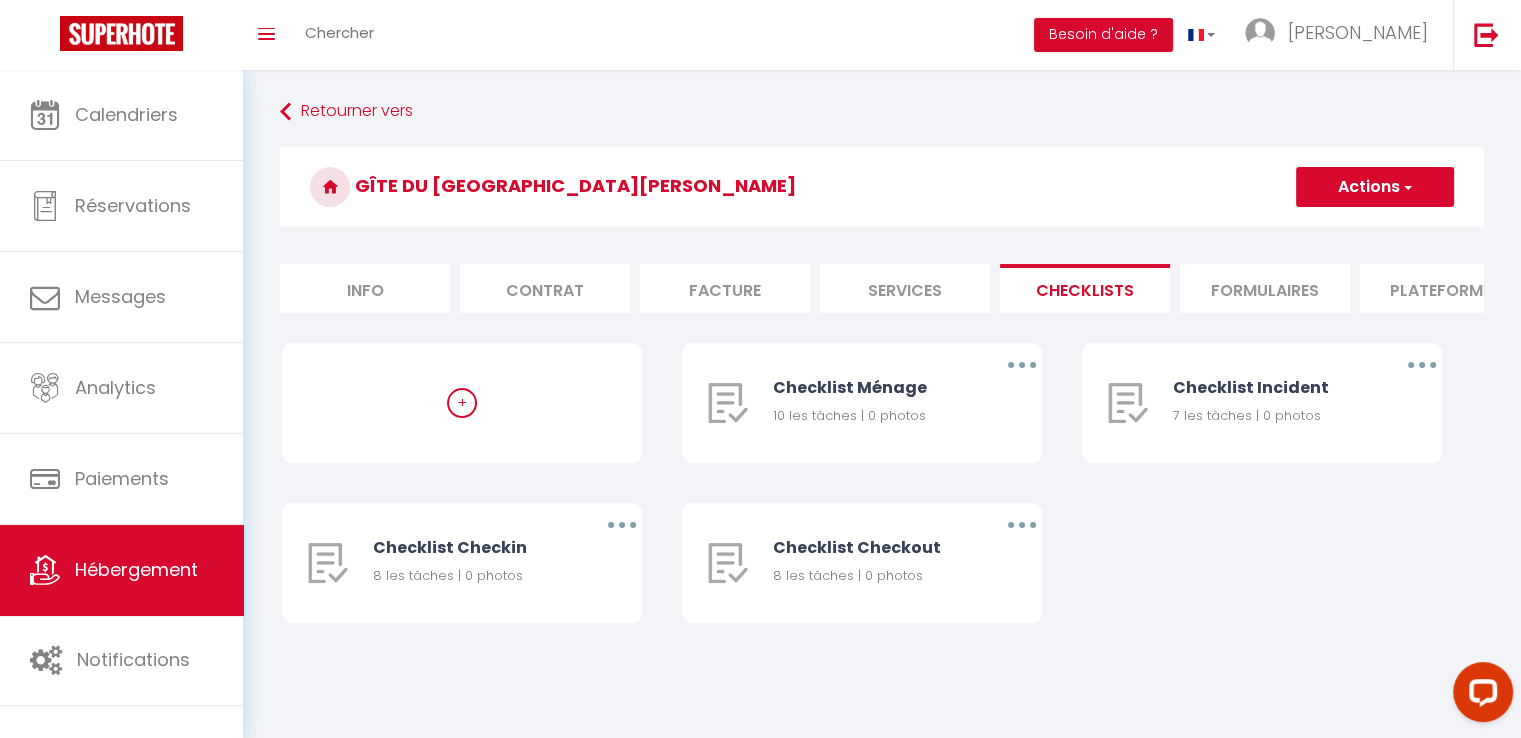 click on "Services" at bounding box center [905, 288] 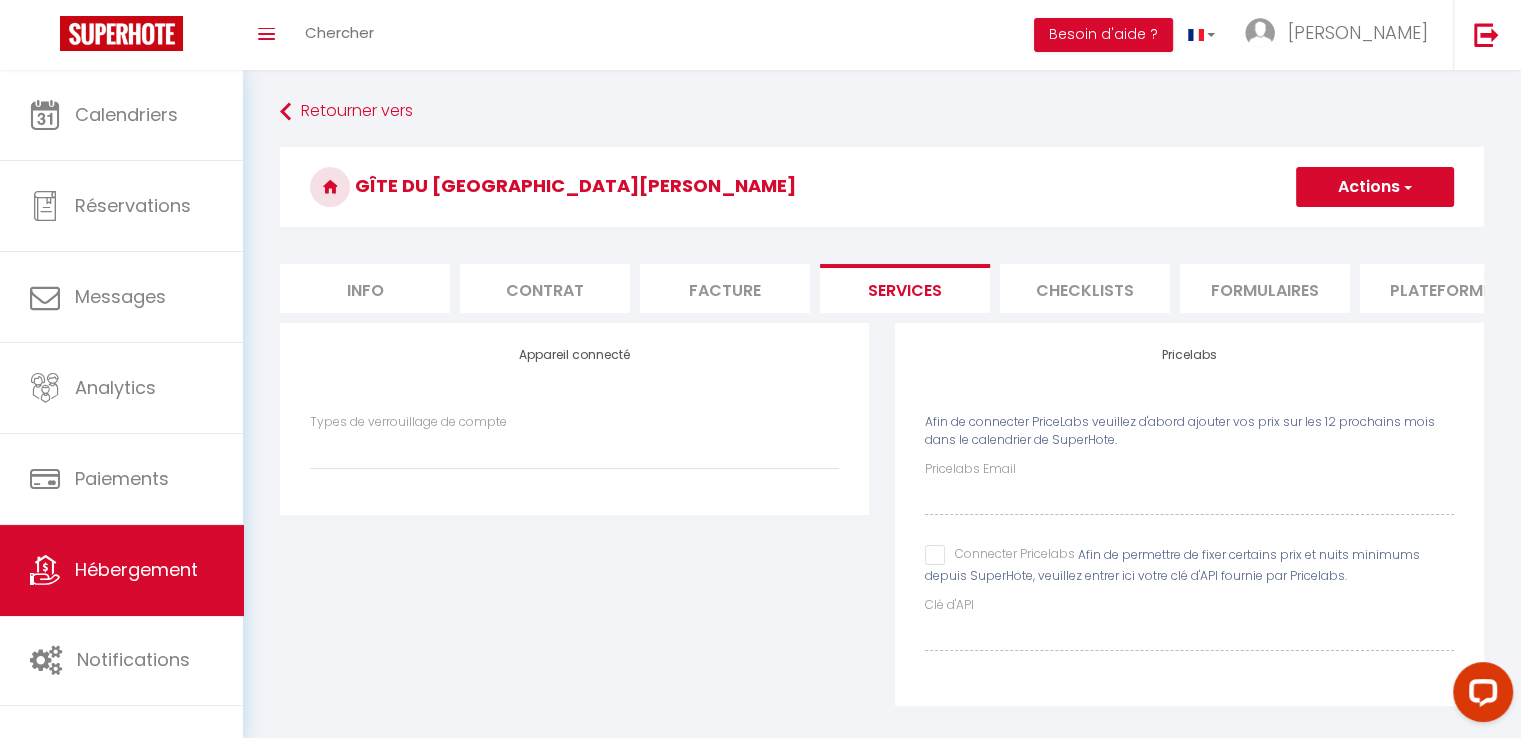 click on "Contrat" at bounding box center (545, 288) 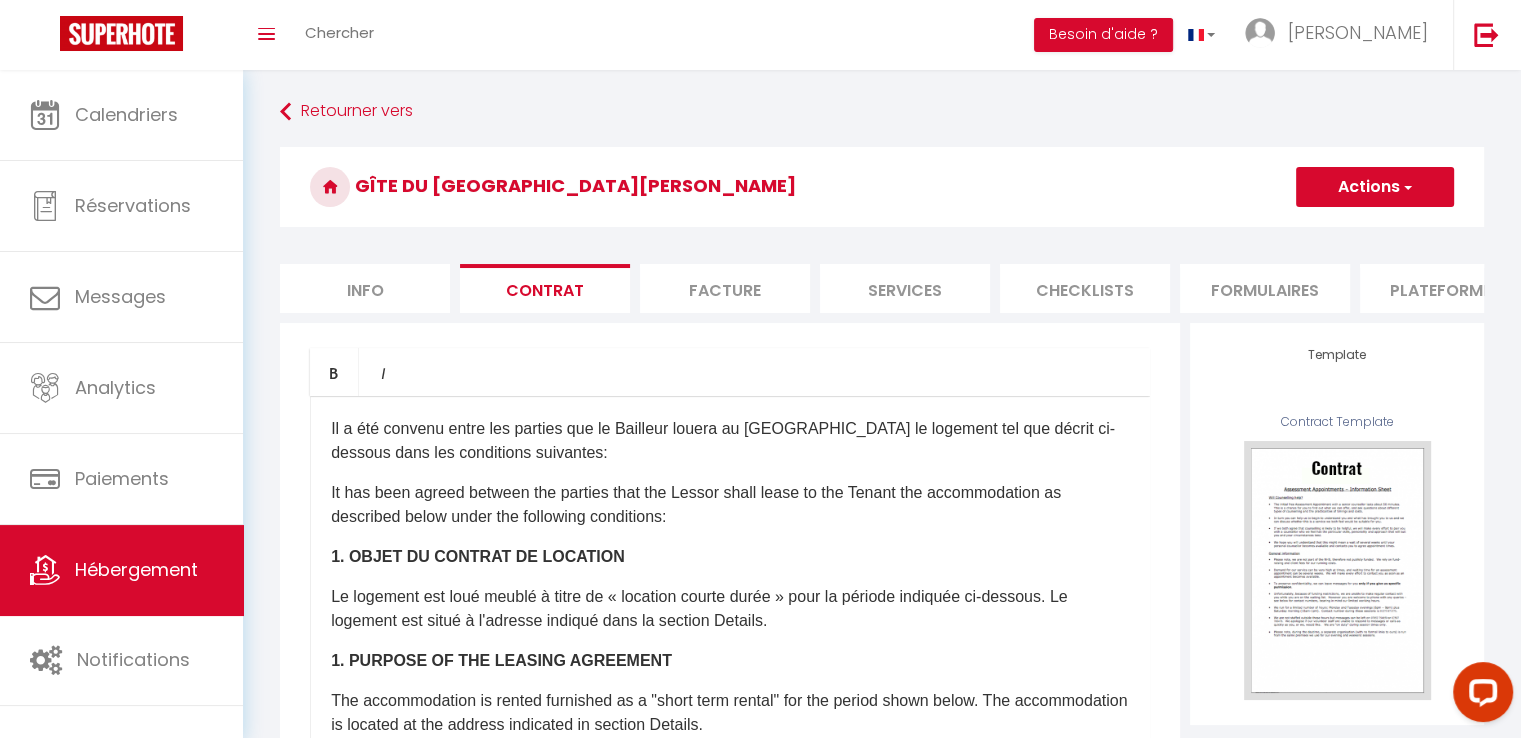 click on "Info" at bounding box center (365, 288) 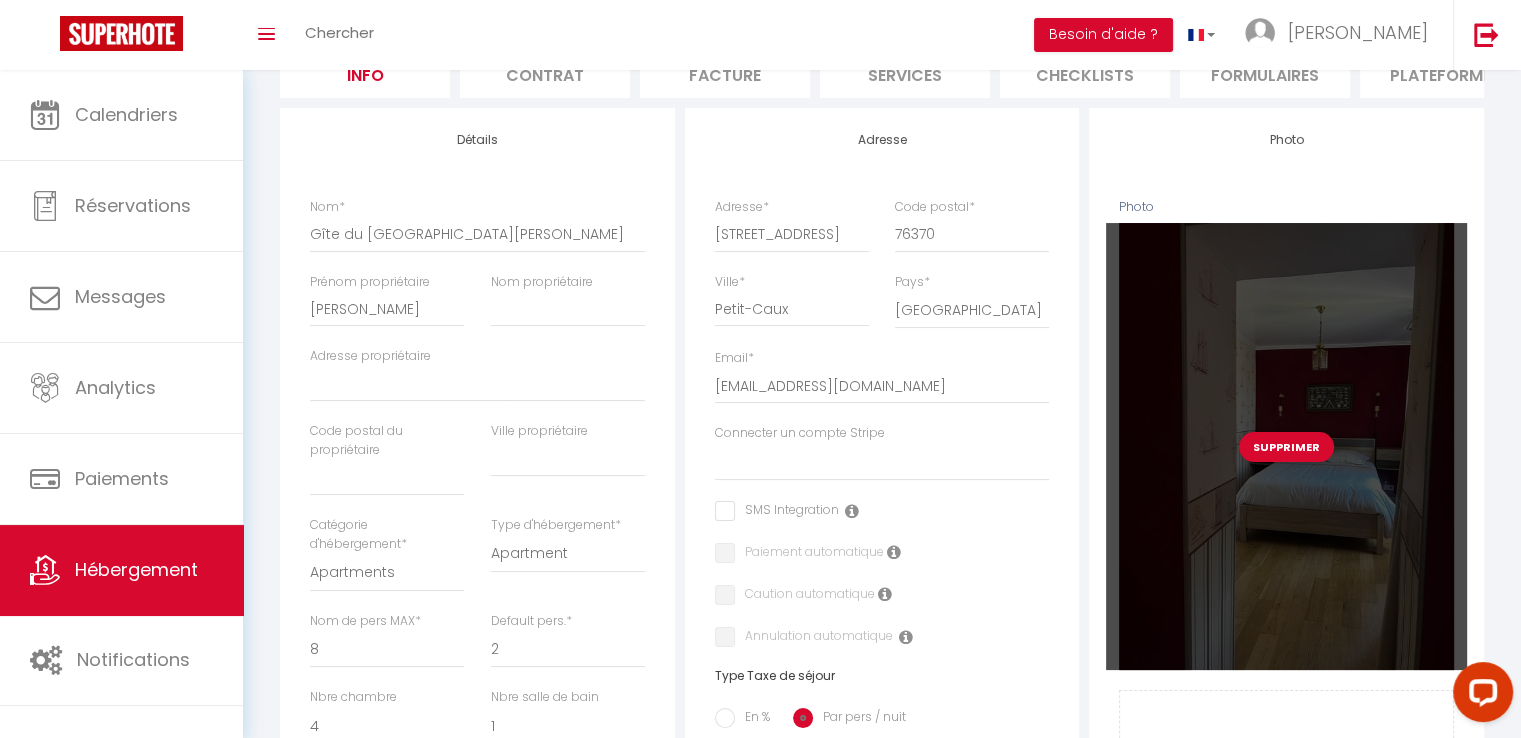 scroll, scrollTop: 99, scrollLeft: 0, axis: vertical 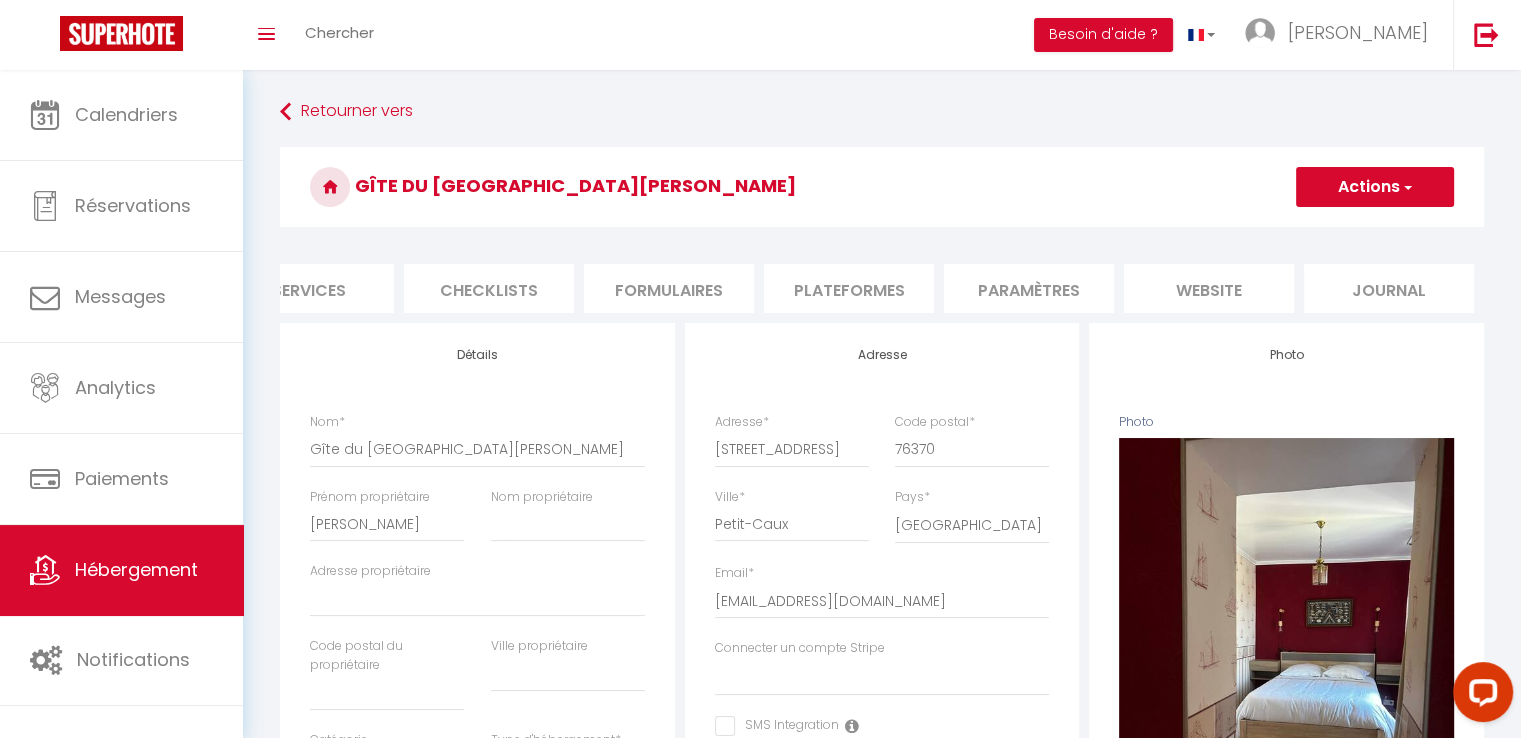 drag, startPoint x: 1228, startPoint y: 309, endPoint x: 663, endPoint y: 335, distance: 565.5979 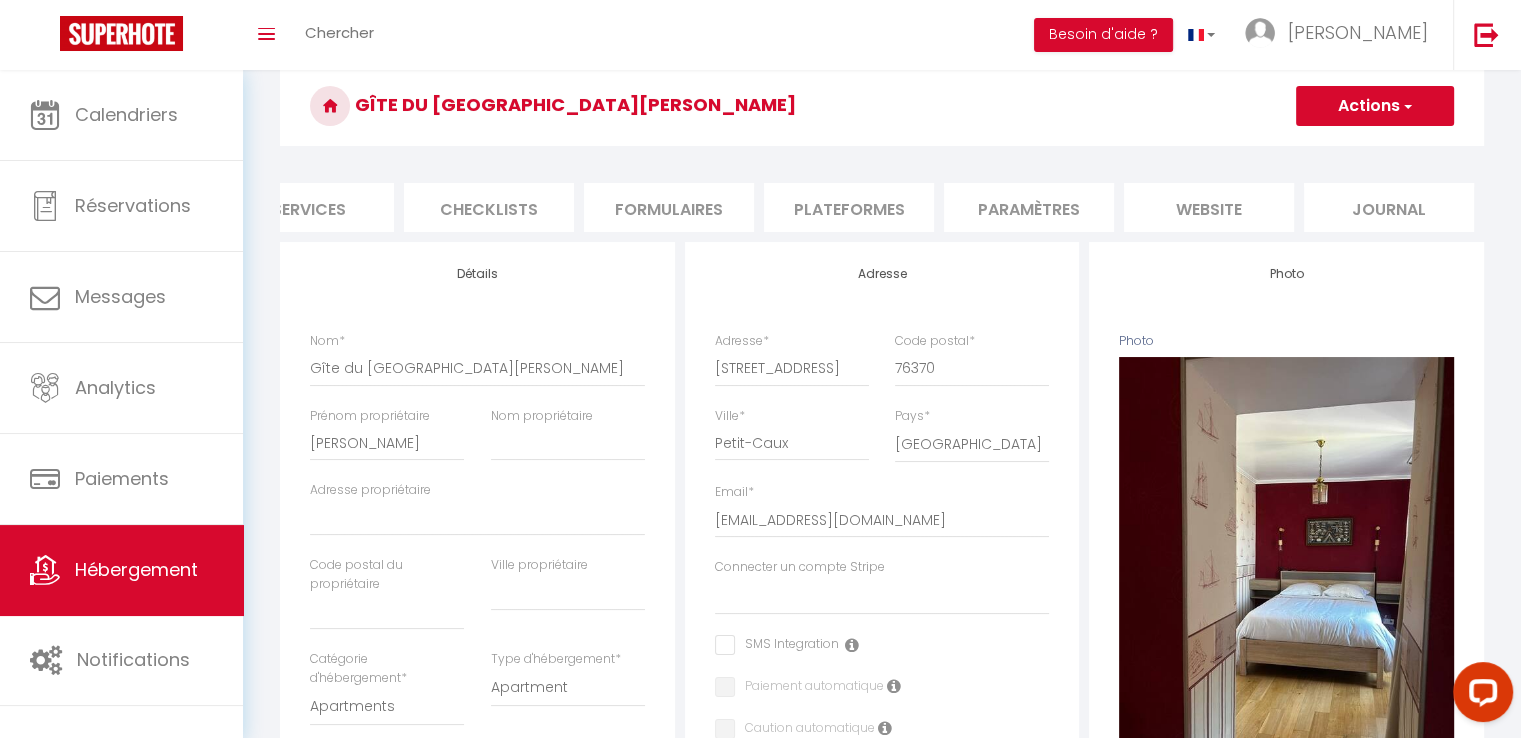 scroll, scrollTop: 0, scrollLeft: 0, axis: both 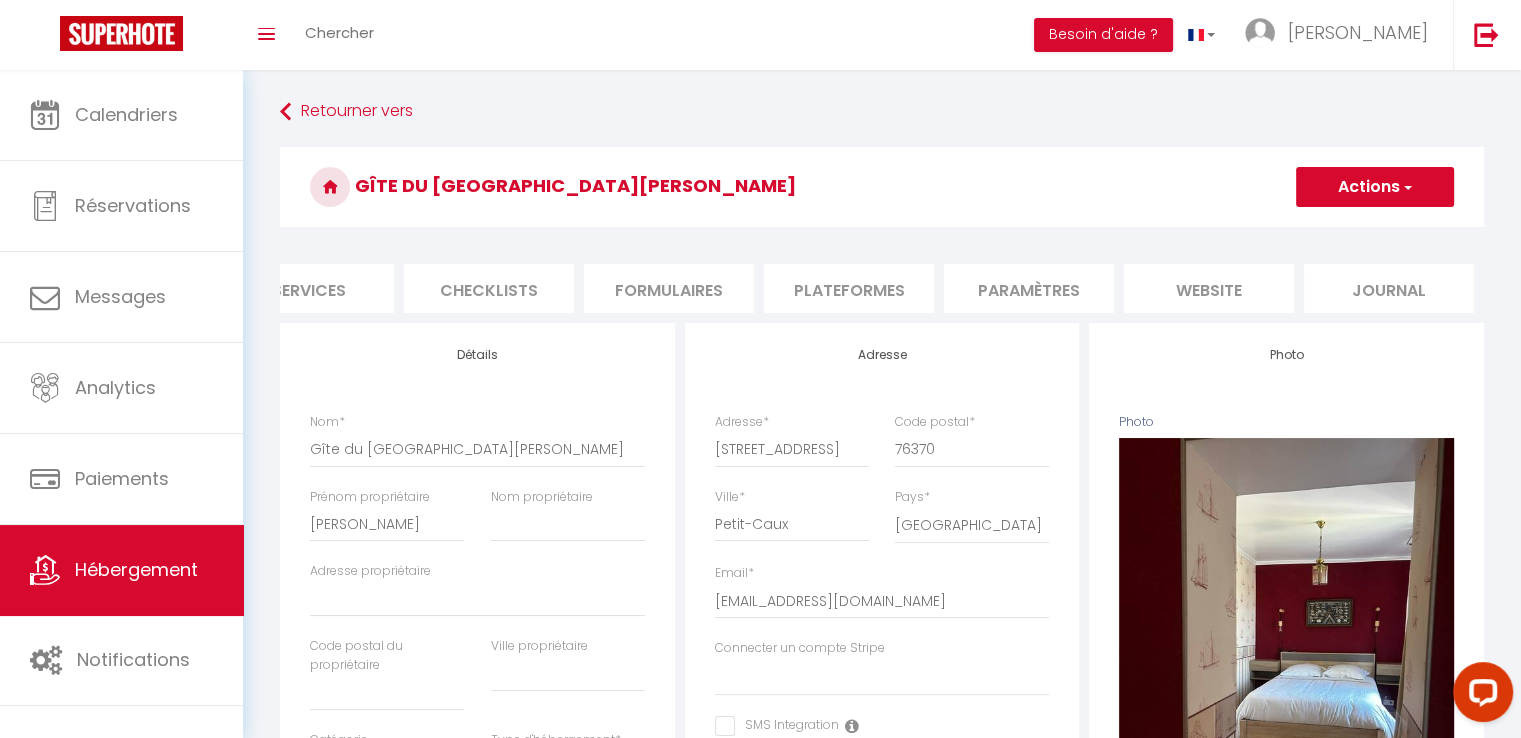 click on "Checklists" at bounding box center (489, 288) 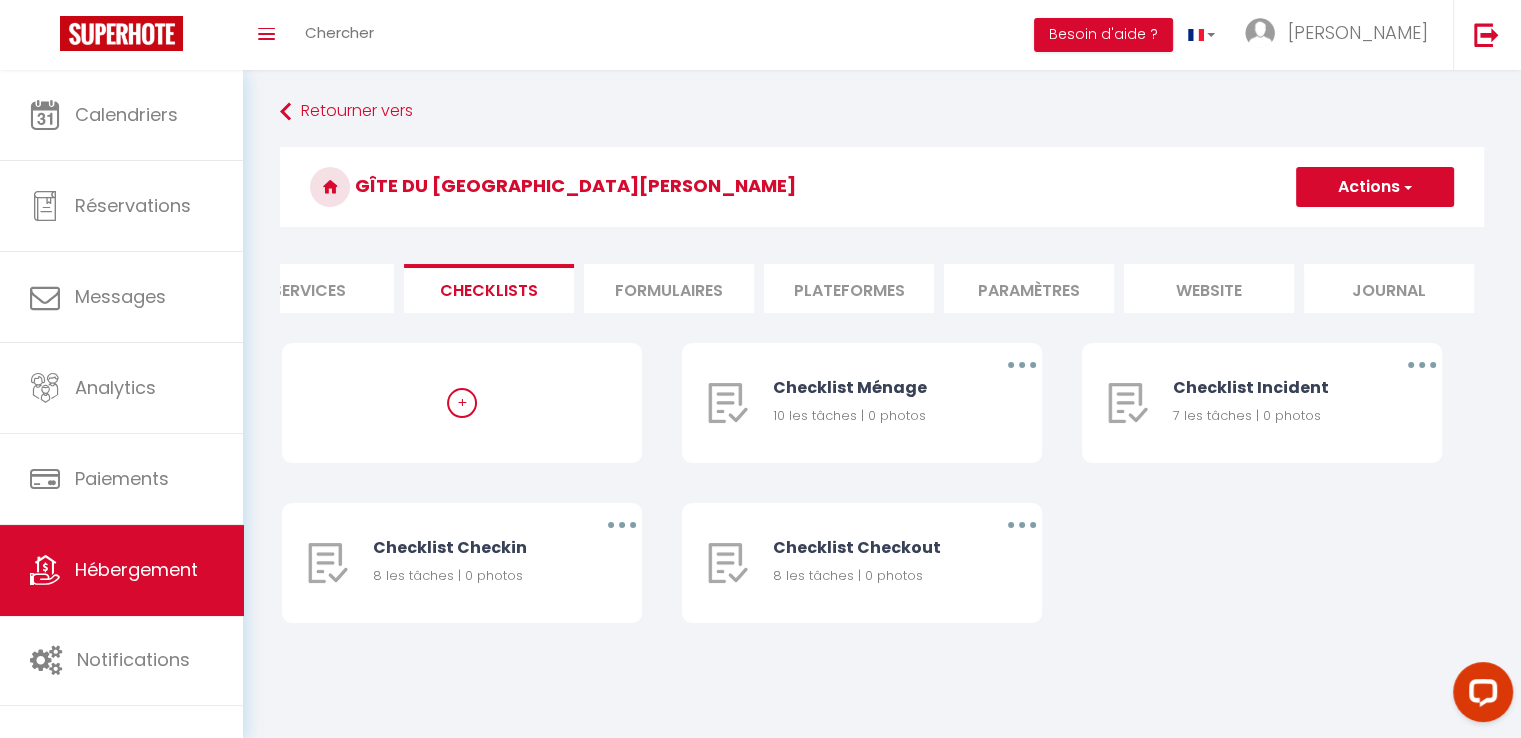 click on "Services" at bounding box center [309, 288] 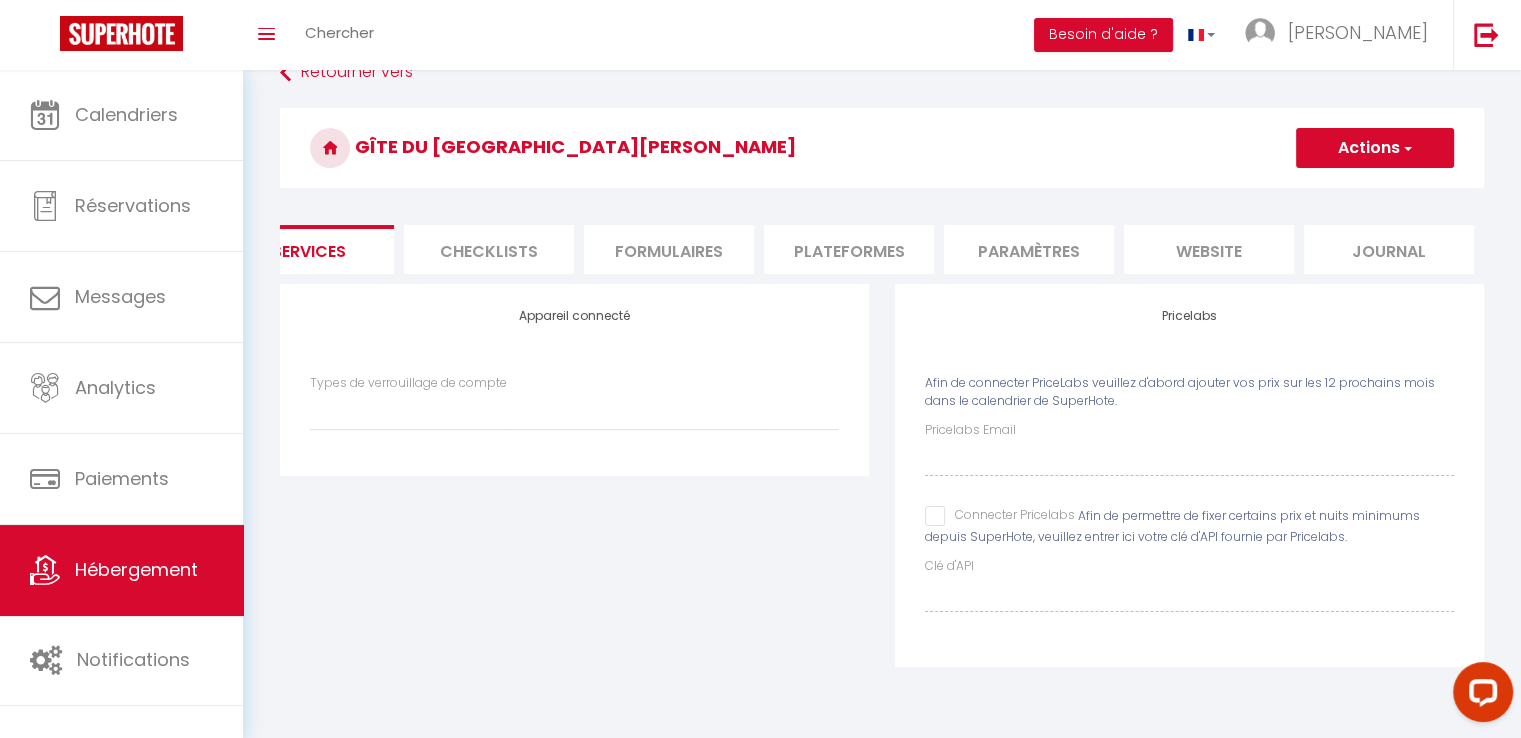 scroll, scrollTop: 70, scrollLeft: 0, axis: vertical 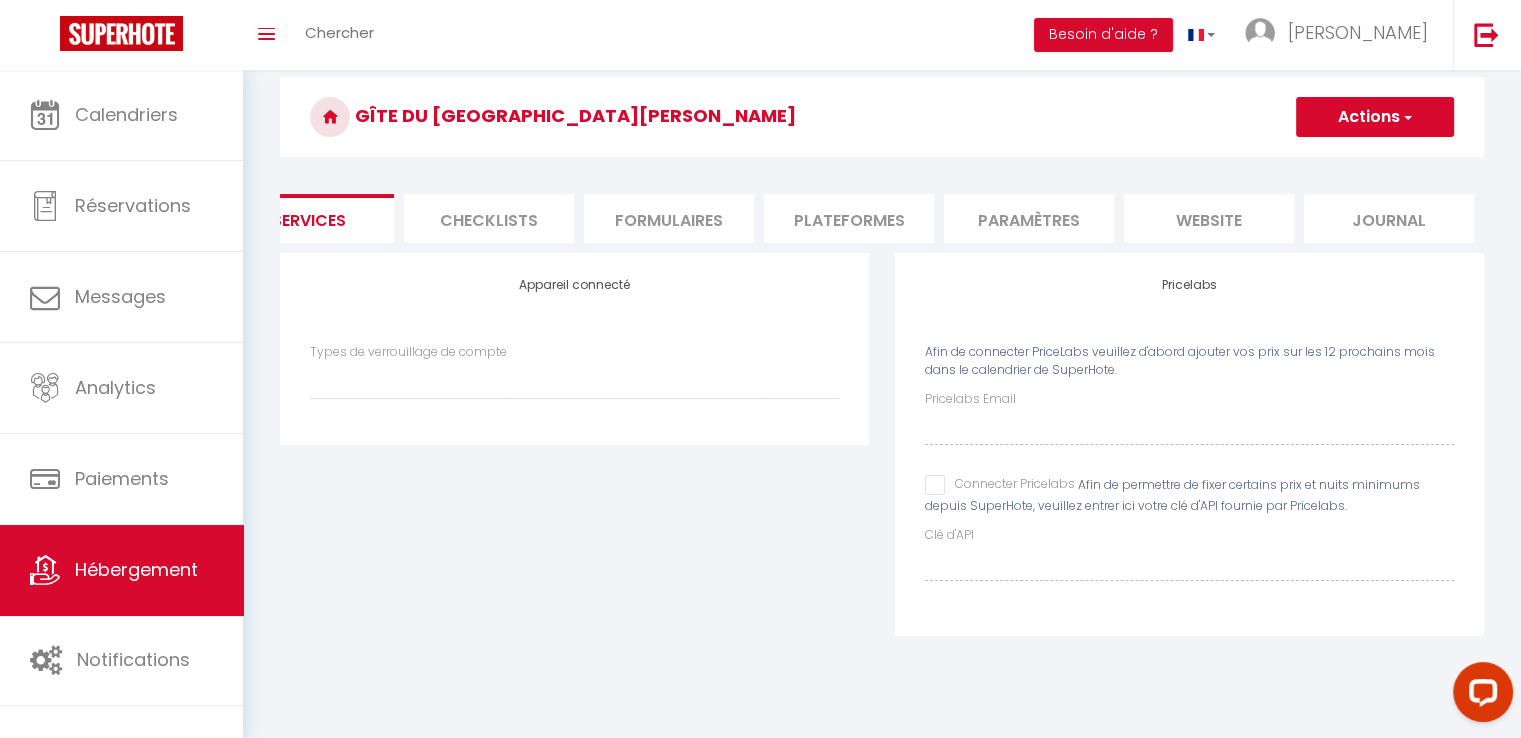 click on "Afin de permettre de fixer certains prix et nuits minimums depuis SuperHote, veuillez entrer ici votre clé d'API fournie par Pricelabs." at bounding box center (1172, 495) 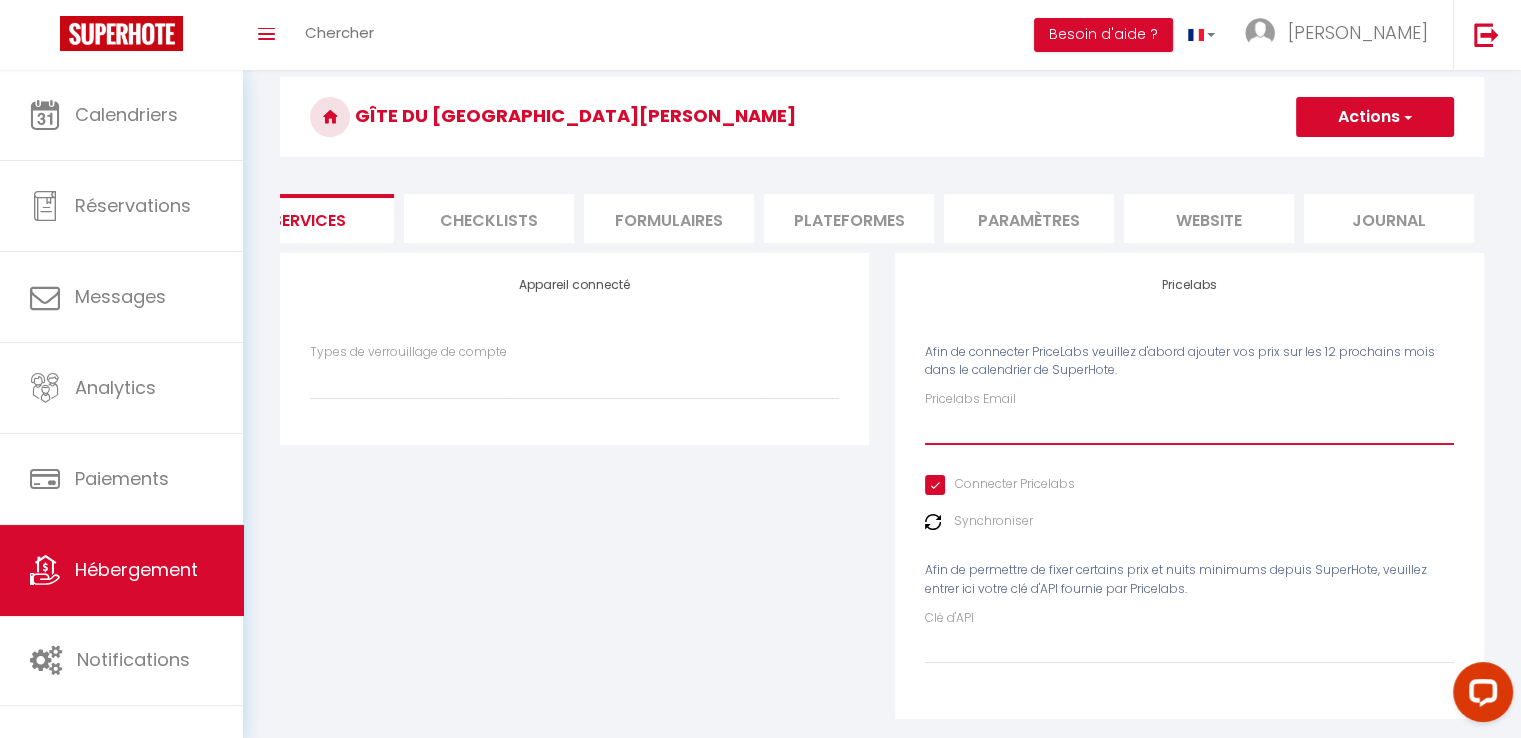 click on "Pricelabs Email" at bounding box center (1189, 427) 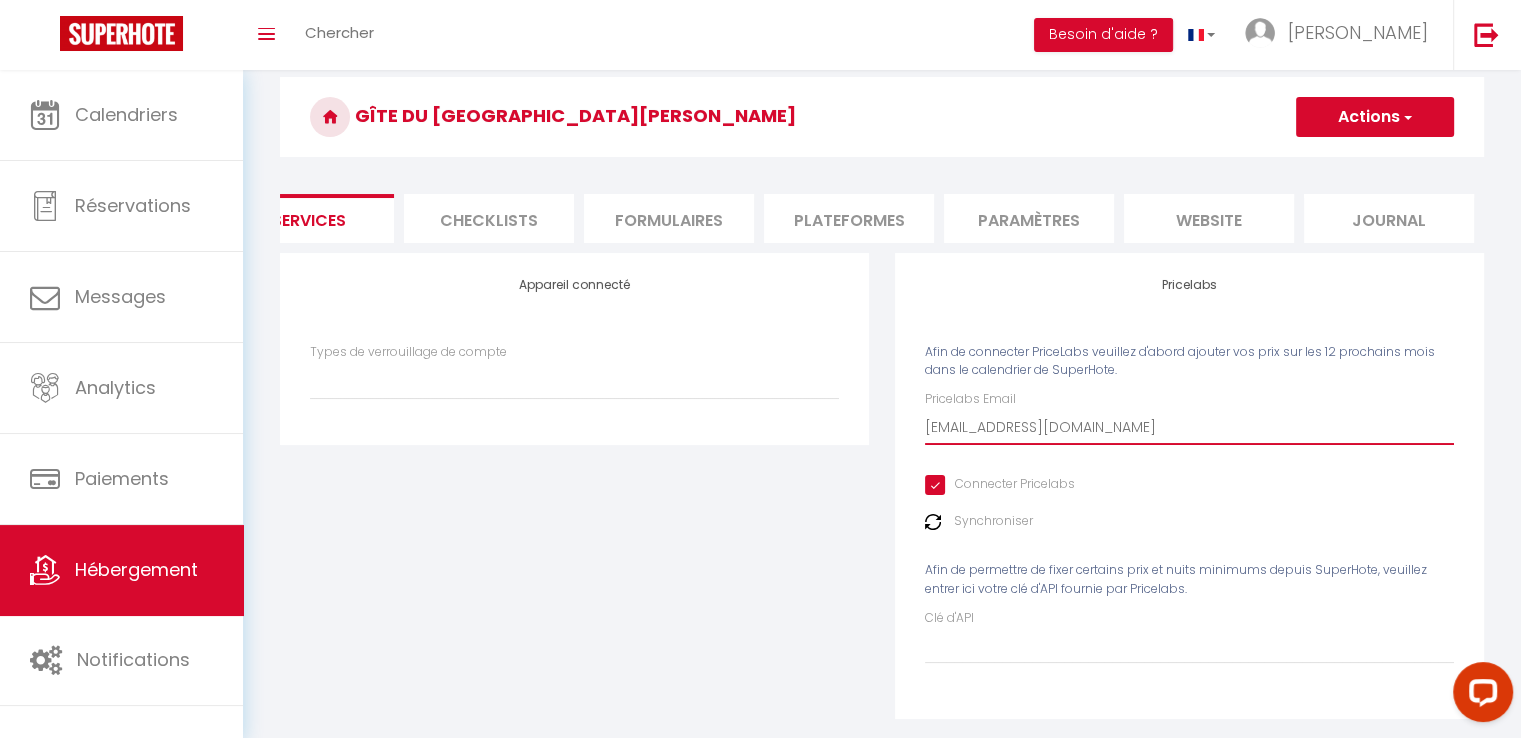 scroll, scrollTop: 116, scrollLeft: 0, axis: vertical 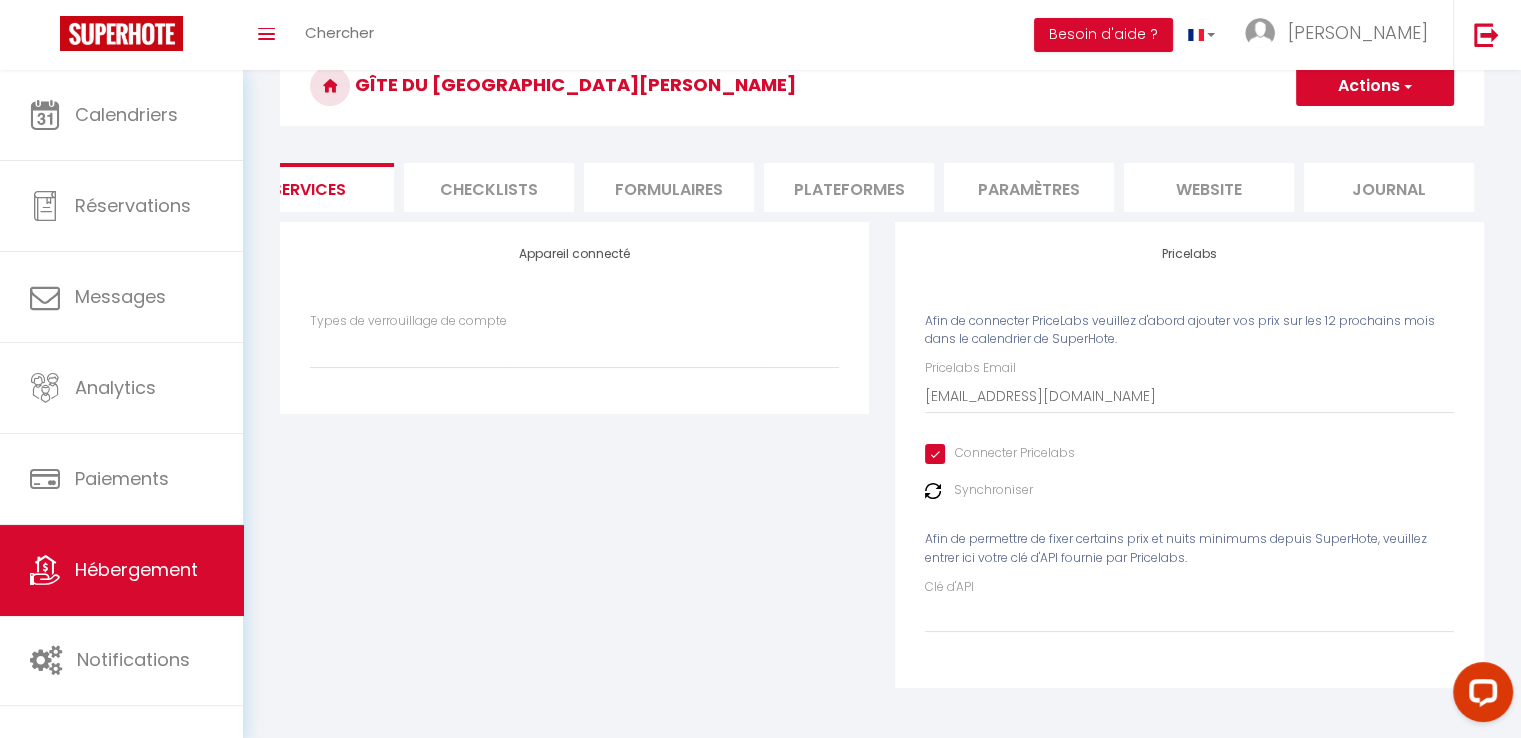 click at bounding box center [933, 491] 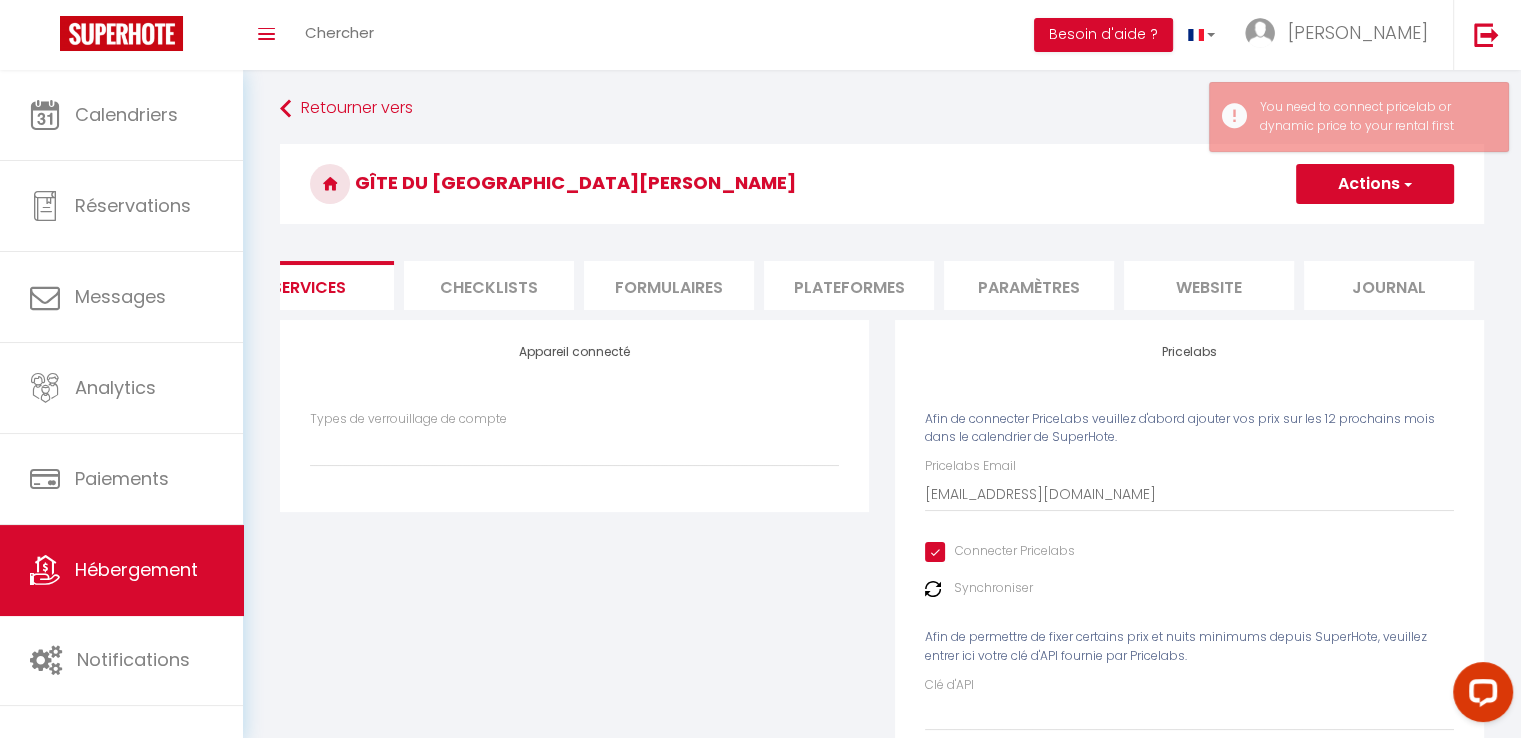 scroll, scrollTop: 0, scrollLeft: 0, axis: both 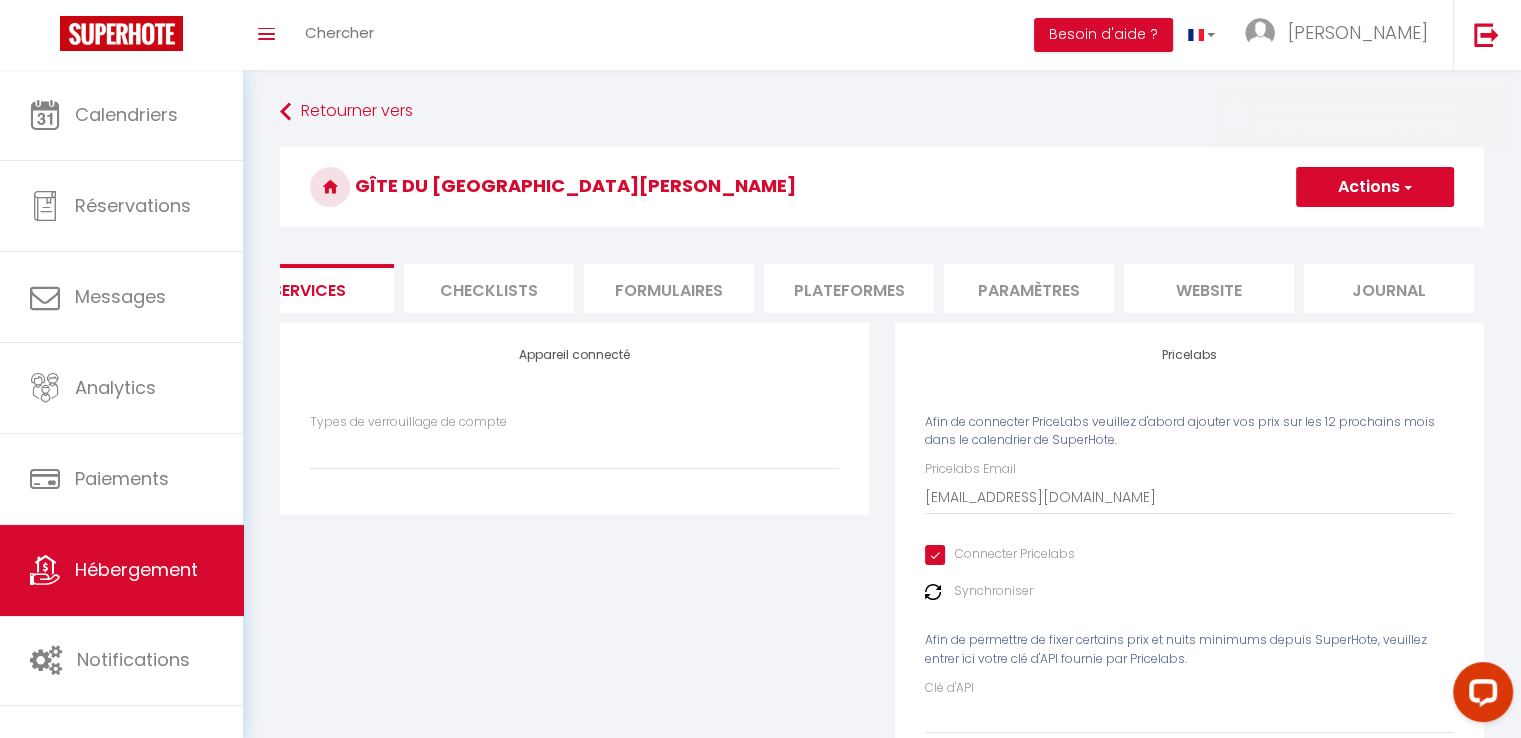 click on "Actions" at bounding box center (1375, 187) 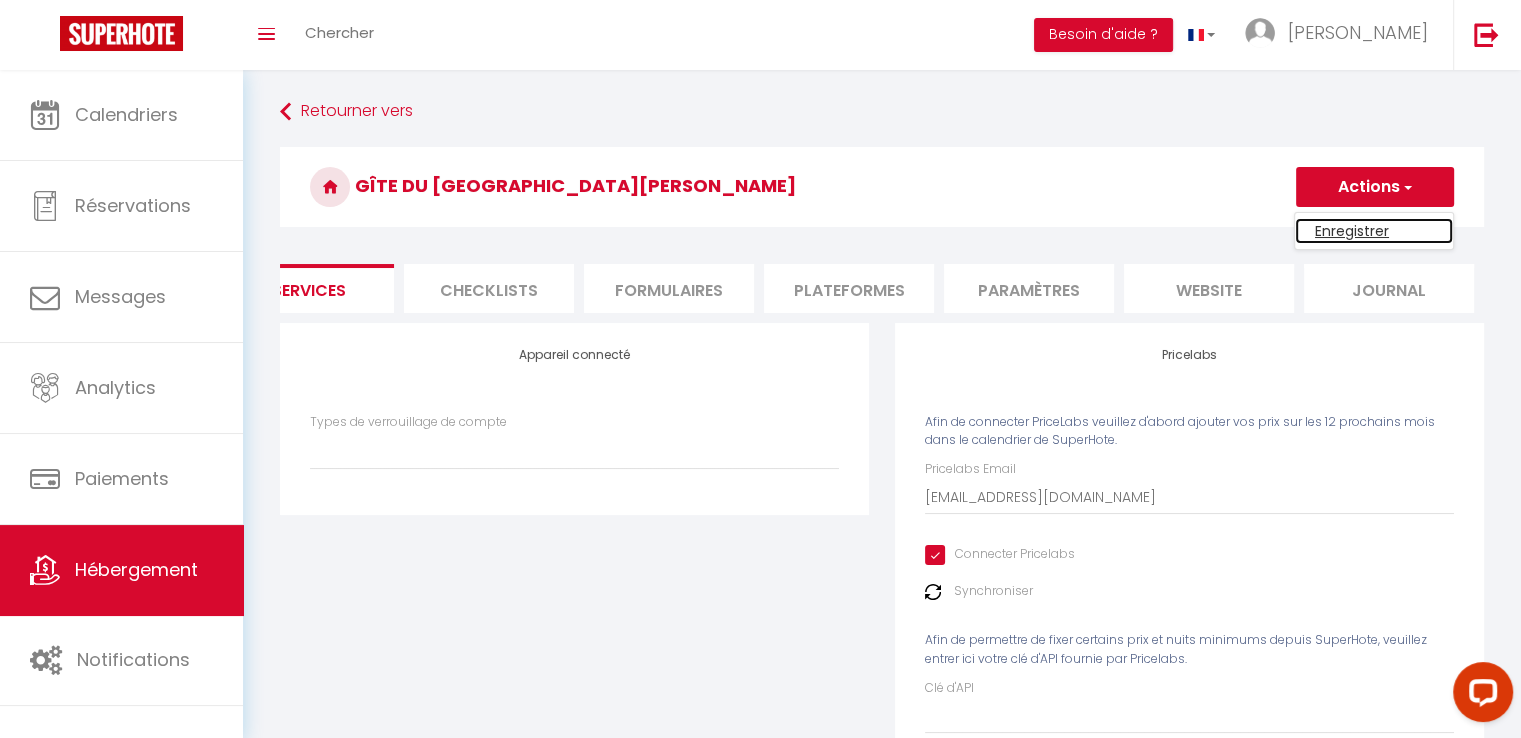 click on "Enregistrer" at bounding box center (1374, 231) 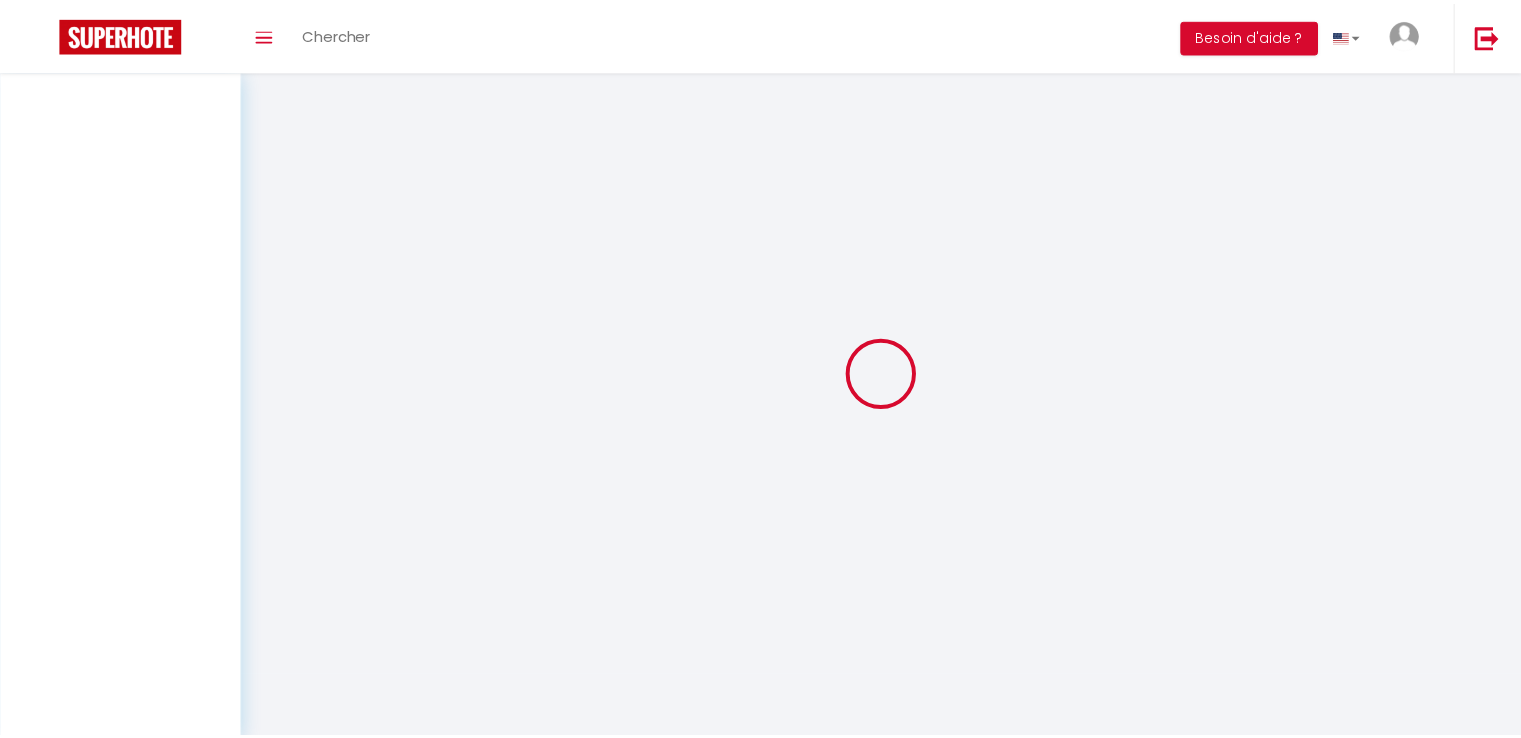 scroll, scrollTop: 0, scrollLeft: 0, axis: both 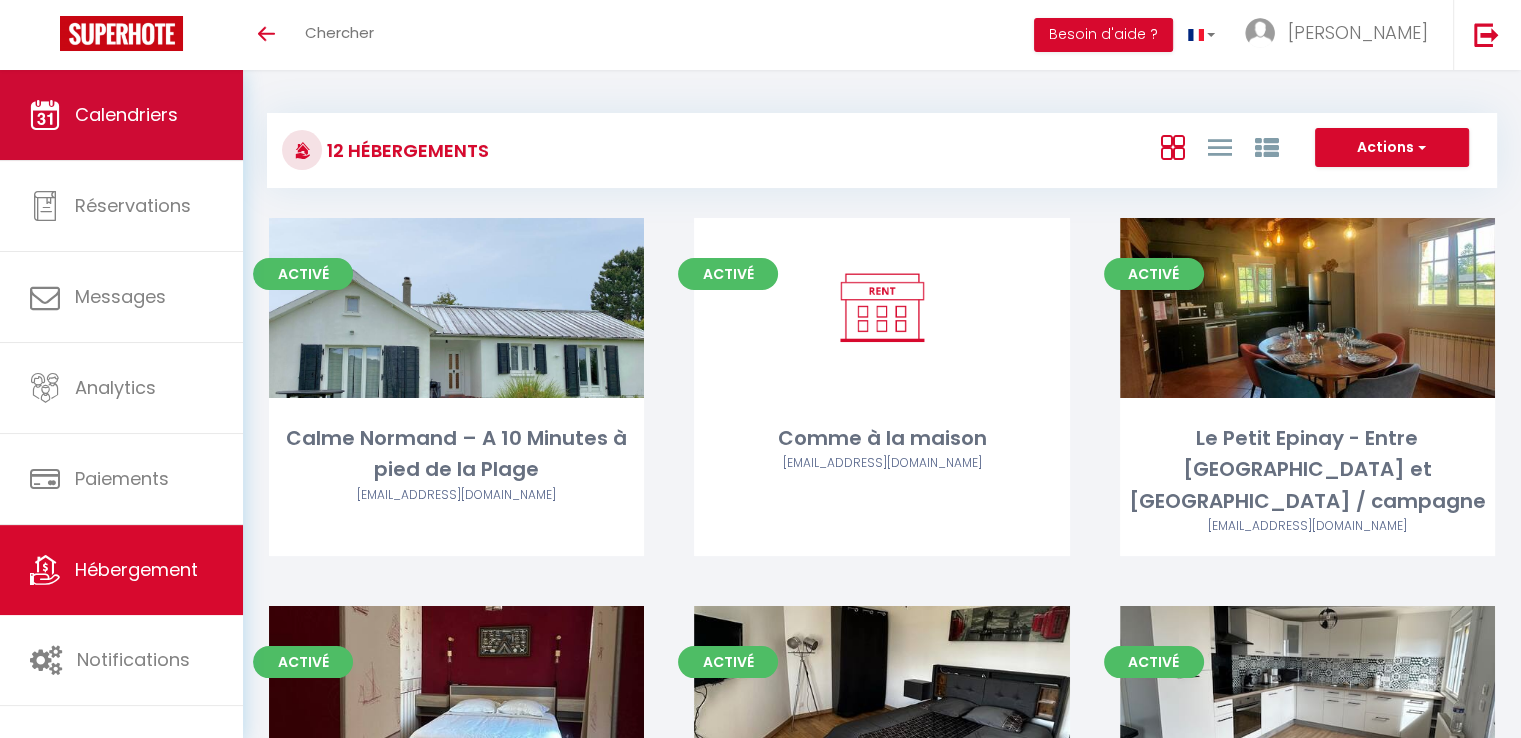 click on "Calendriers" at bounding box center (126, 114) 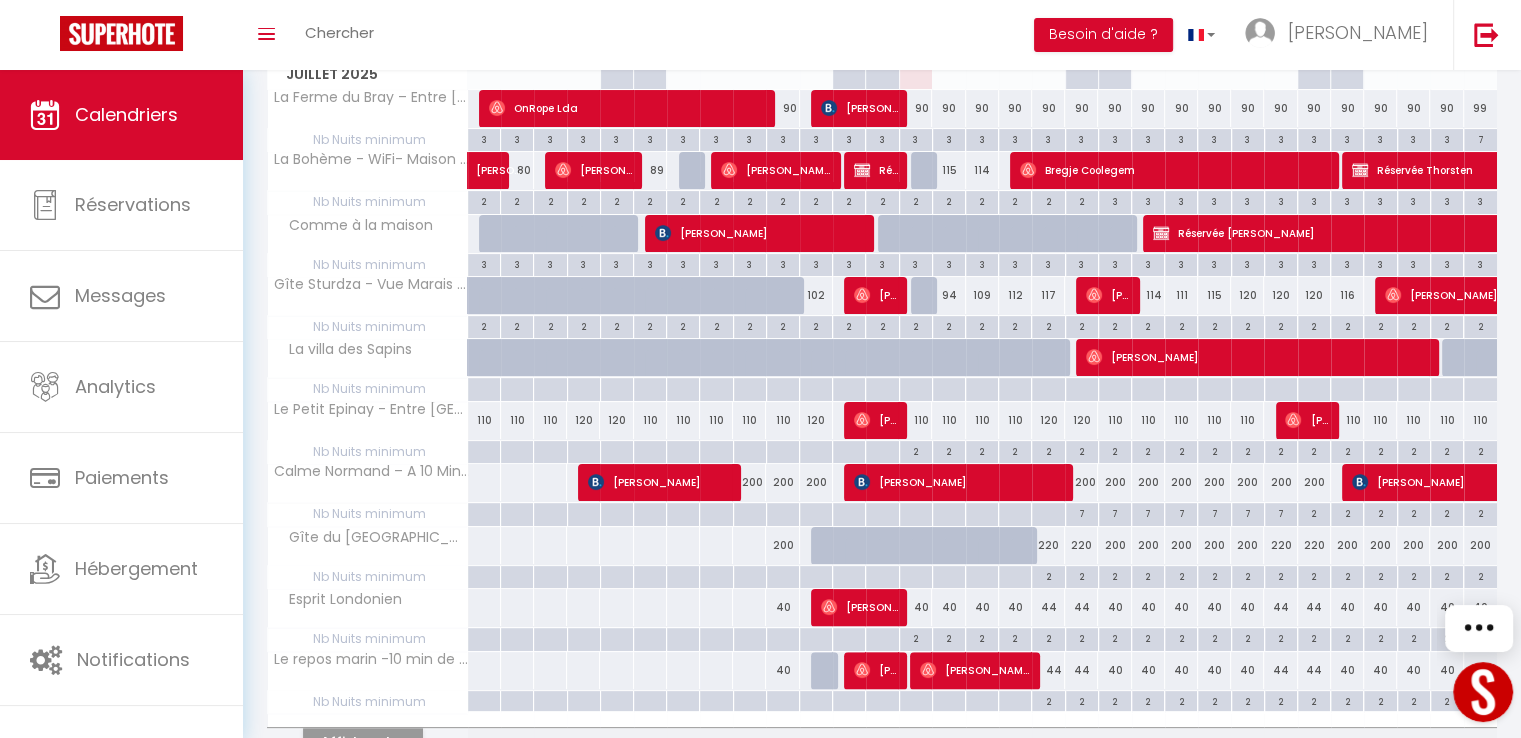 scroll, scrollTop: 429, scrollLeft: 0, axis: vertical 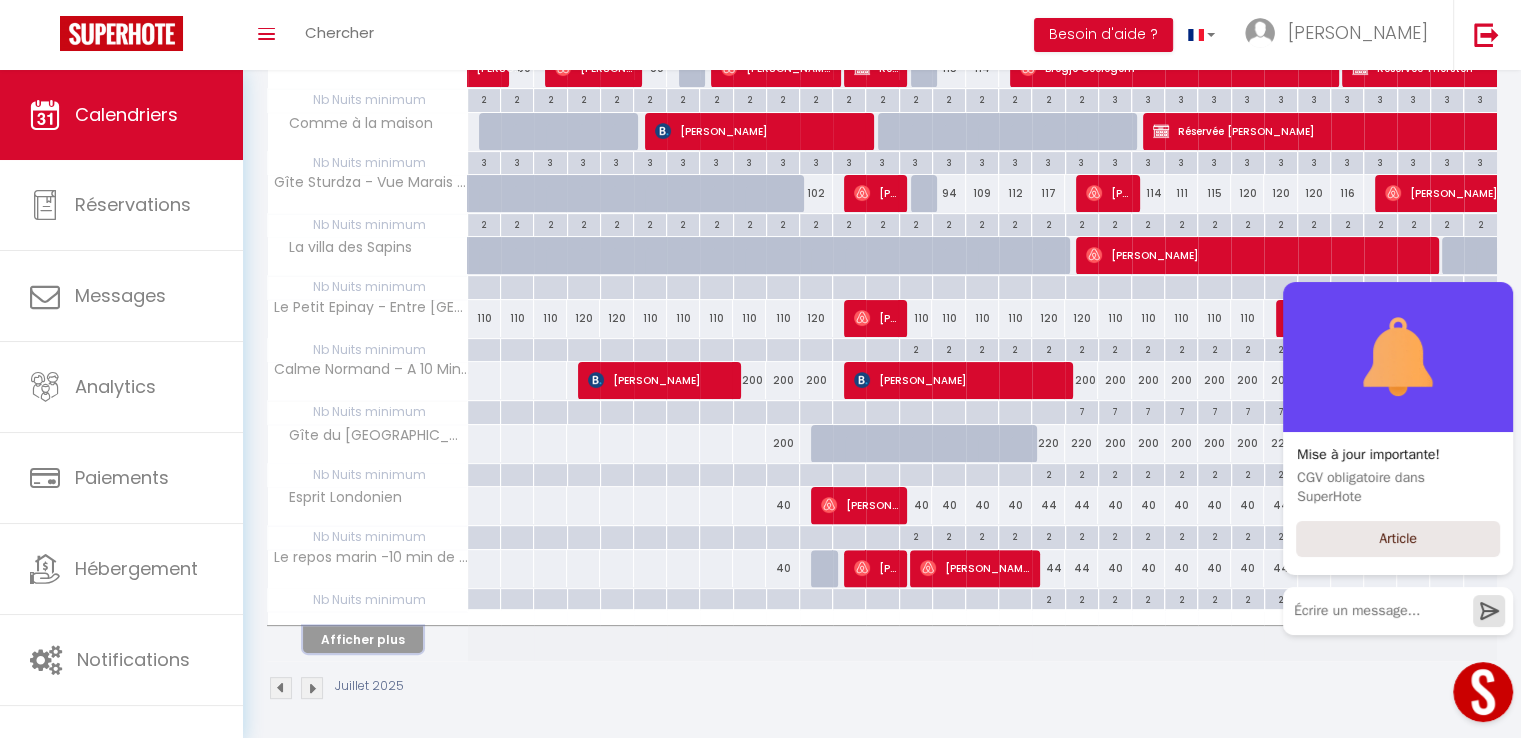 click on "Afficher plus" at bounding box center [363, 639] 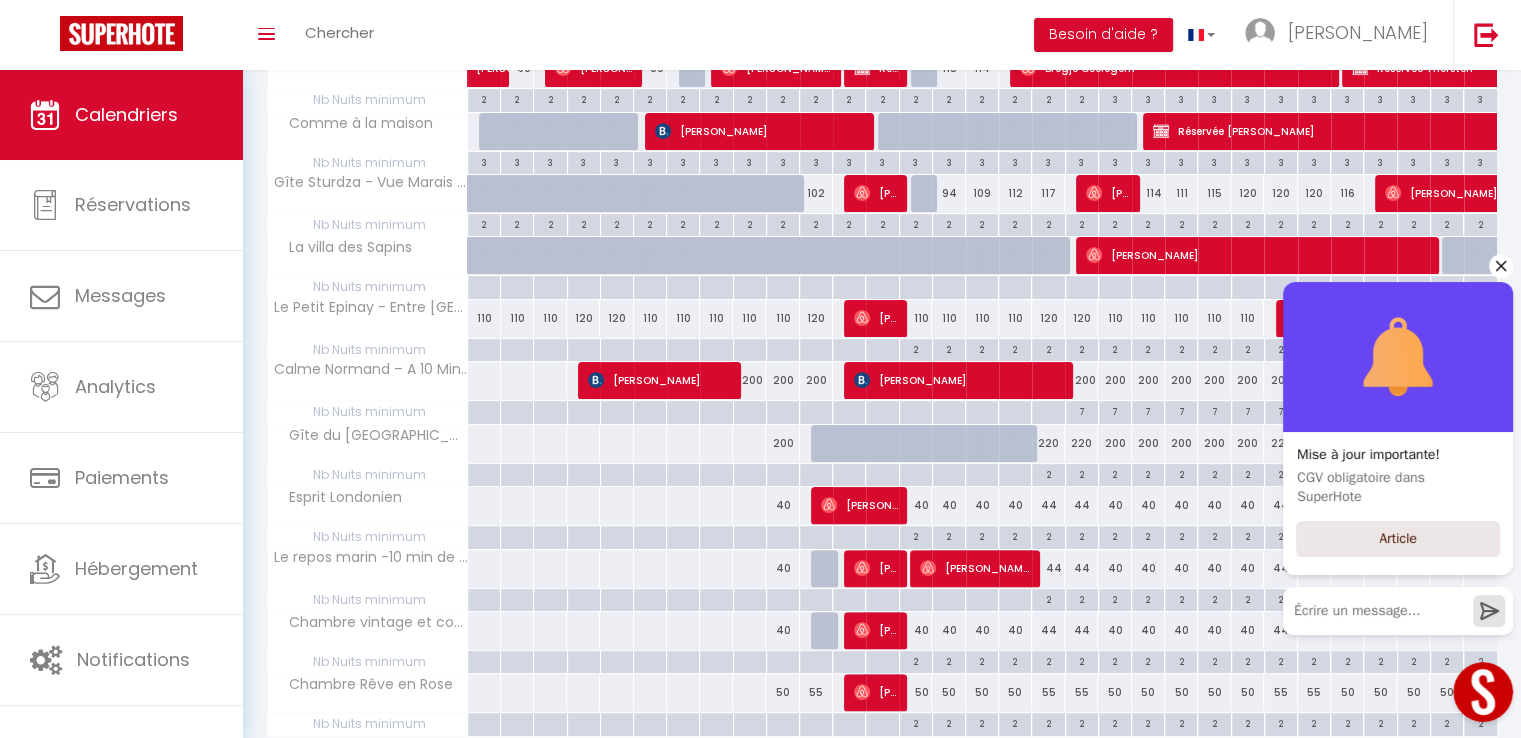 click 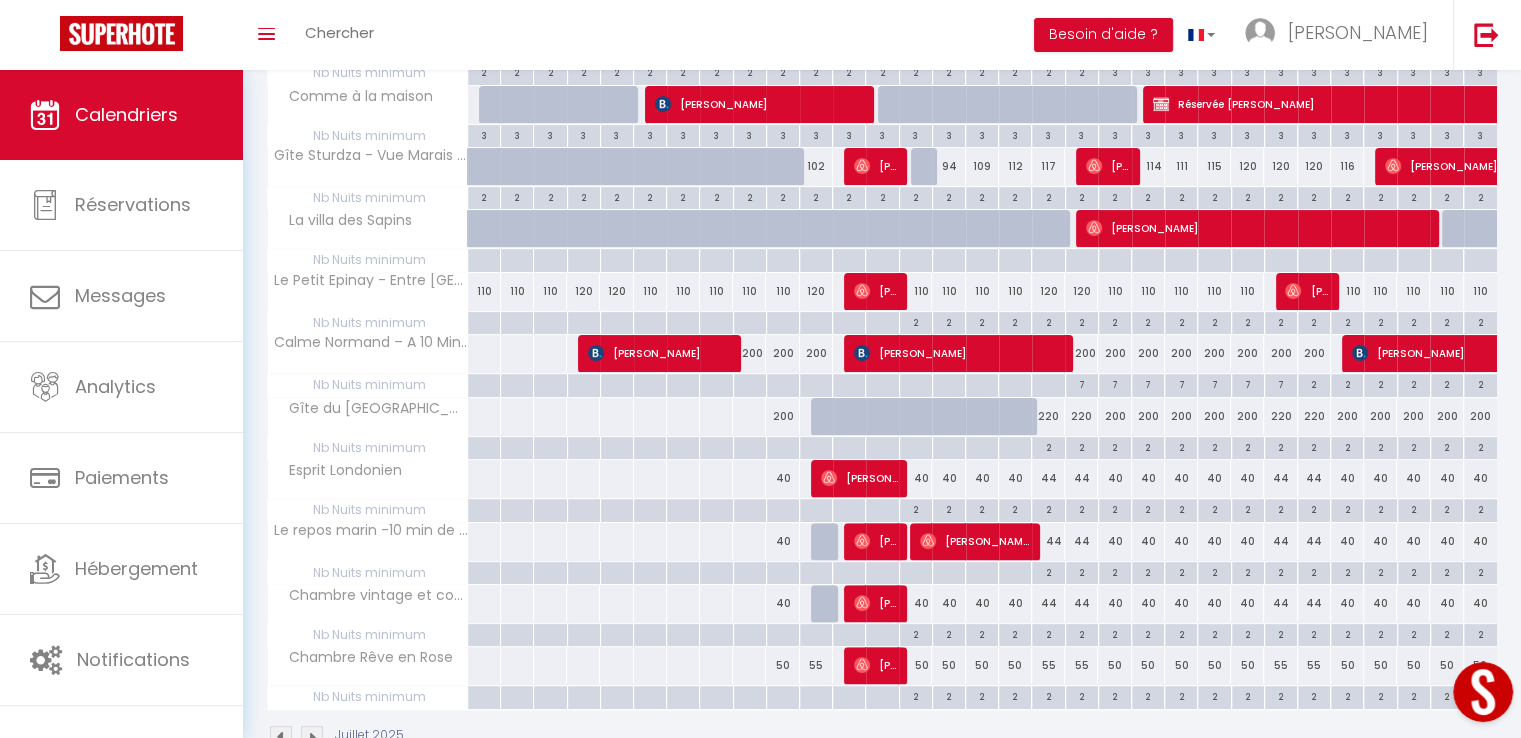 scroll, scrollTop: 504, scrollLeft: 0, axis: vertical 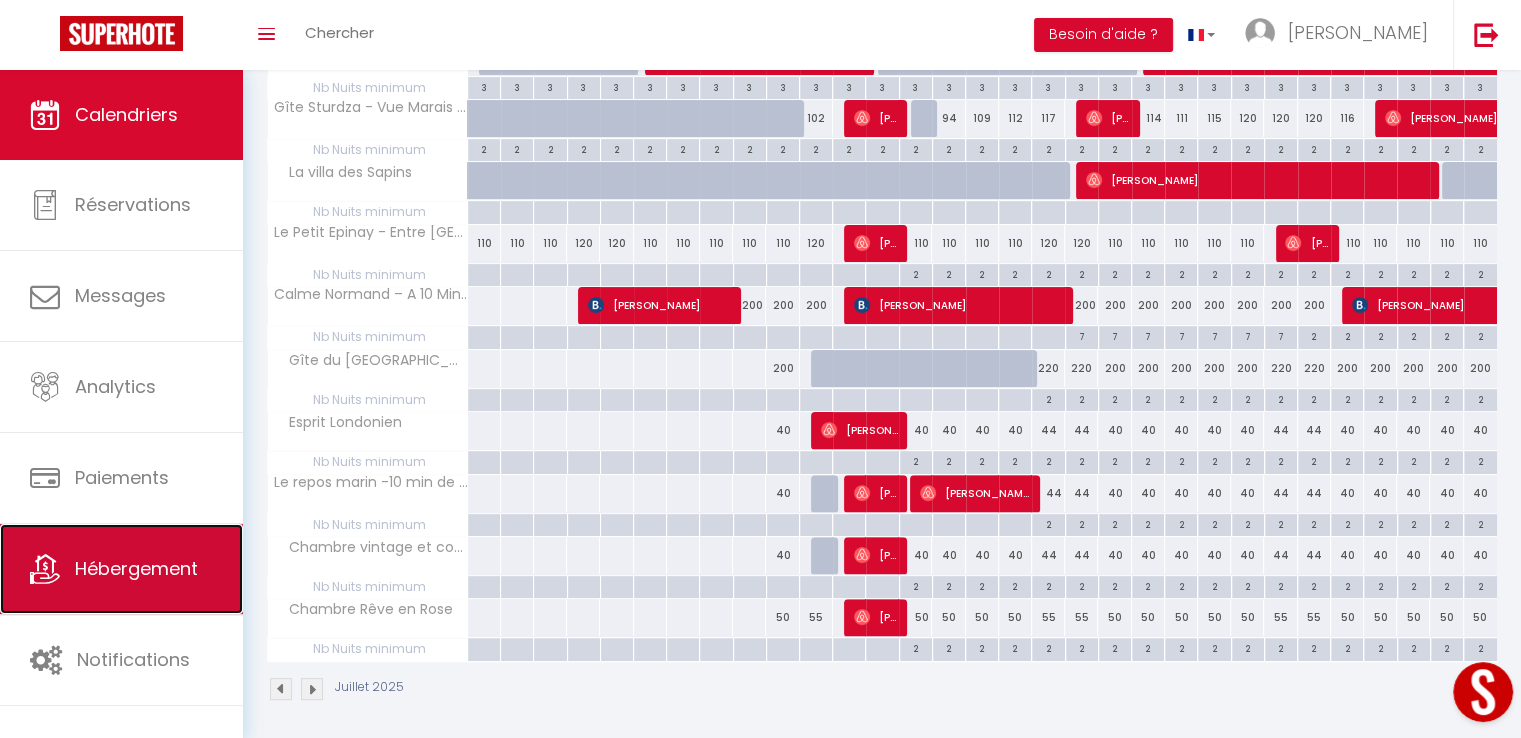 click on "Hébergement" at bounding box center [136, 568] 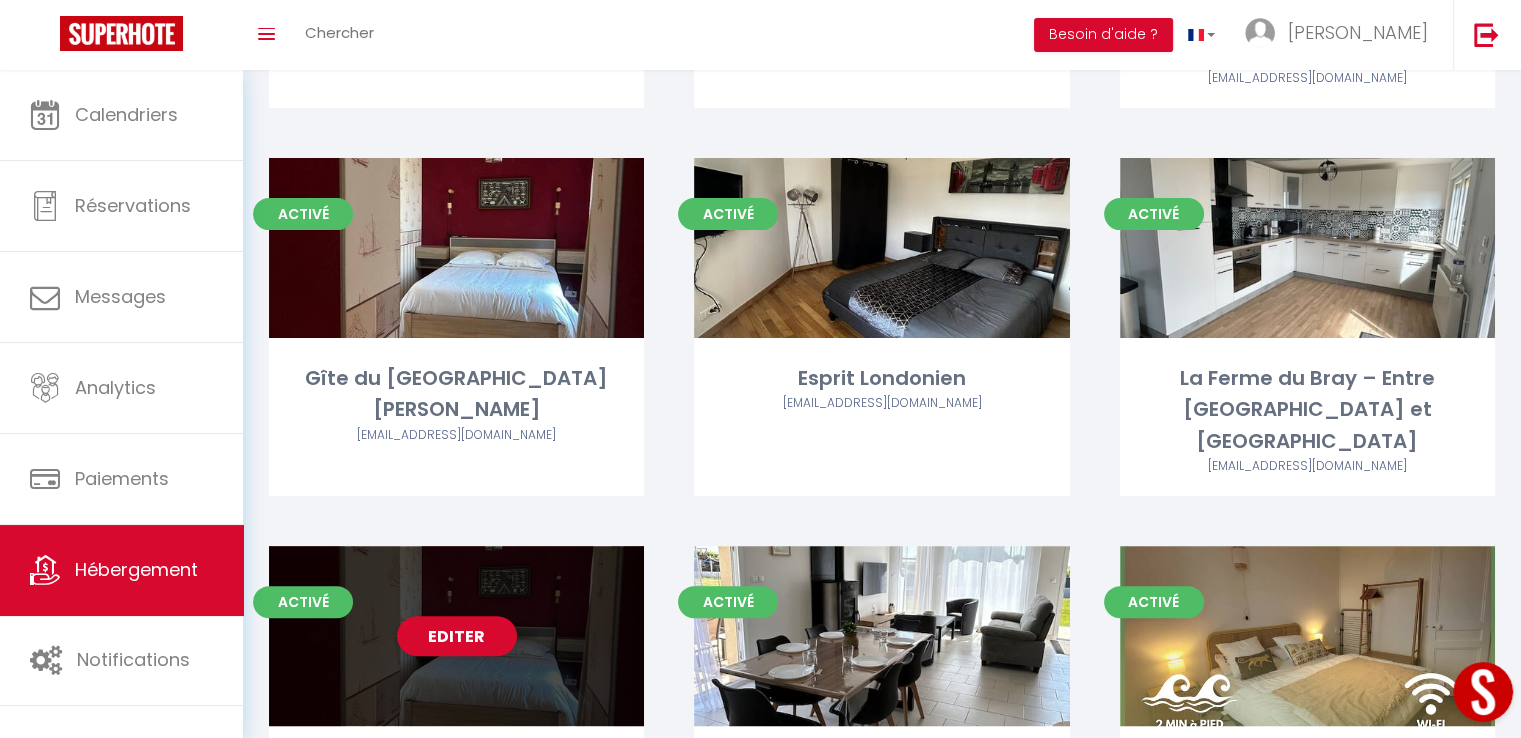 scroll, scrollTop: 700, scrollLeft: 0, axis: vertical 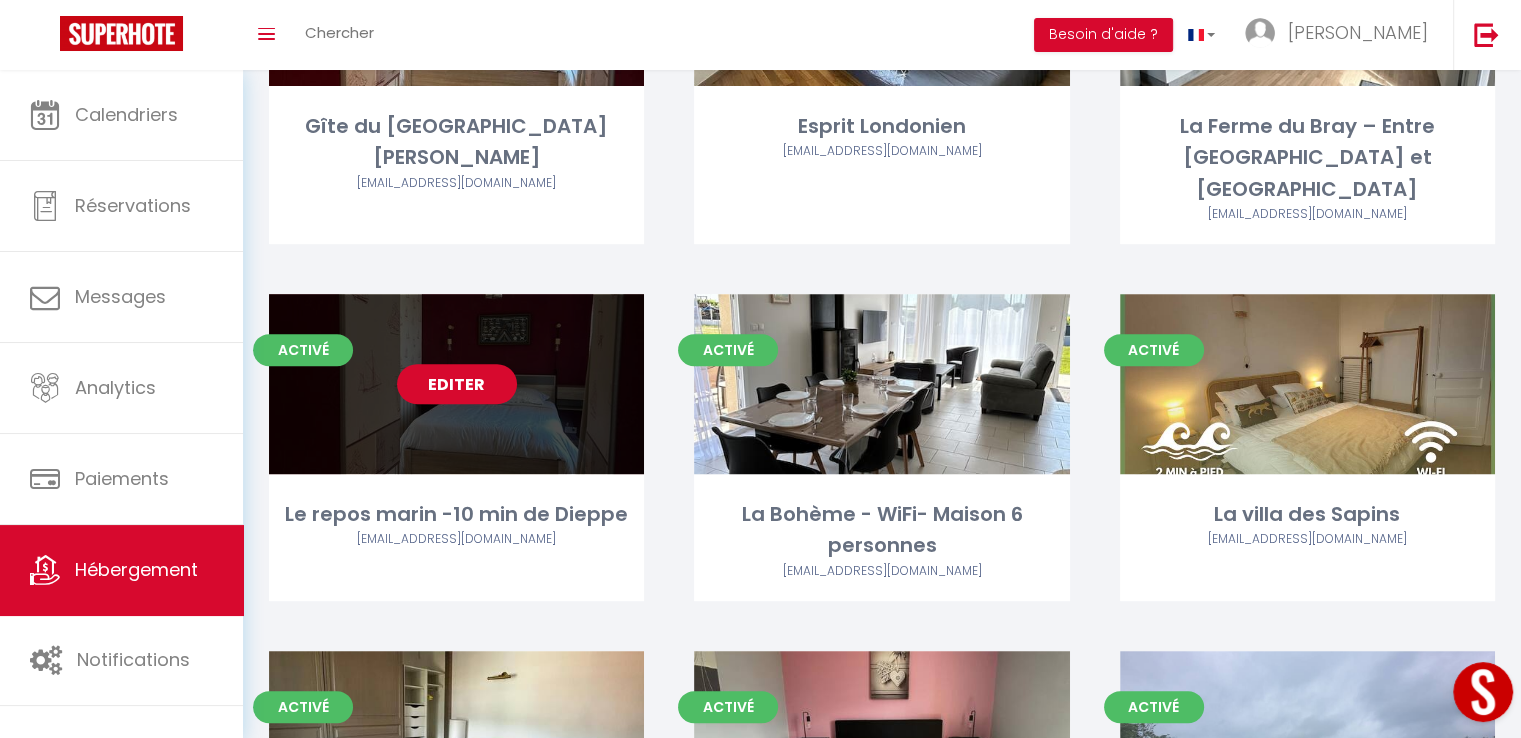 click on "Editer" at bounding box center [457, 384] 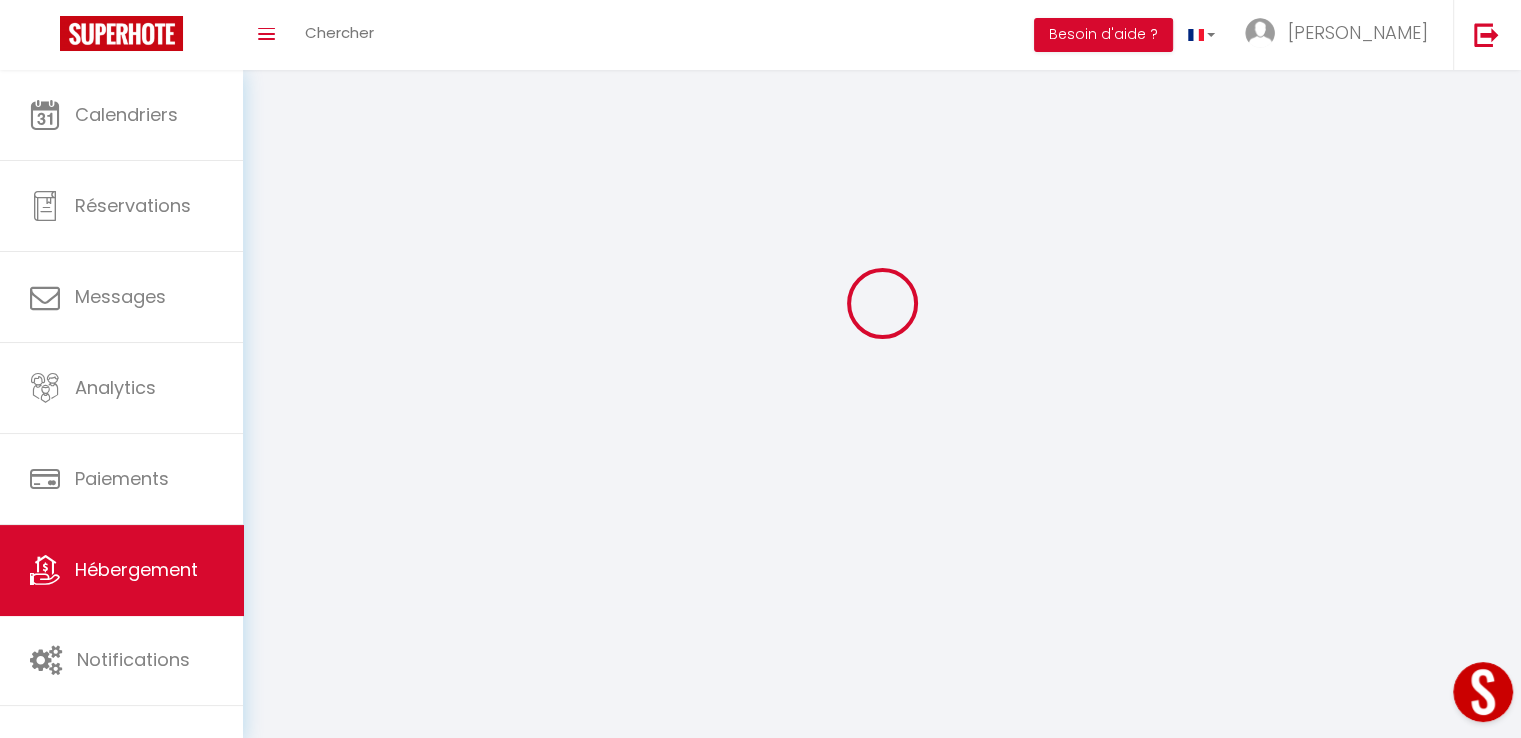select 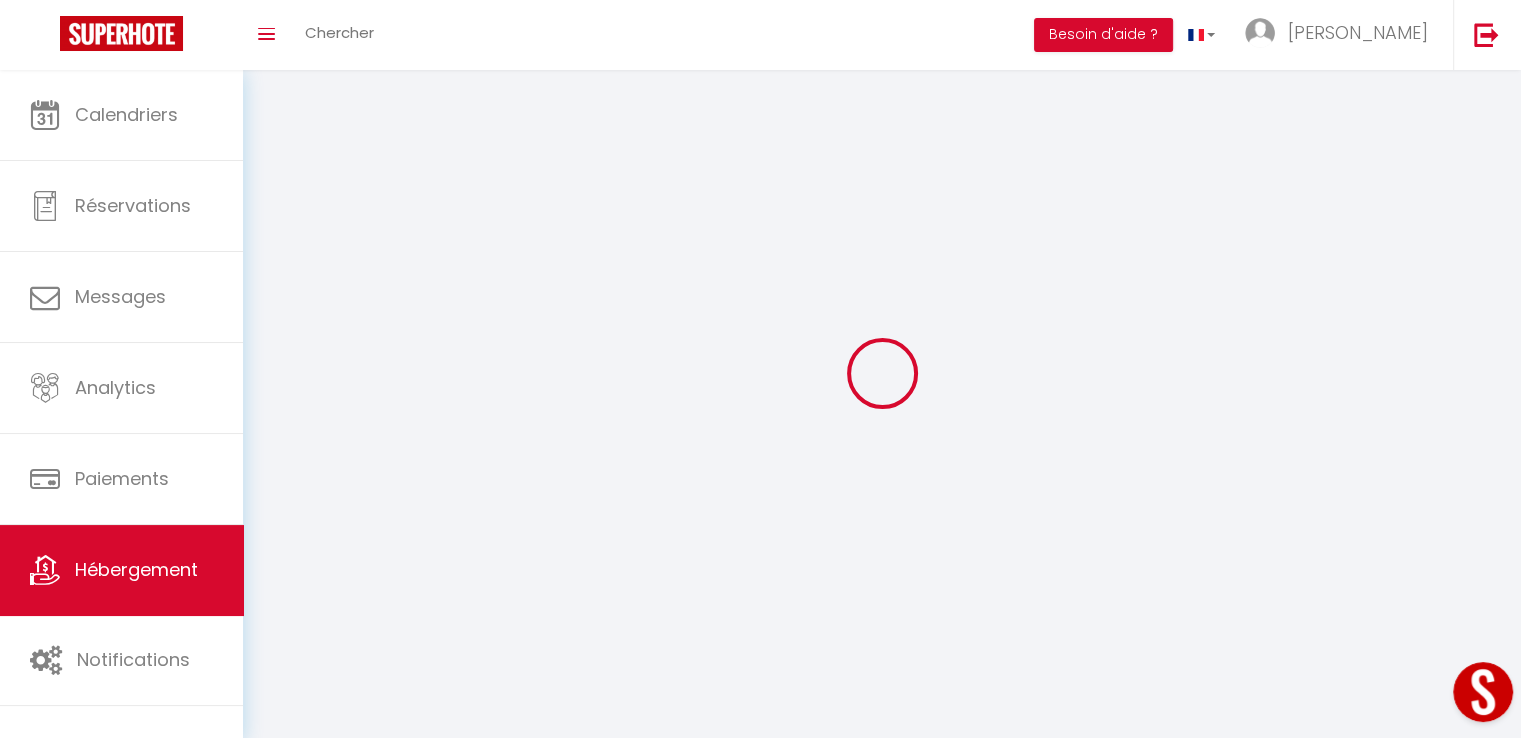 select 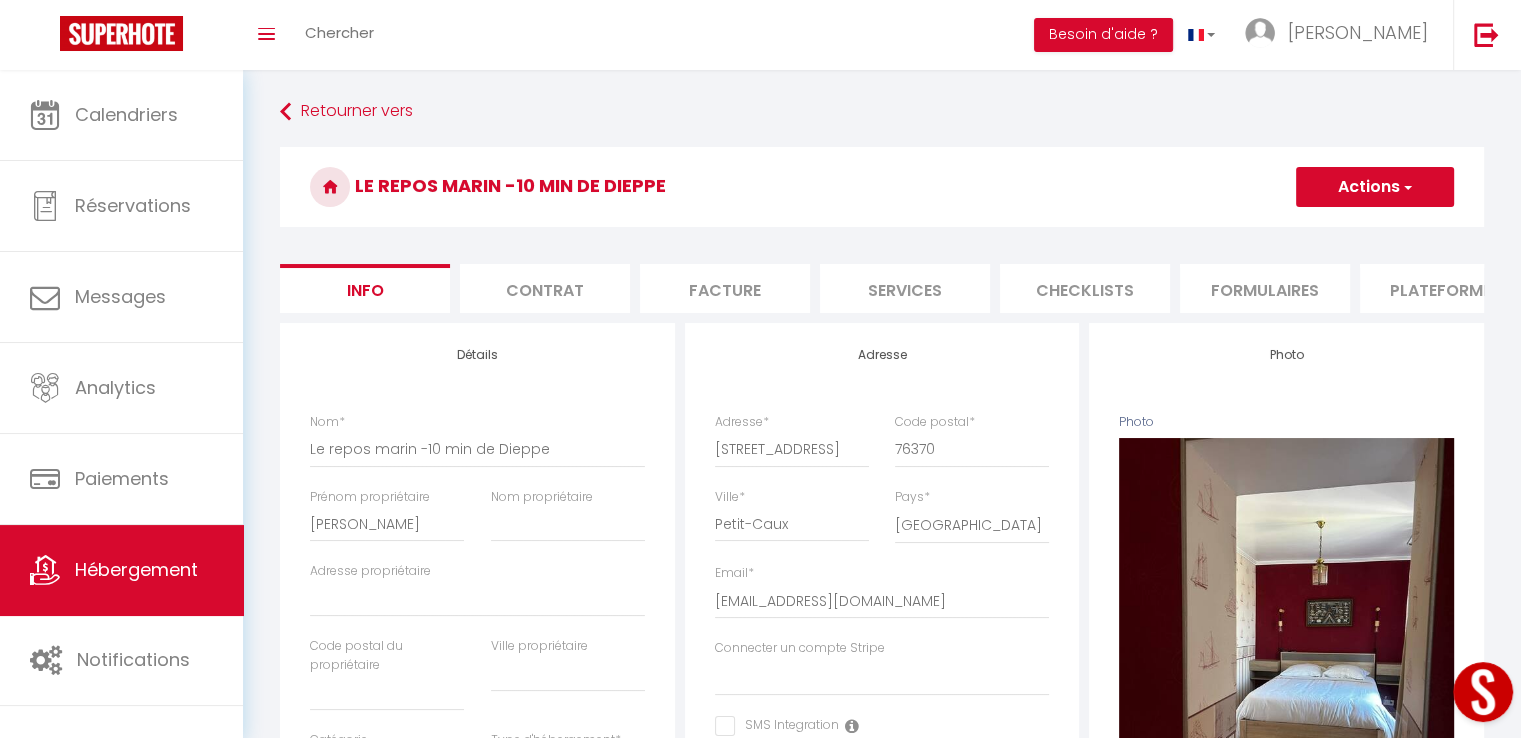 select 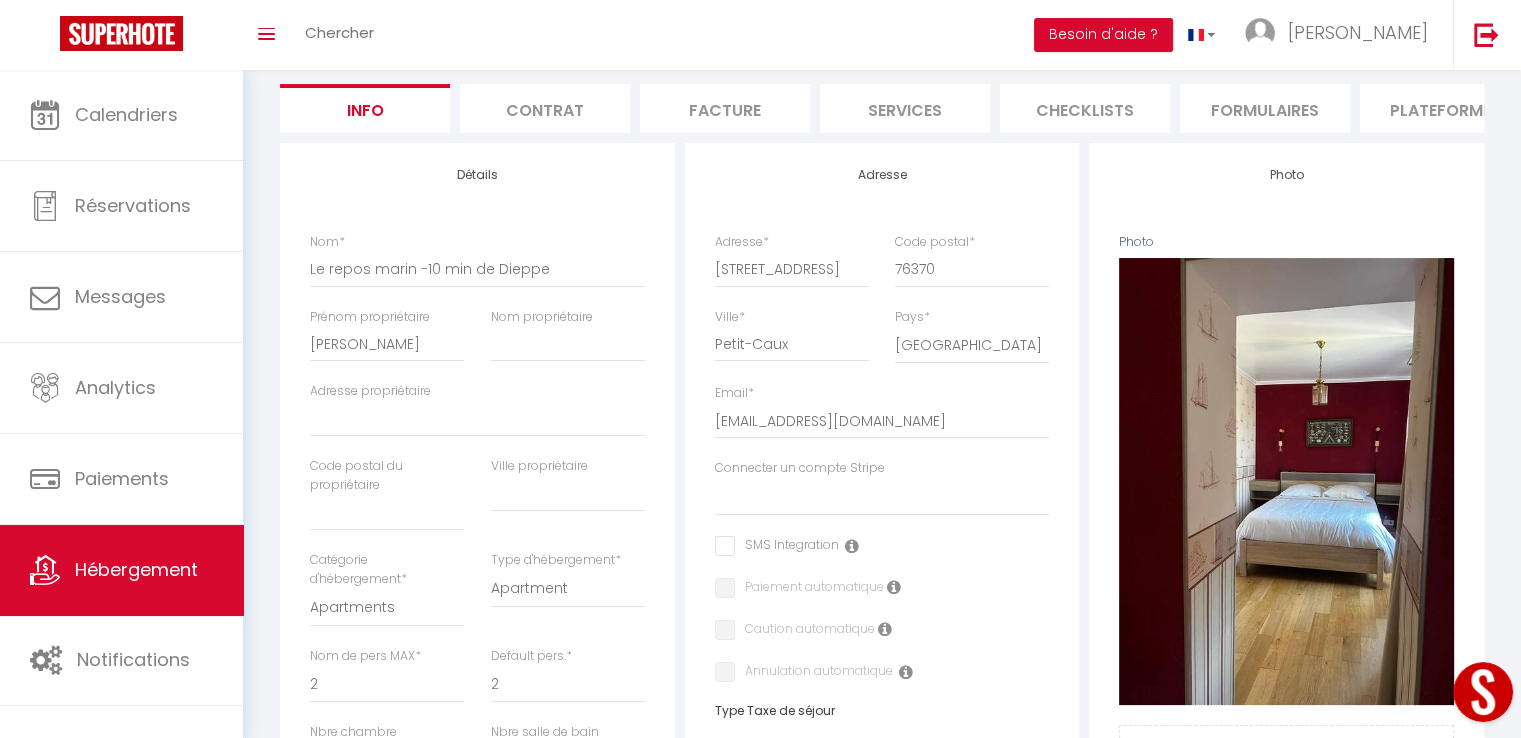 scroll, scrollTop: 0, scrollLeft: 0, axis: both 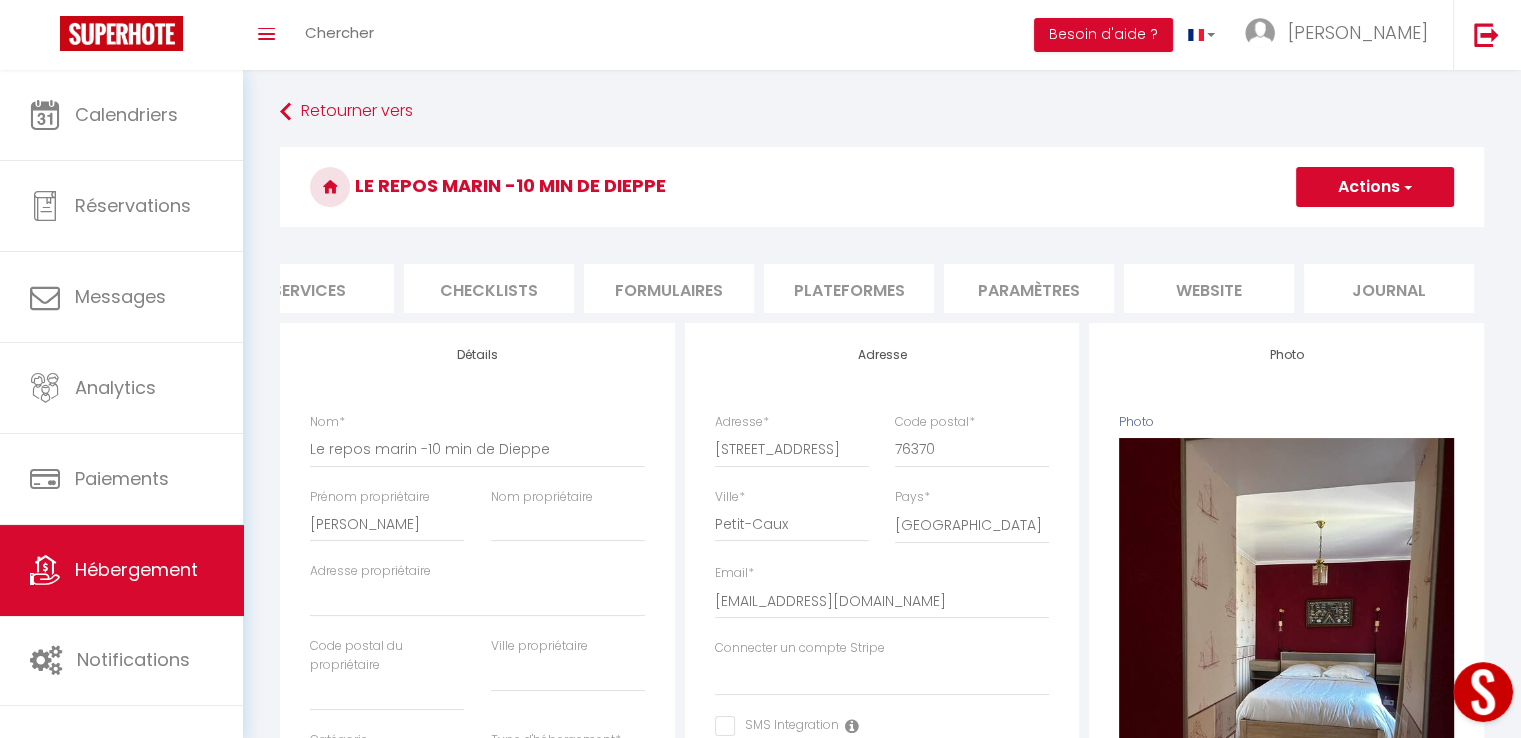 click on "website" at bounding box center (1209, 288) 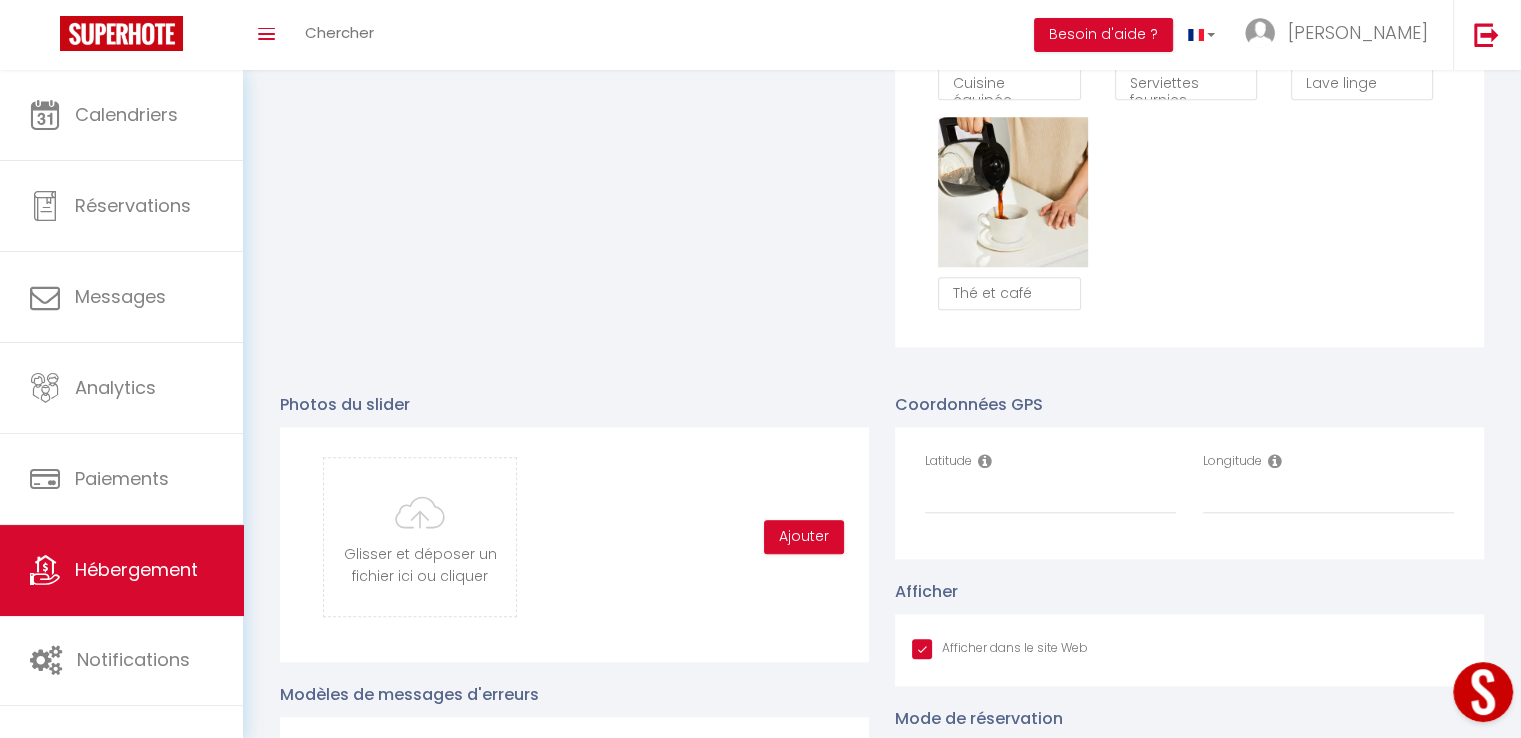 scroll, scrollTop: 1900, scrollLeft: 0, axis: vertical 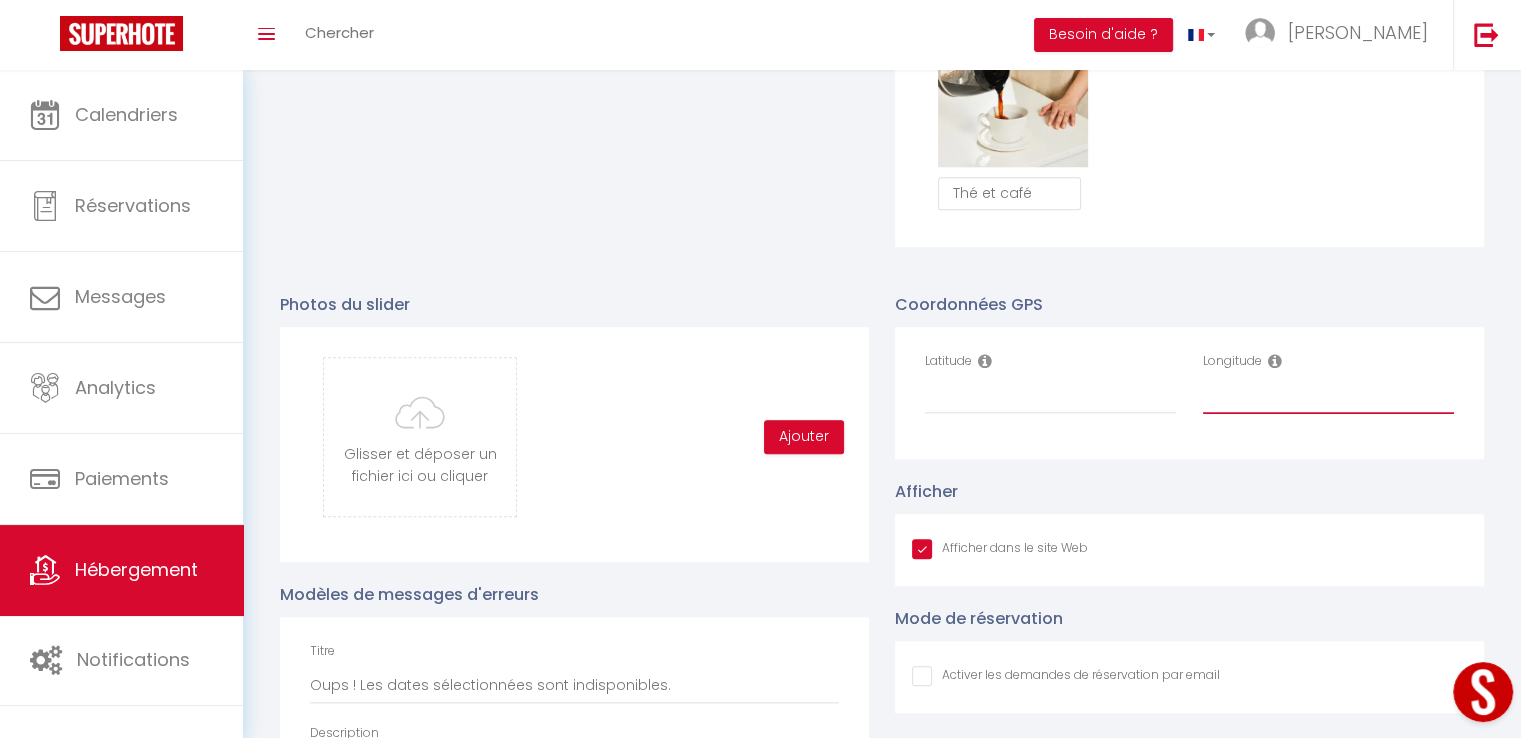 click on "Longitude" at bounding box center [1328, 396] 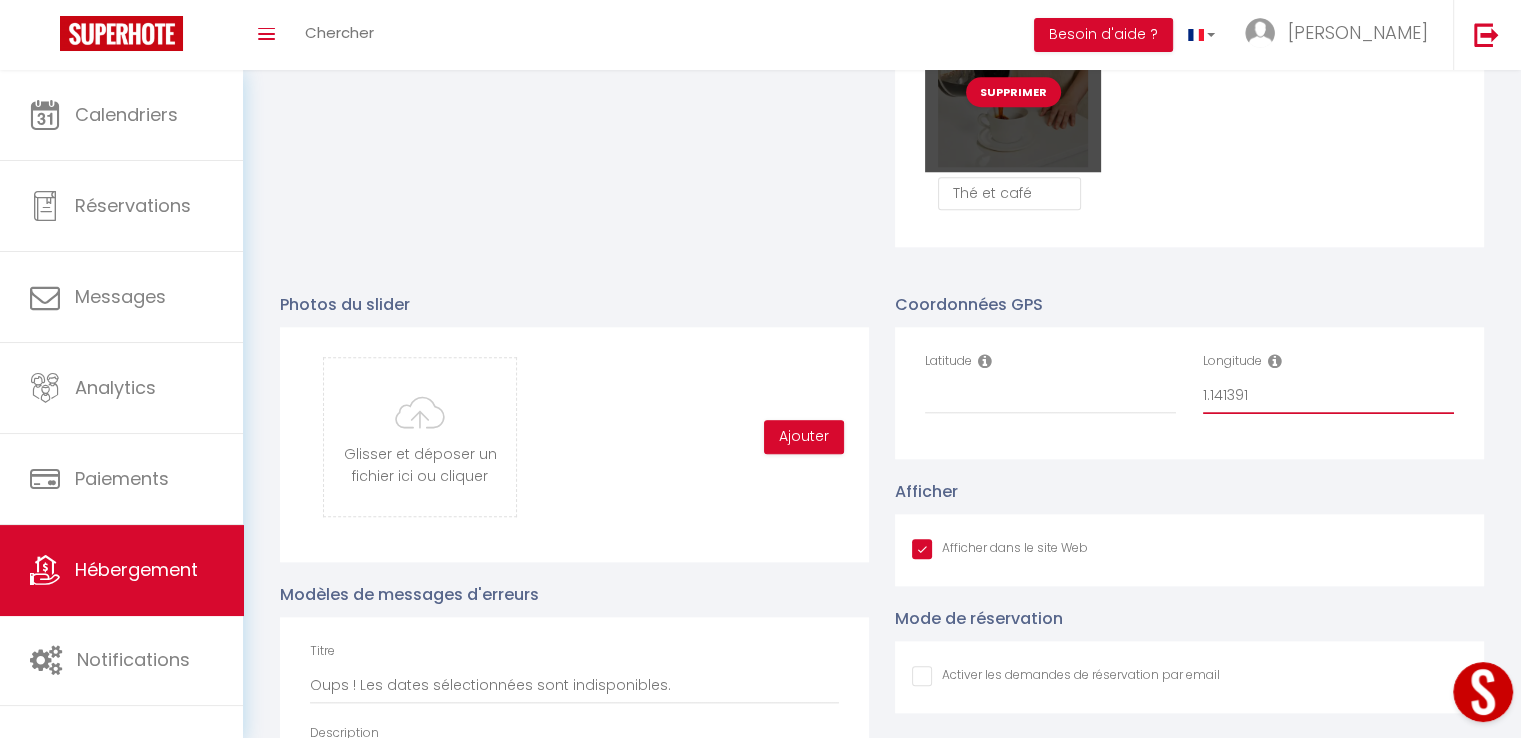 type on "1.141391" 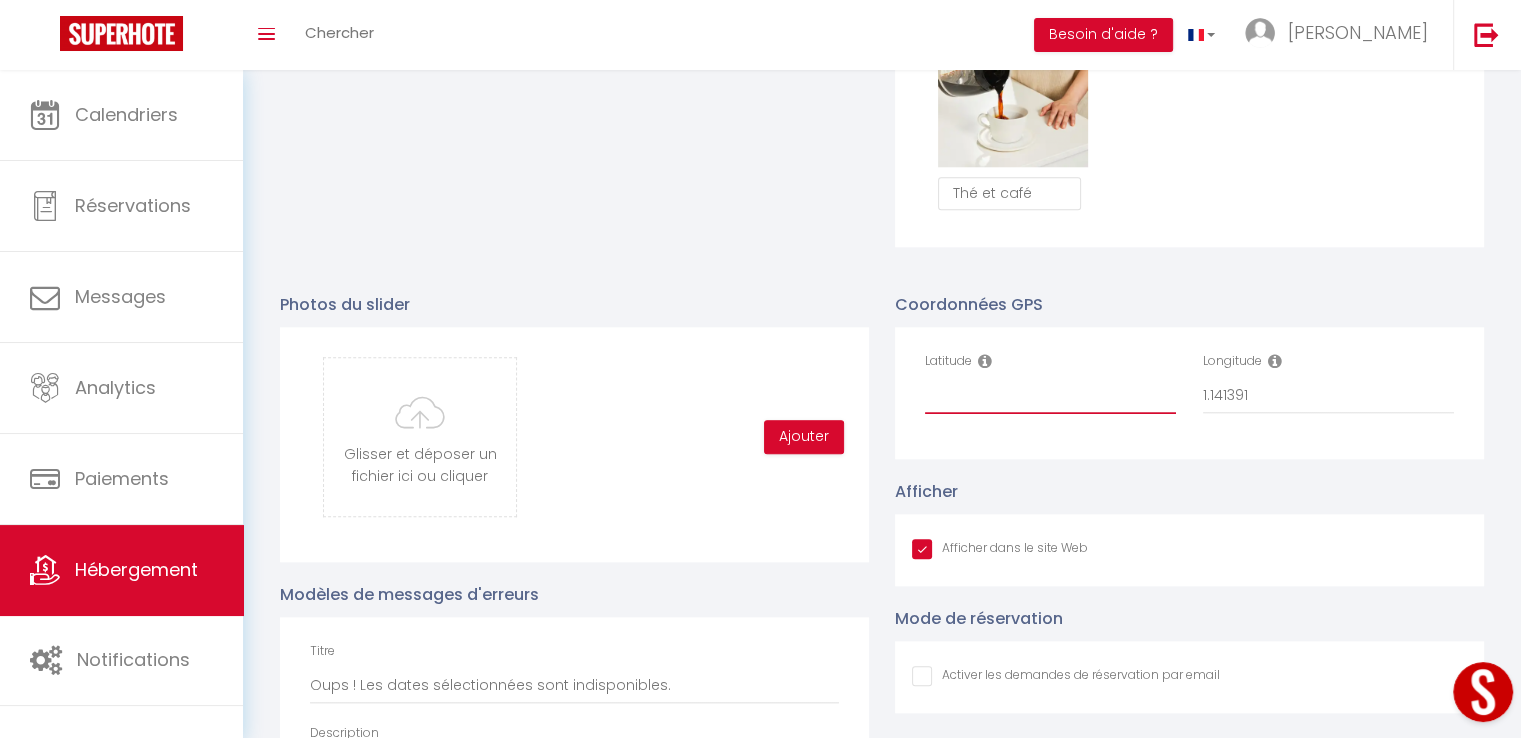 click on "Latitude" at bounding box center [1050, 396] 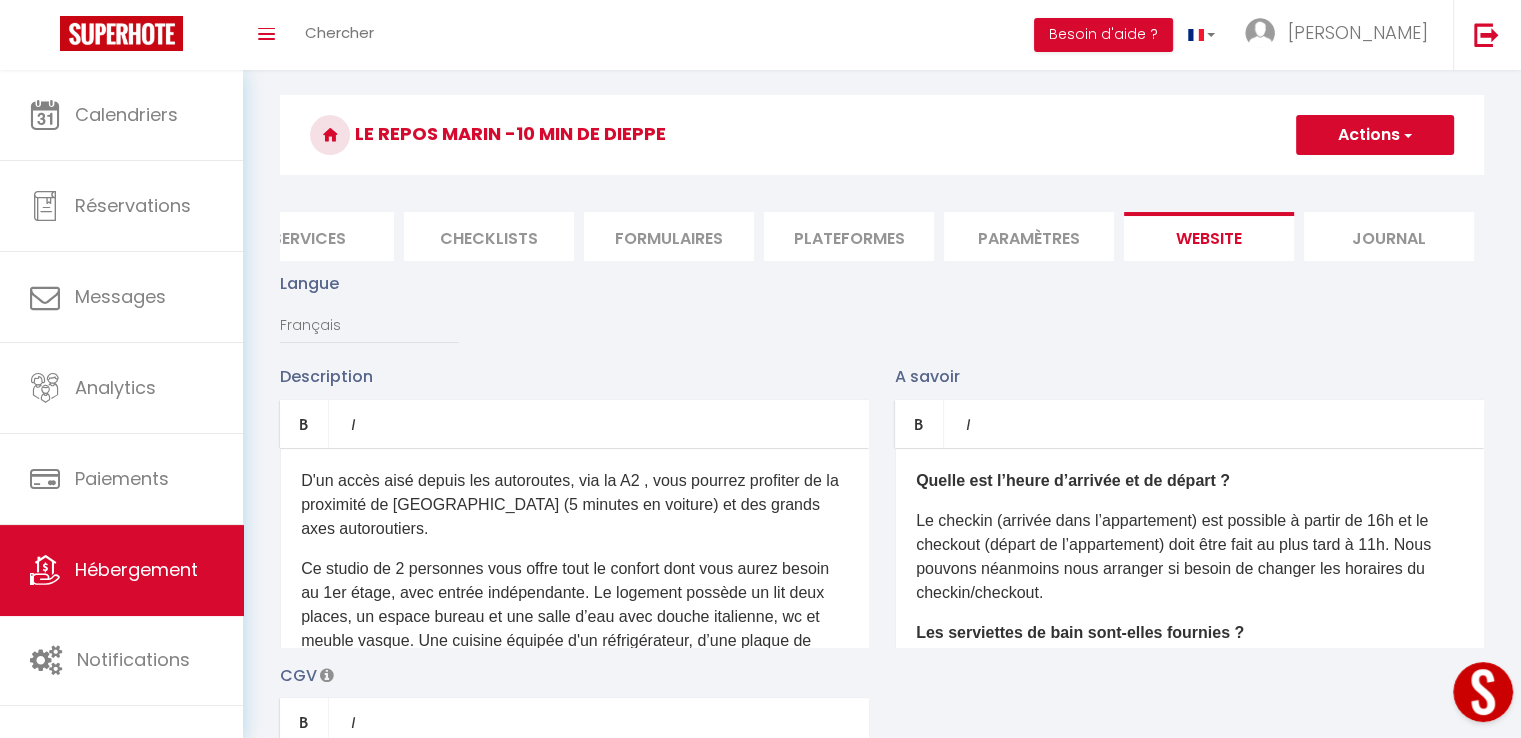 scroll, scrollTop: 0, scrollLeft: 0, axis: both 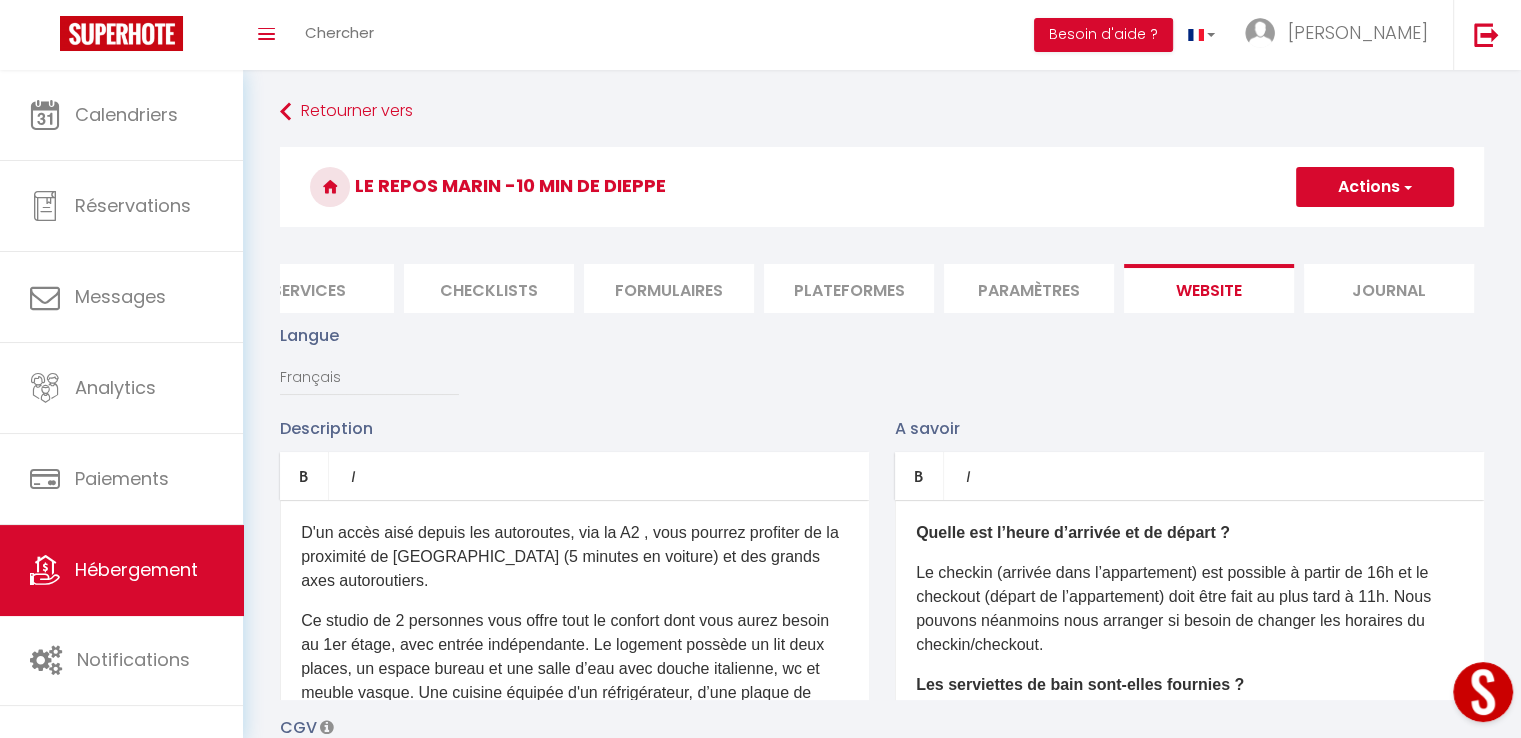 type on "49.94039" 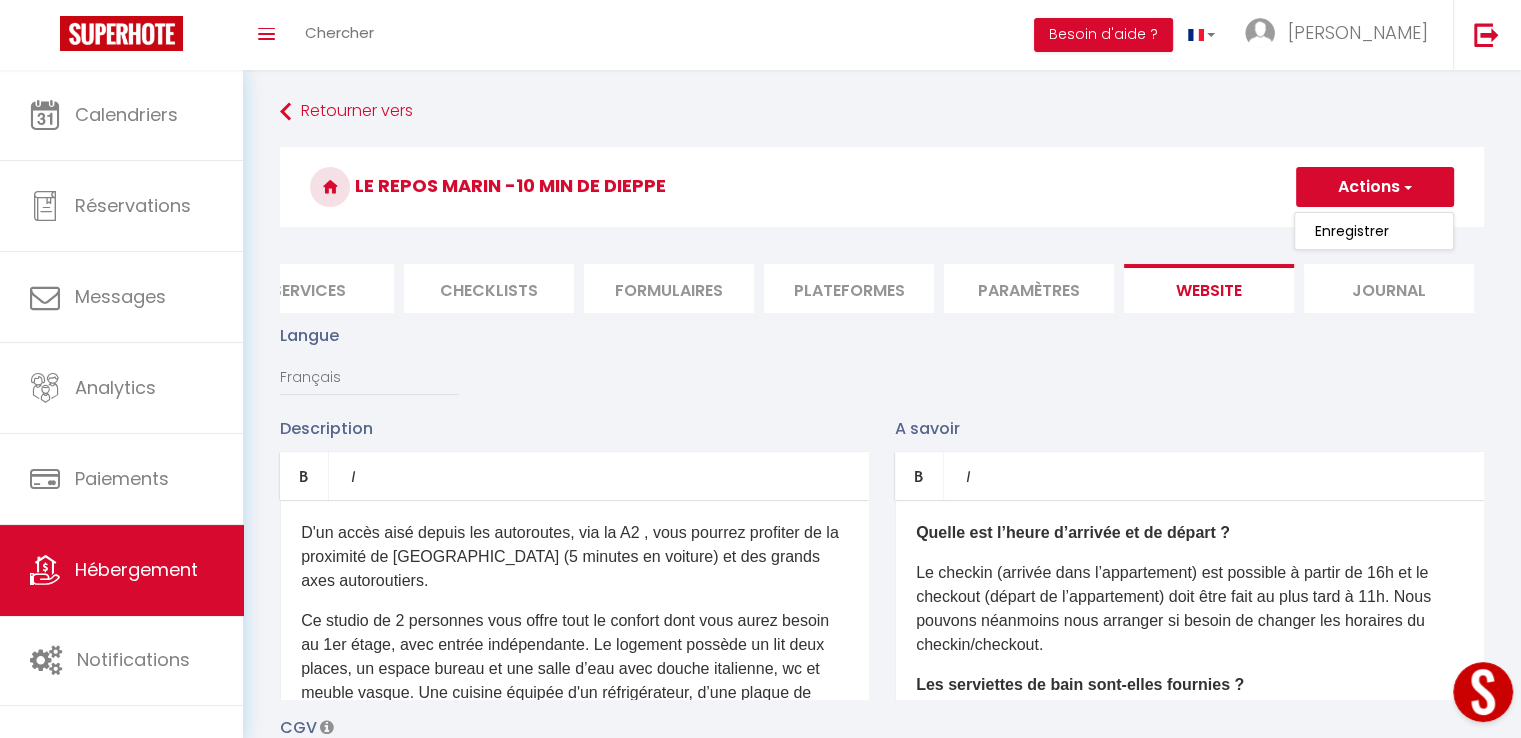 click on "Services" at bounding box center (309, 288) 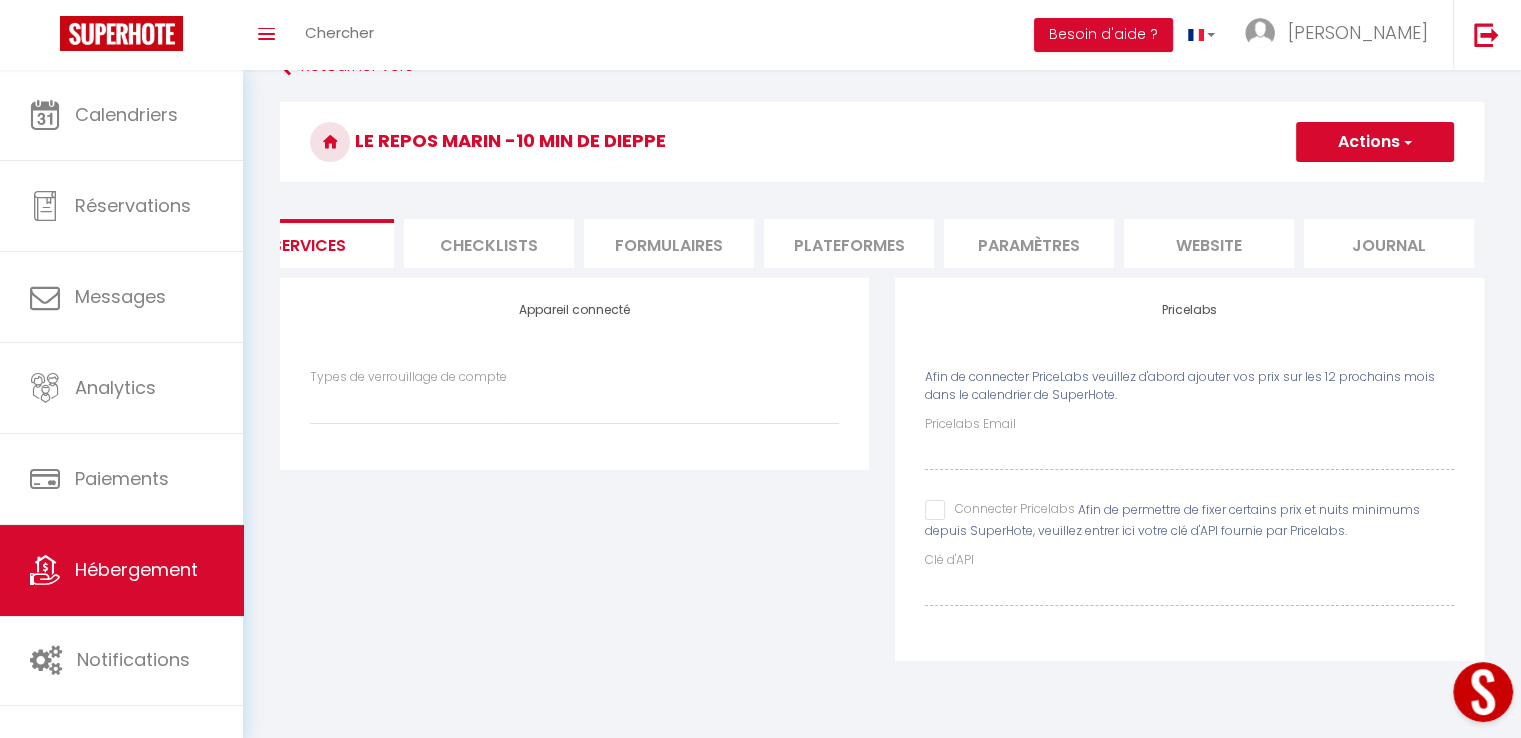 scroll, scrollTop: 70, scrollLeft: 0, axis: vertical 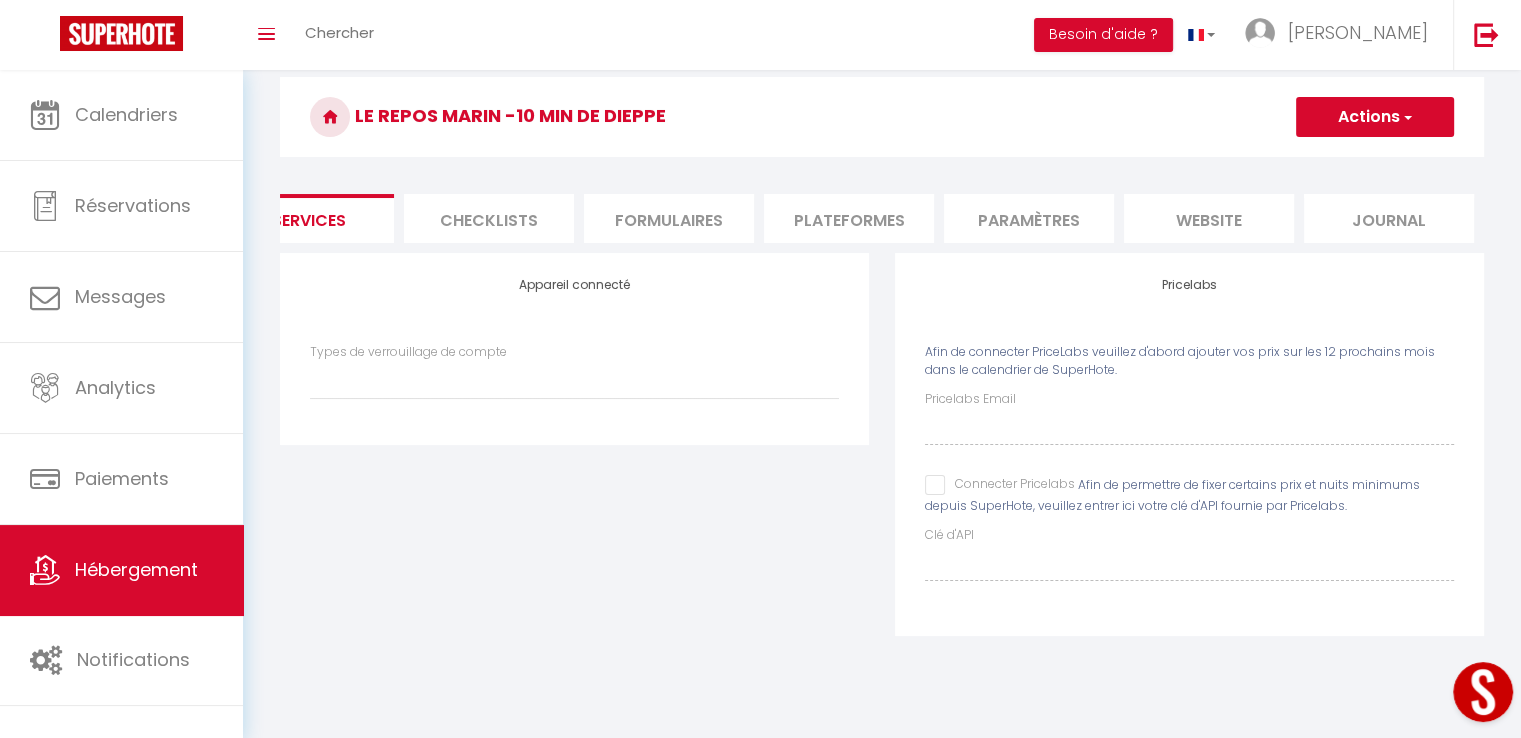 click on "Actions" at bounding box center (1375, 117) 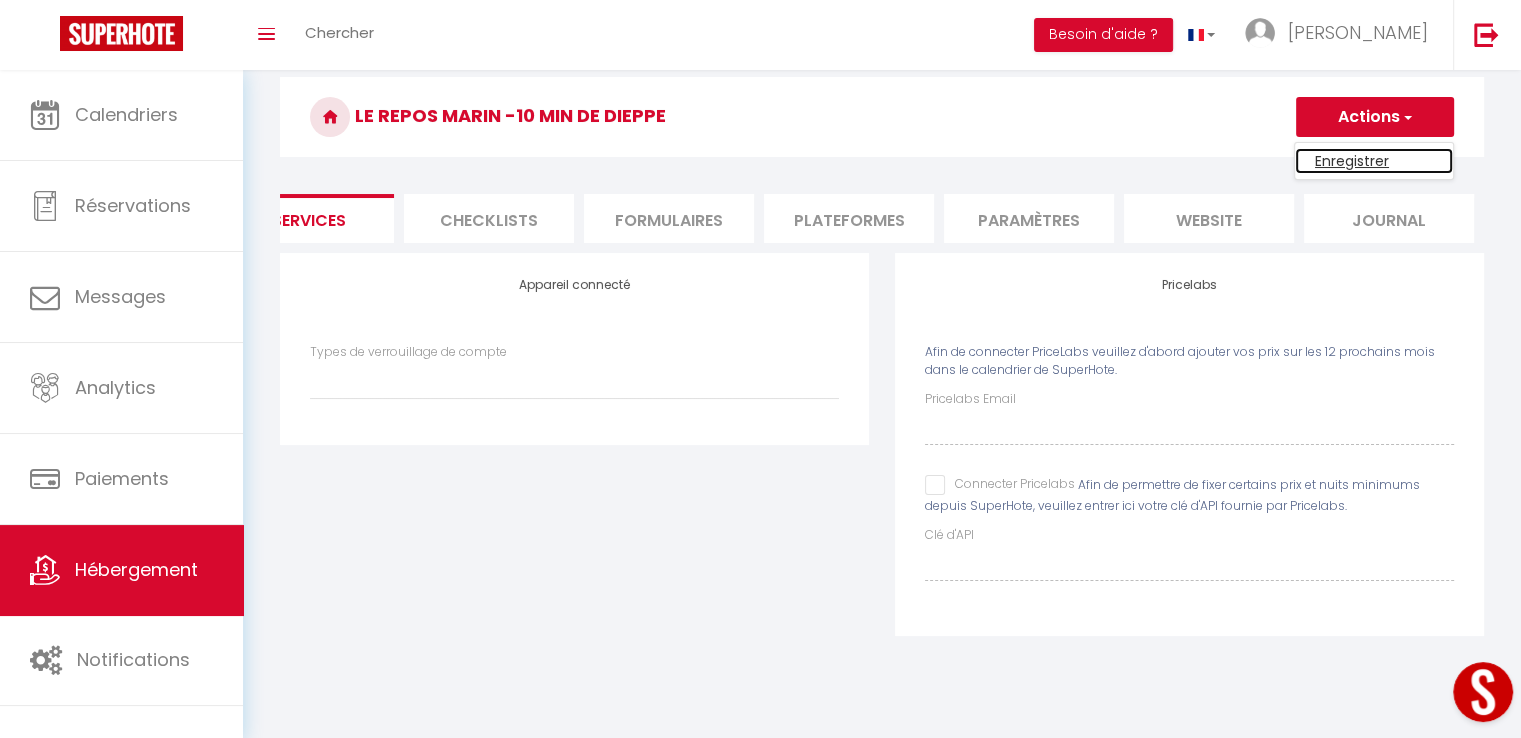 click on "Enregistrer" at bounding box center [1374, 161] 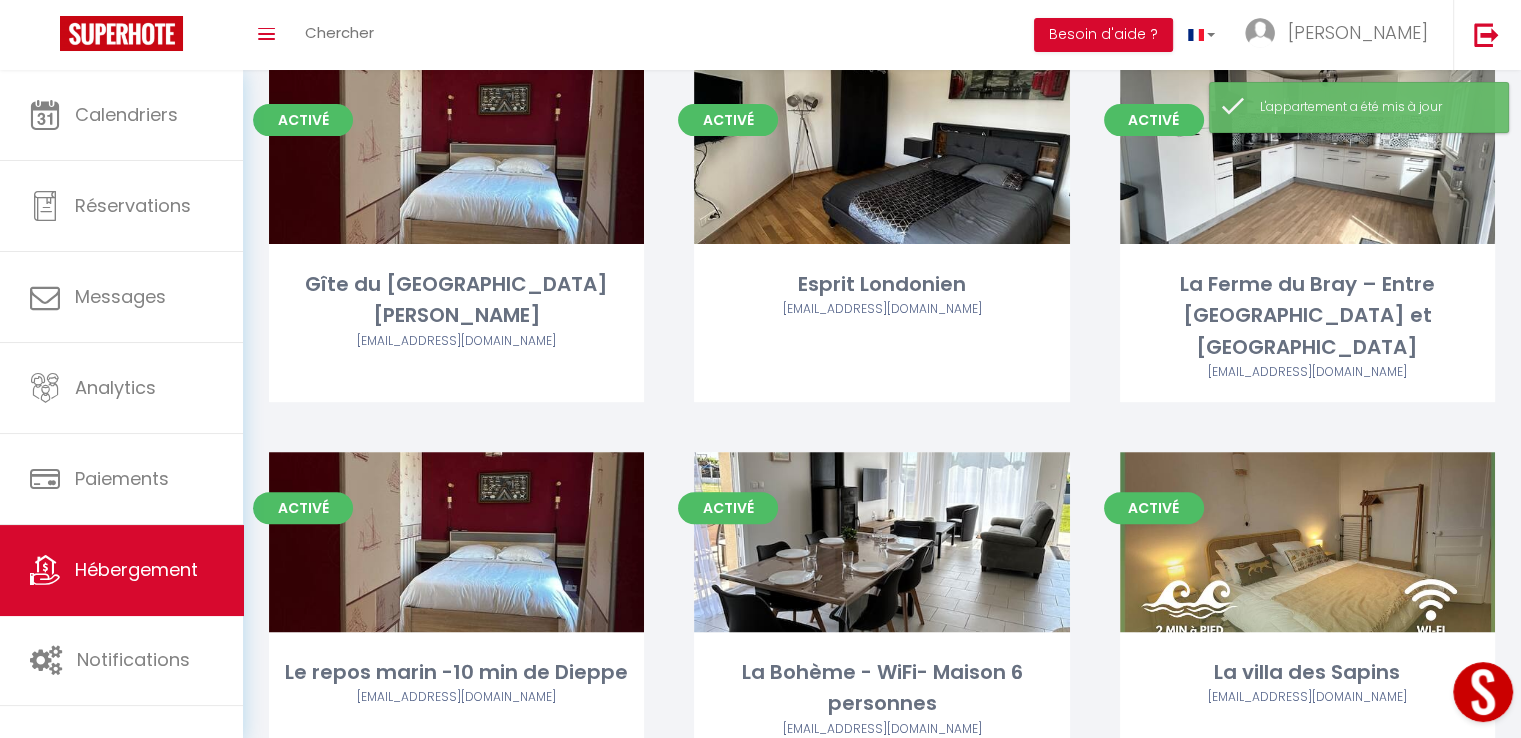 scroll, scrollTop: 600, scrollLeft: 0, axis: vertical 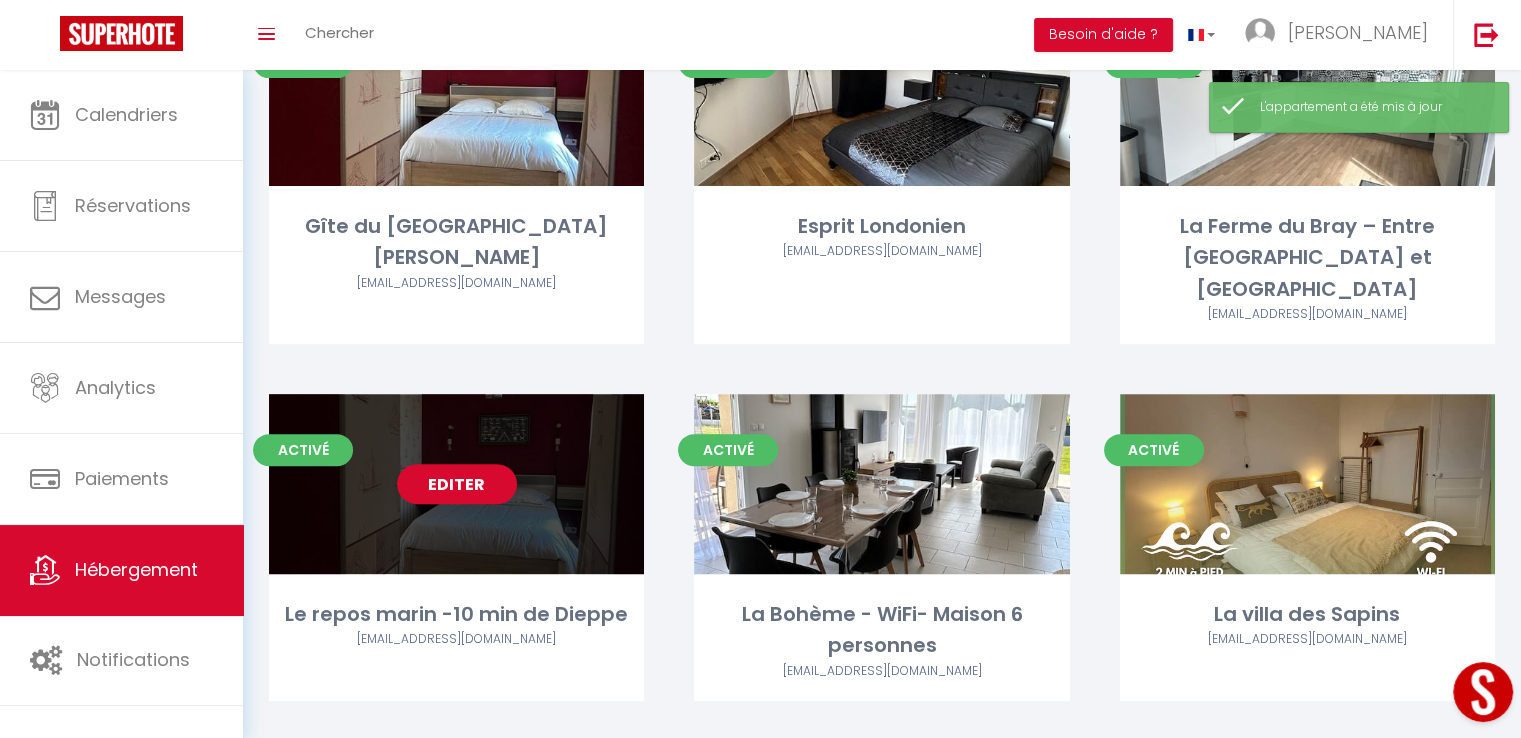 click on "Editer" at bounding box center [457, 484] 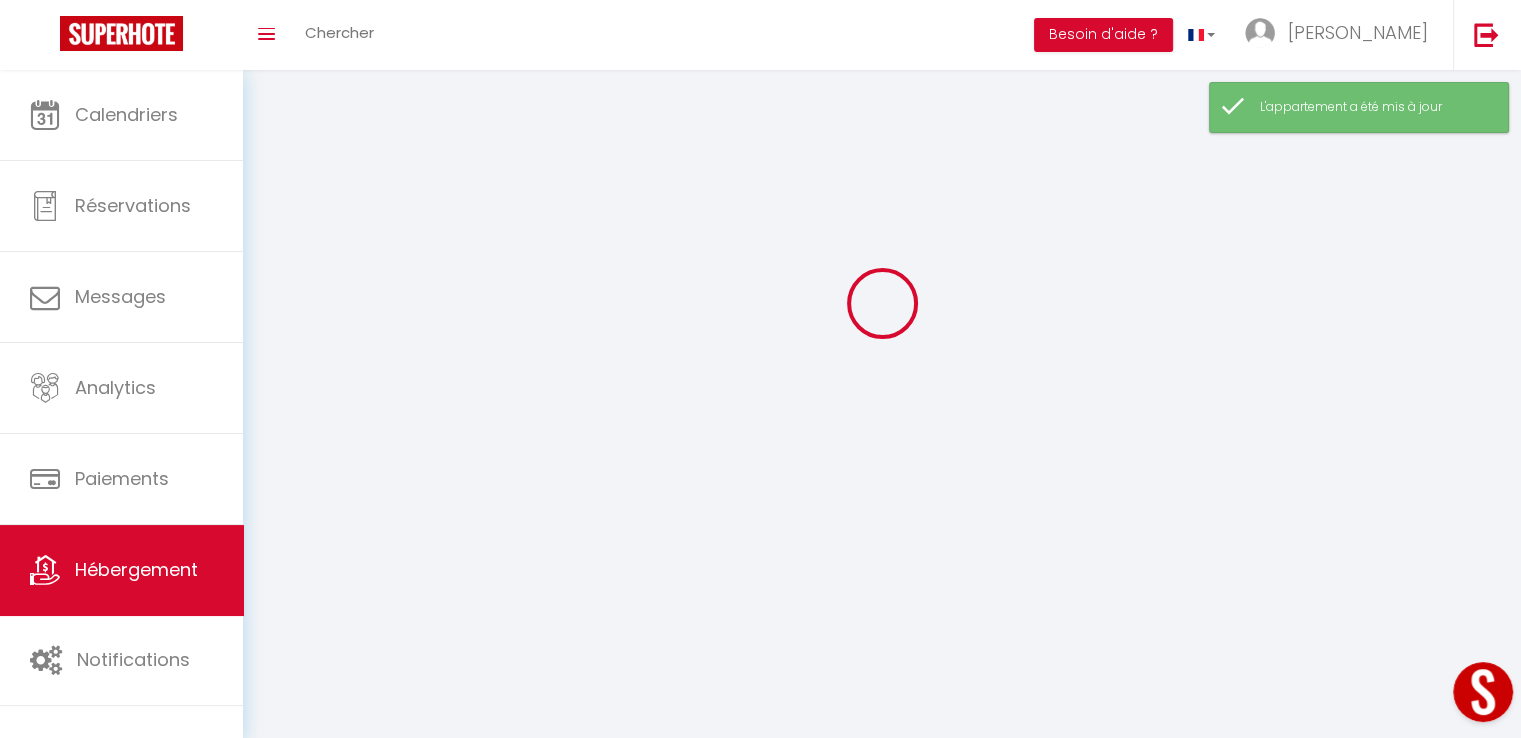 scroll, scrollTop: 0, scrollLeft: 0, axis: both 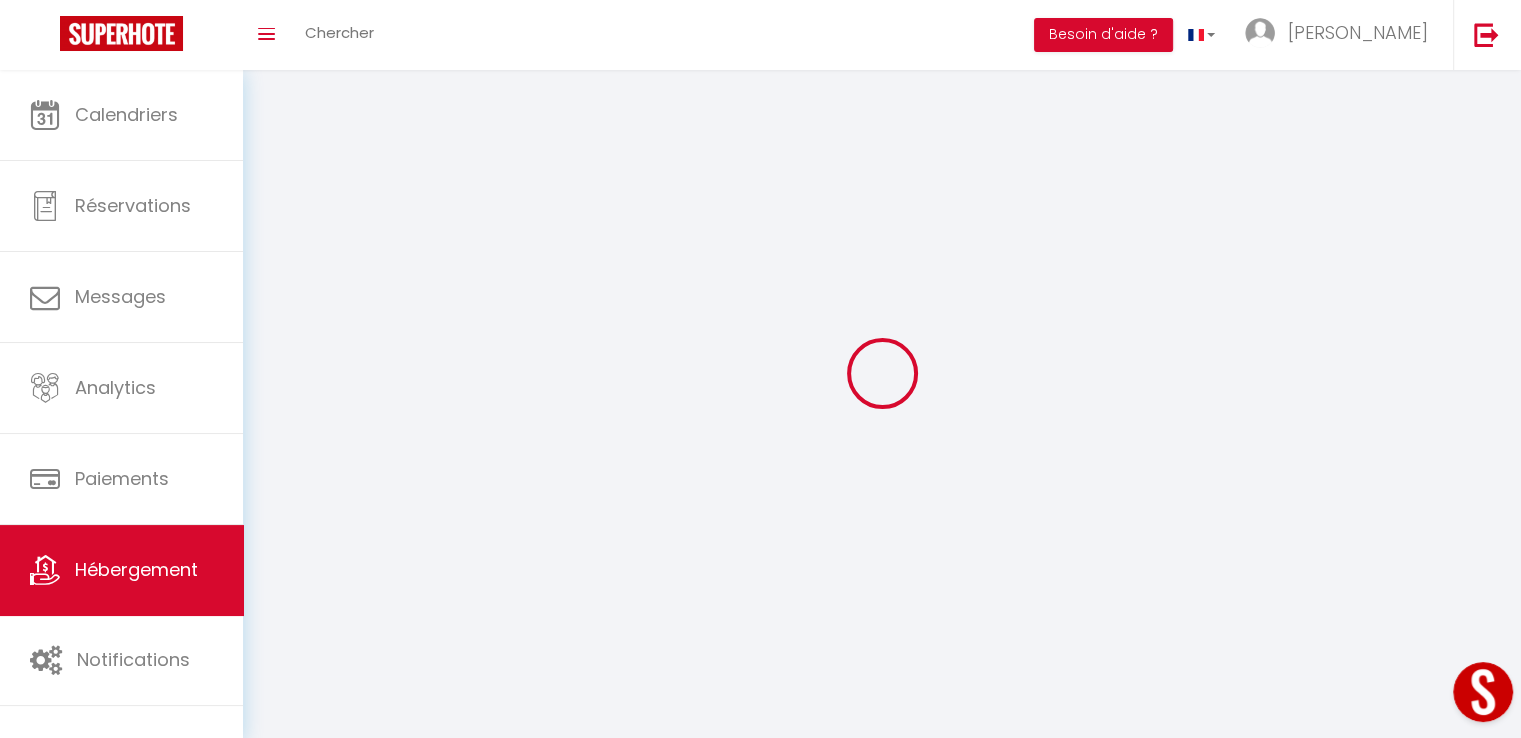 select 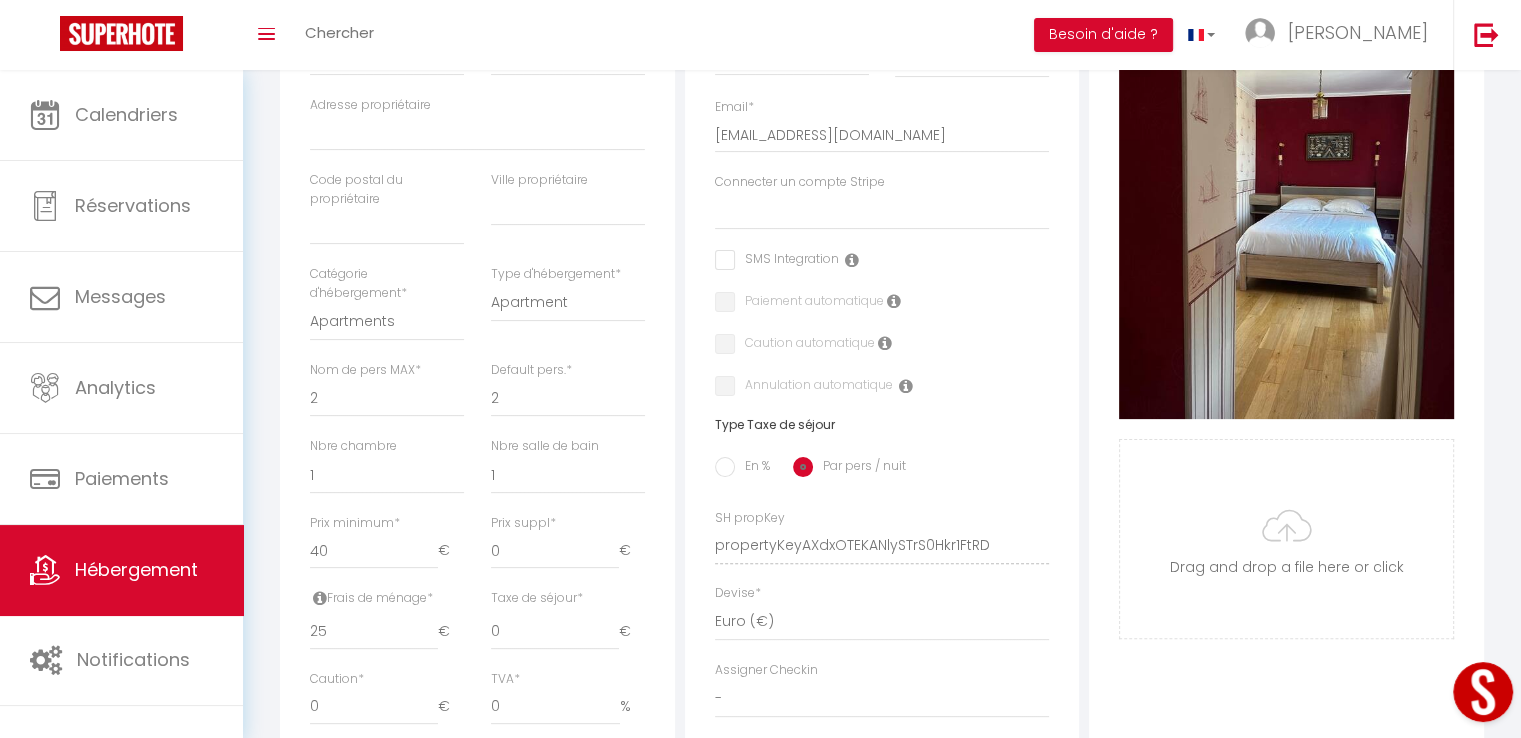 select 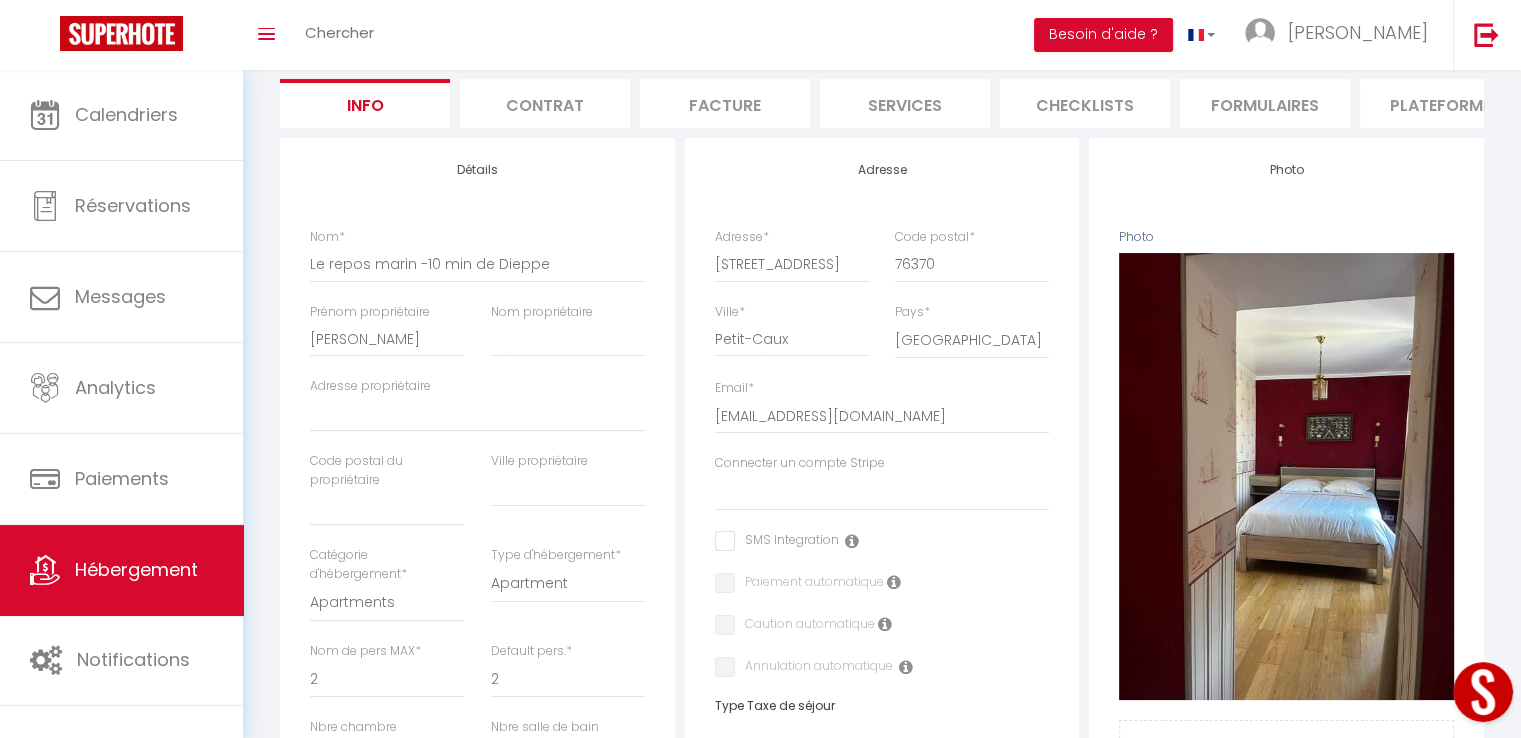 scroll, scrollTop: 0, scrollLeft: 0, axis: both 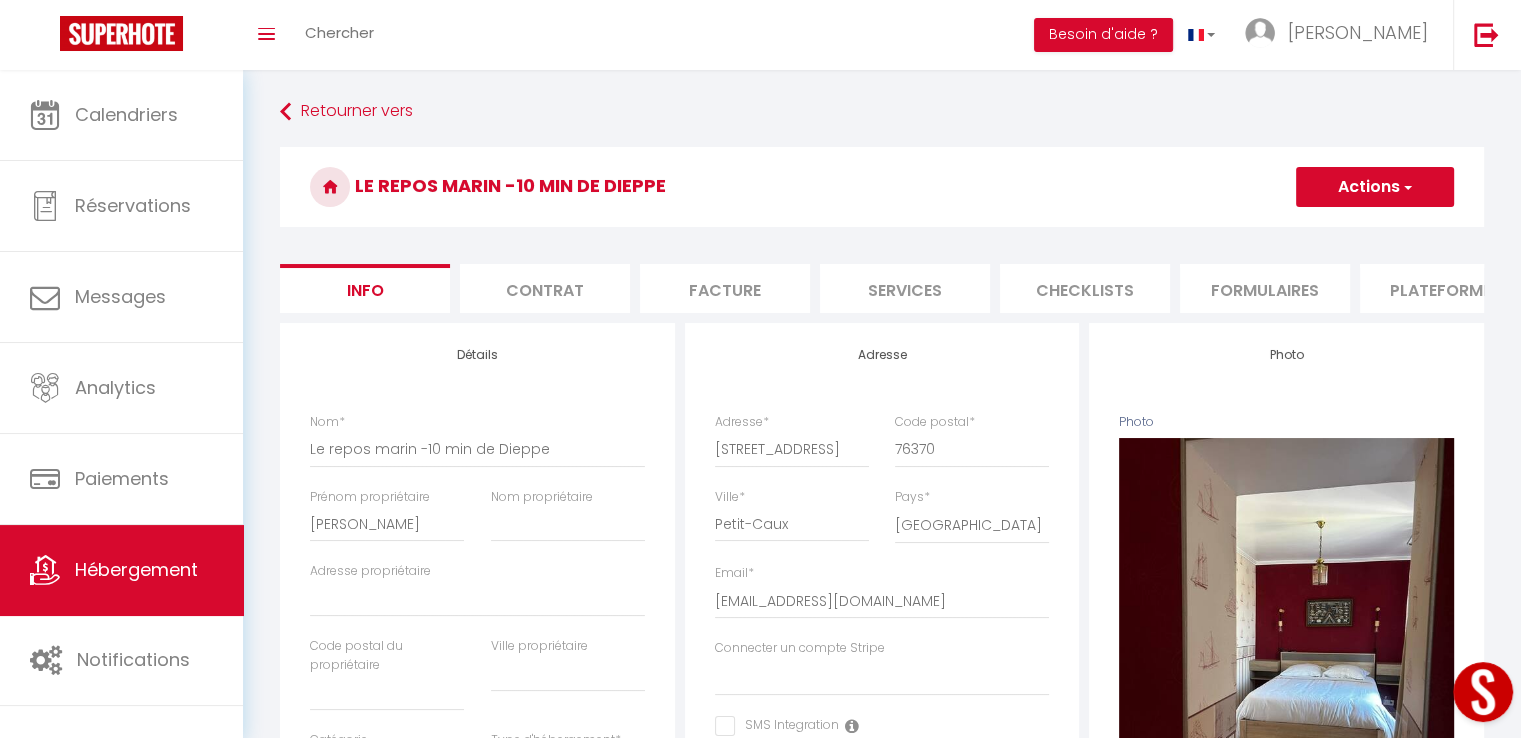 click on "Services" at bounding box center (905, 288) 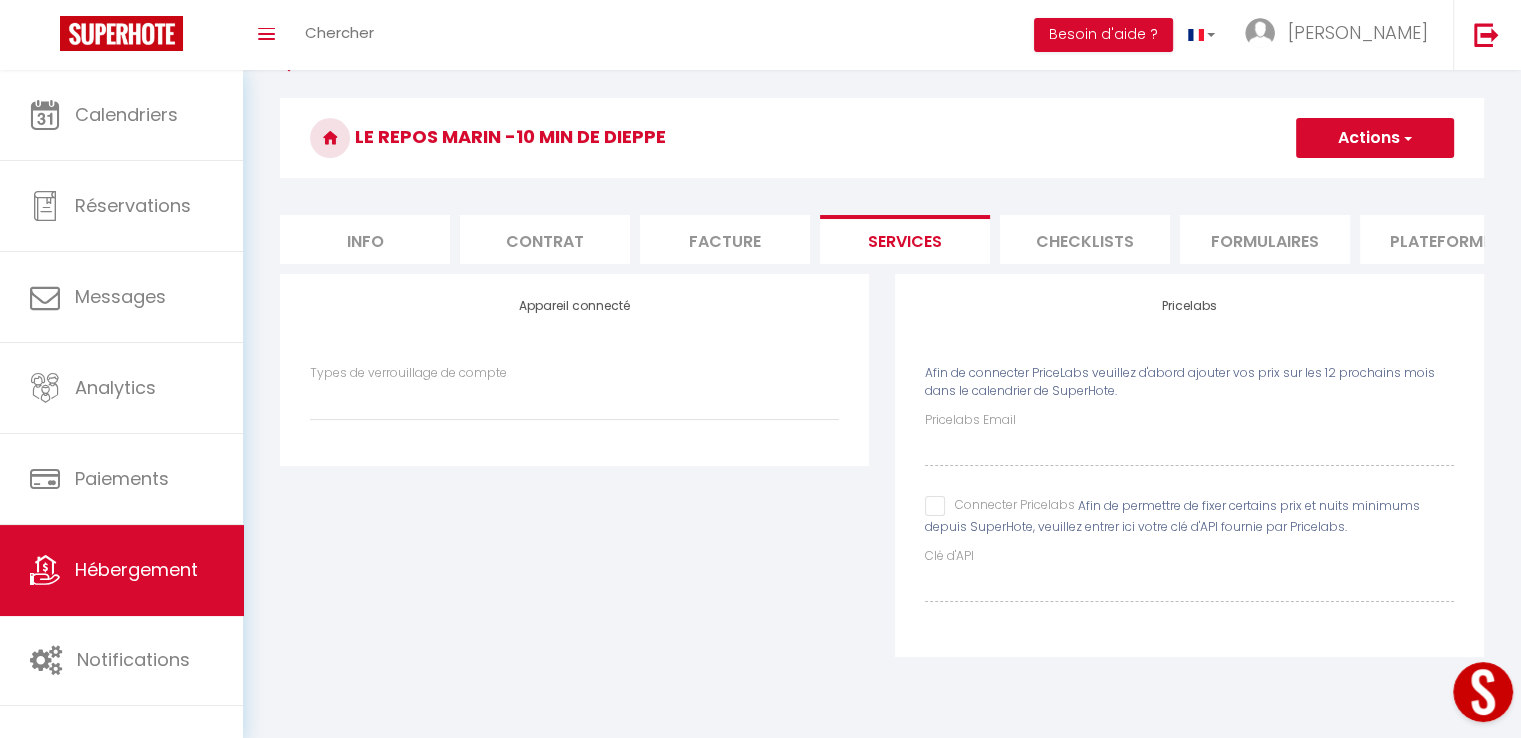 scroll, scrollTop: 70, scrollLeft: 0, axis: vertical 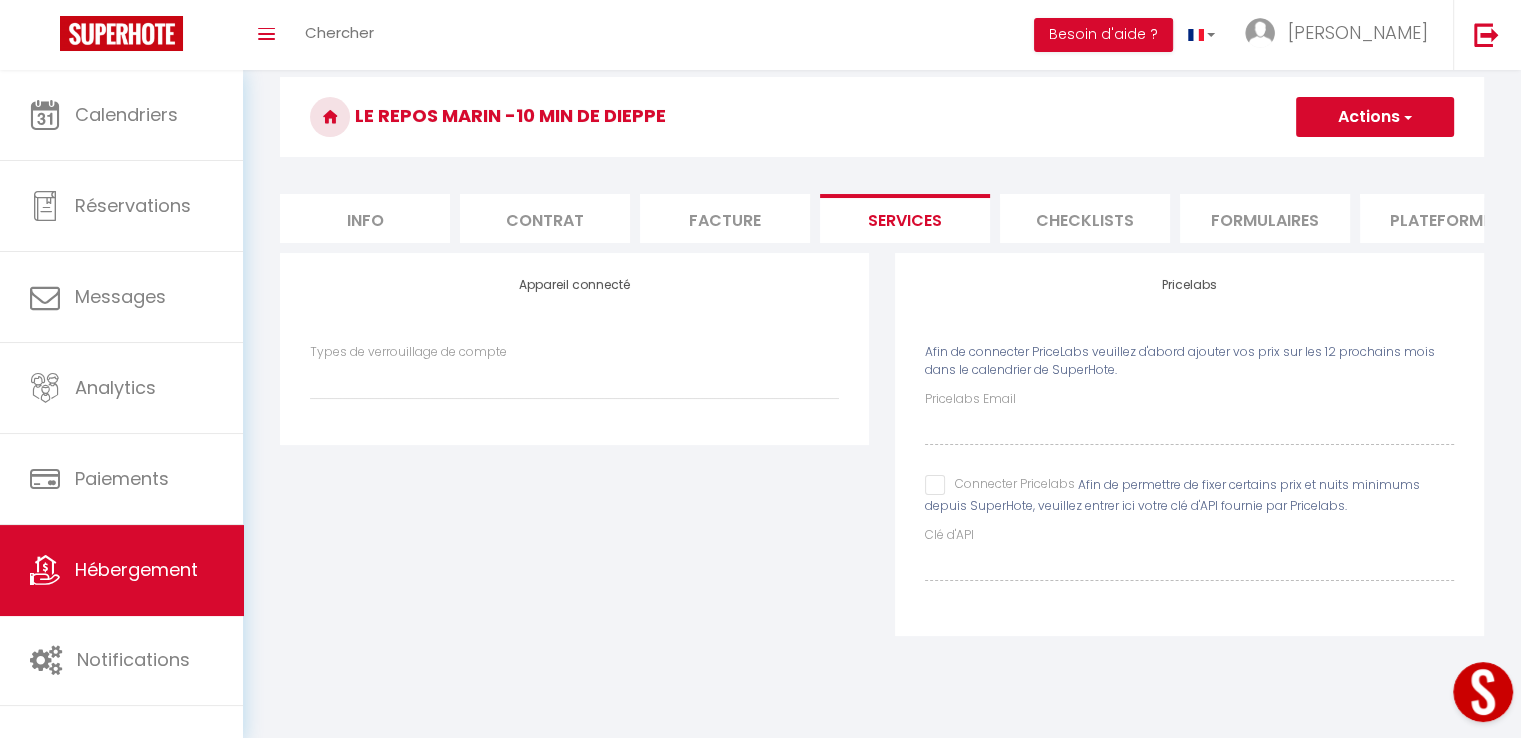 click on "Facture" at bounding box center (725, 218) 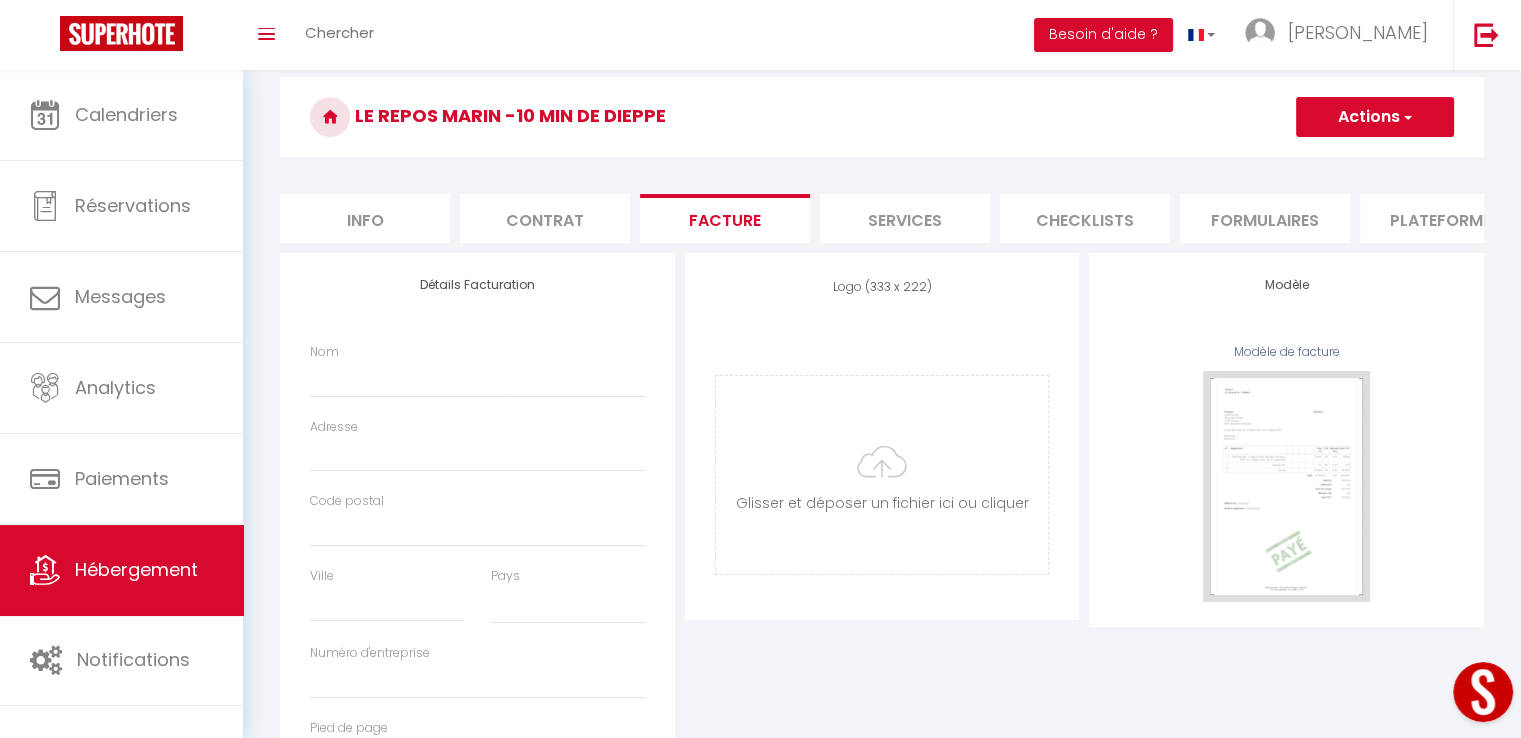 select 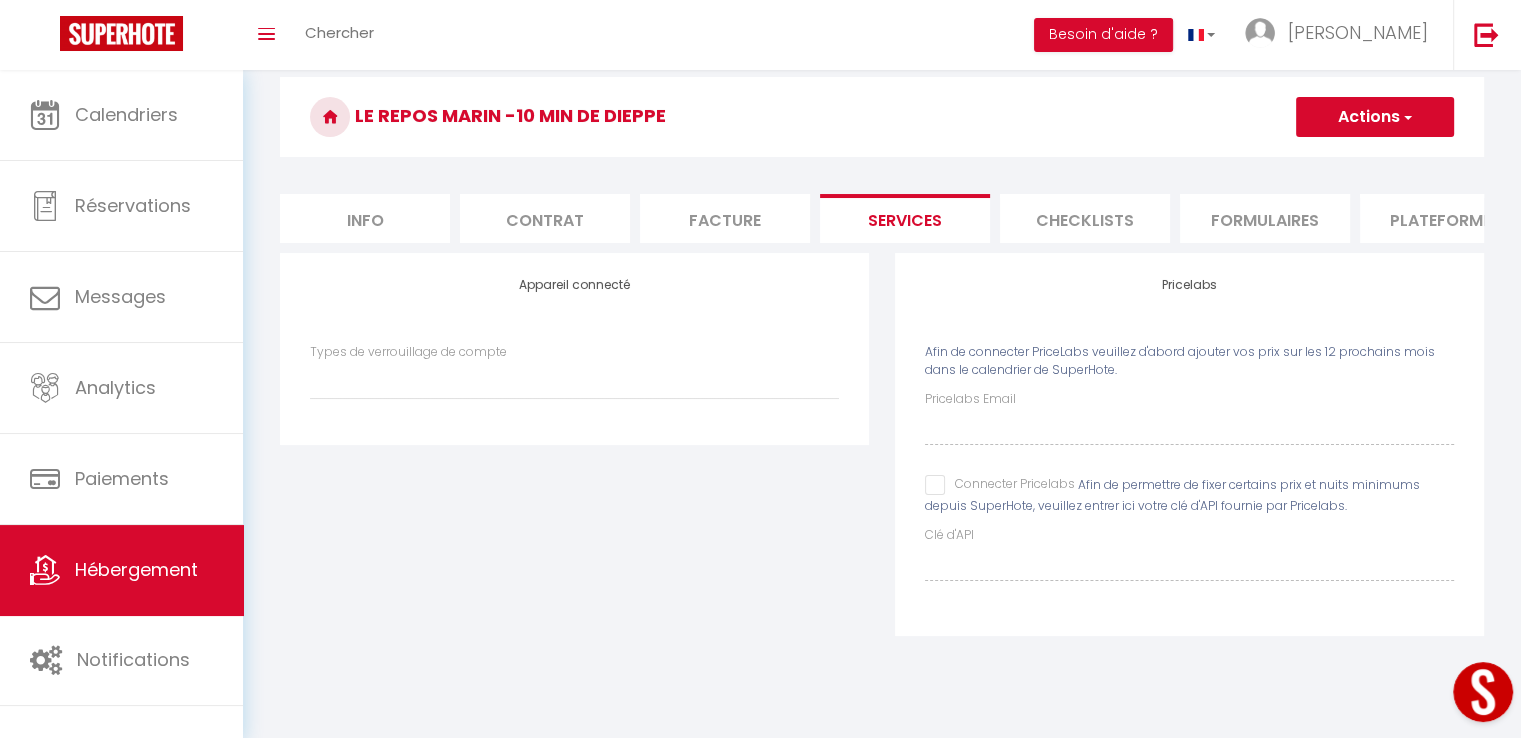 click on "Connecter Pricelabs" at bounding box center [1000, 485] 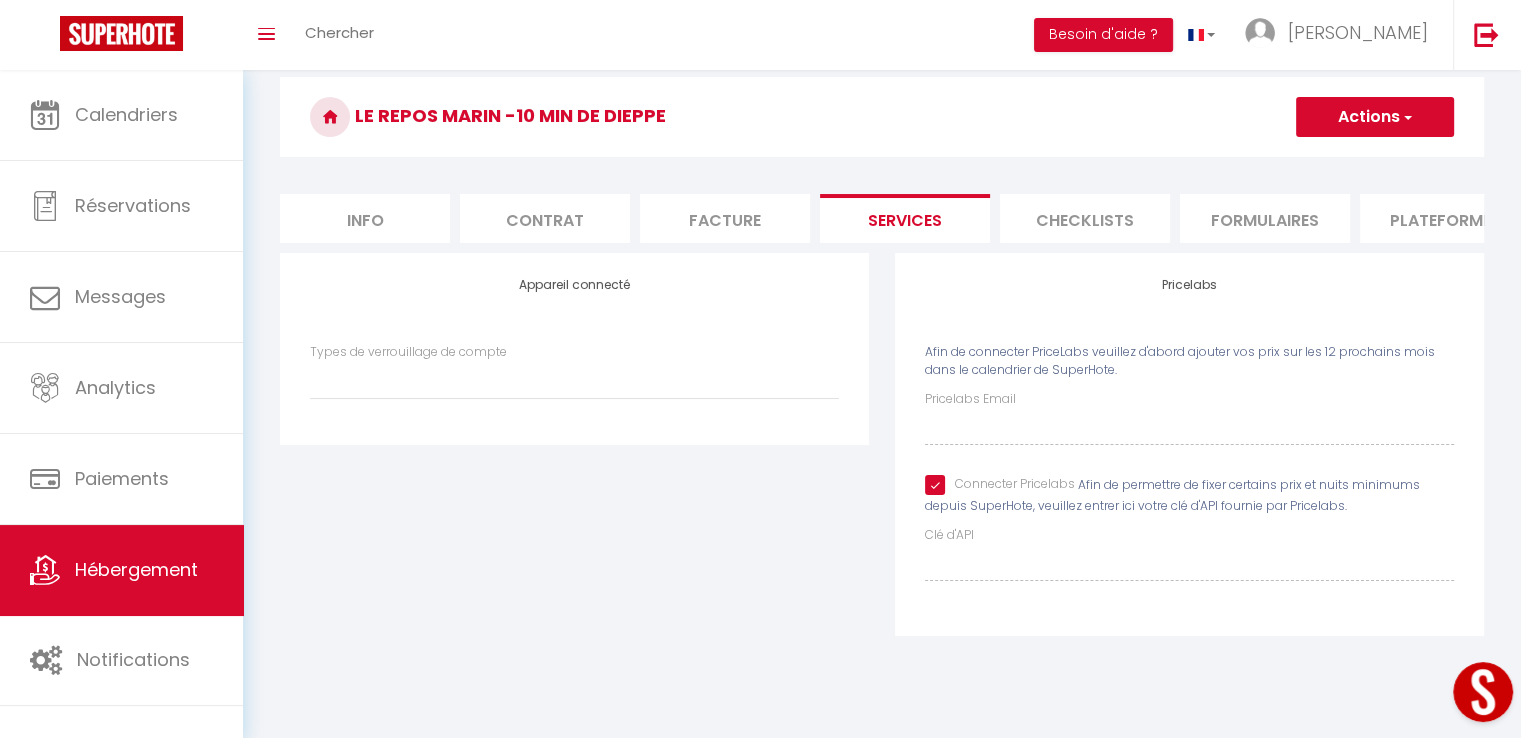 select 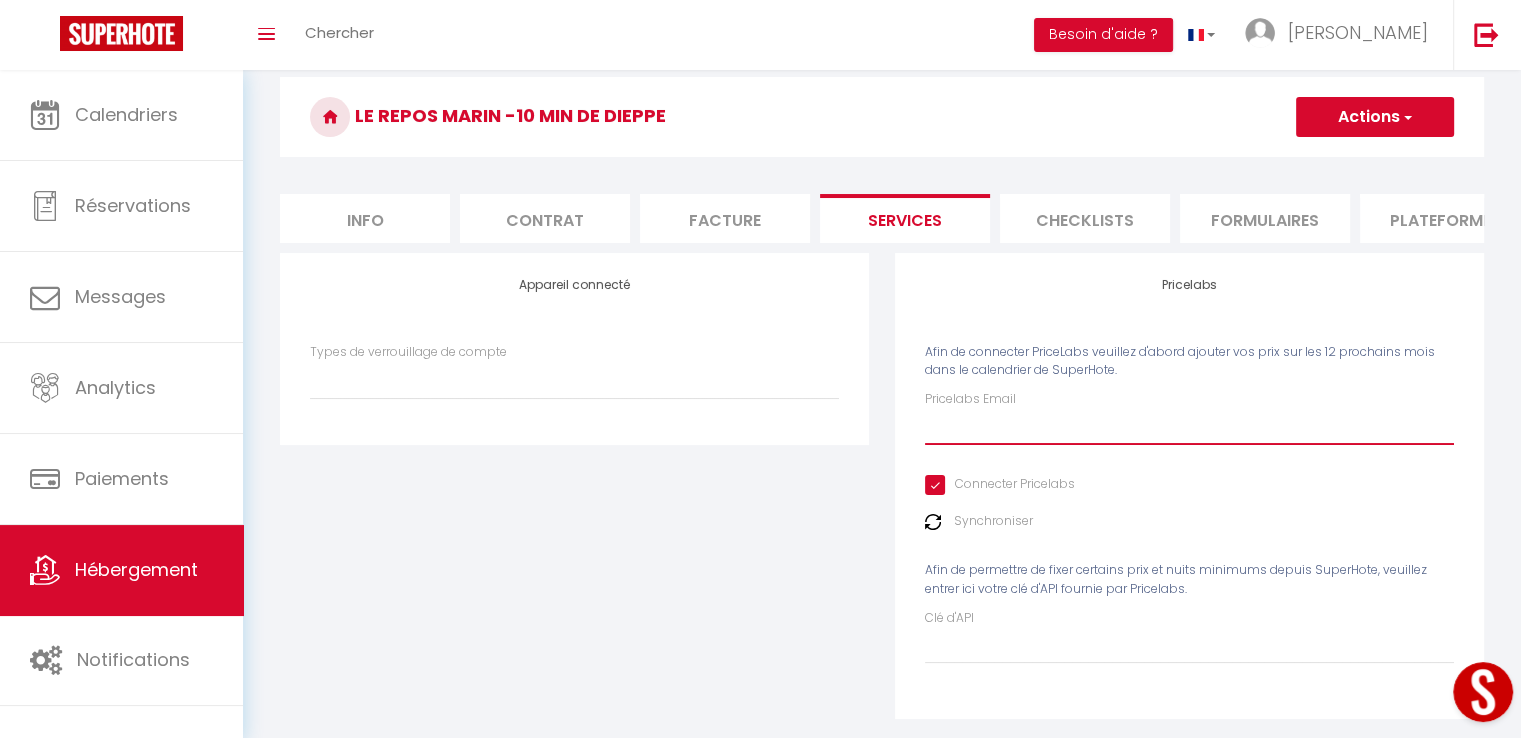 click on "Pricelabs Email" at bounding box center (1189, 427) 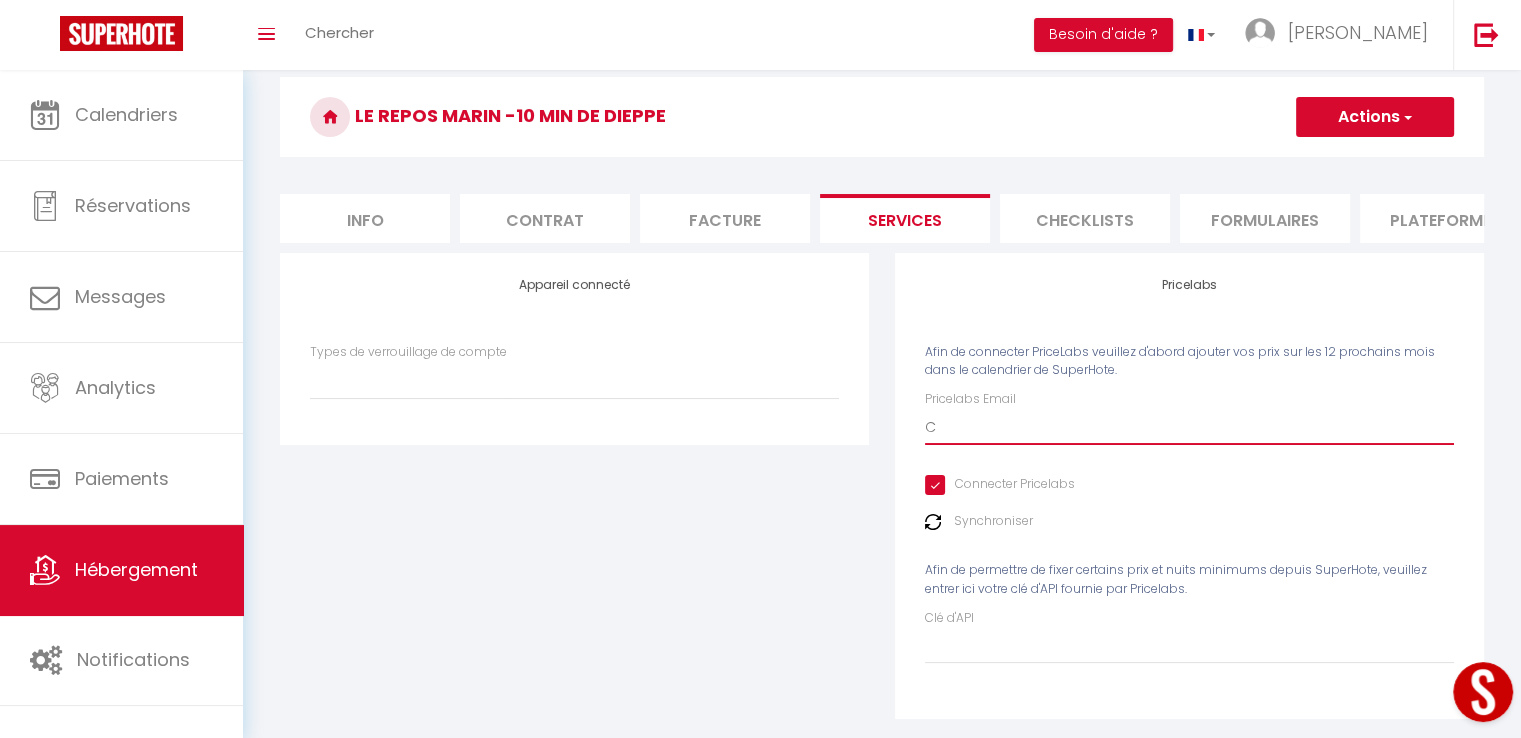 select 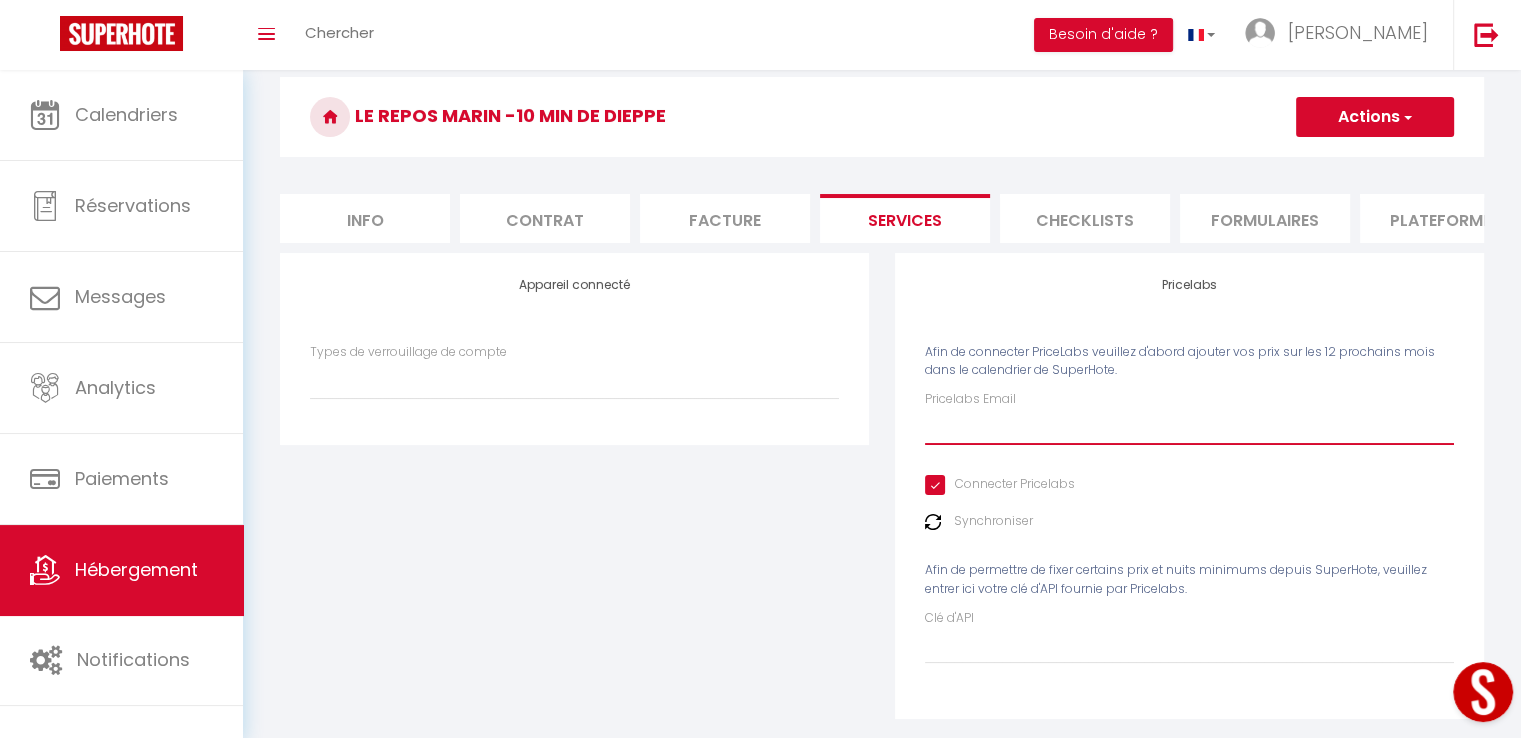 select 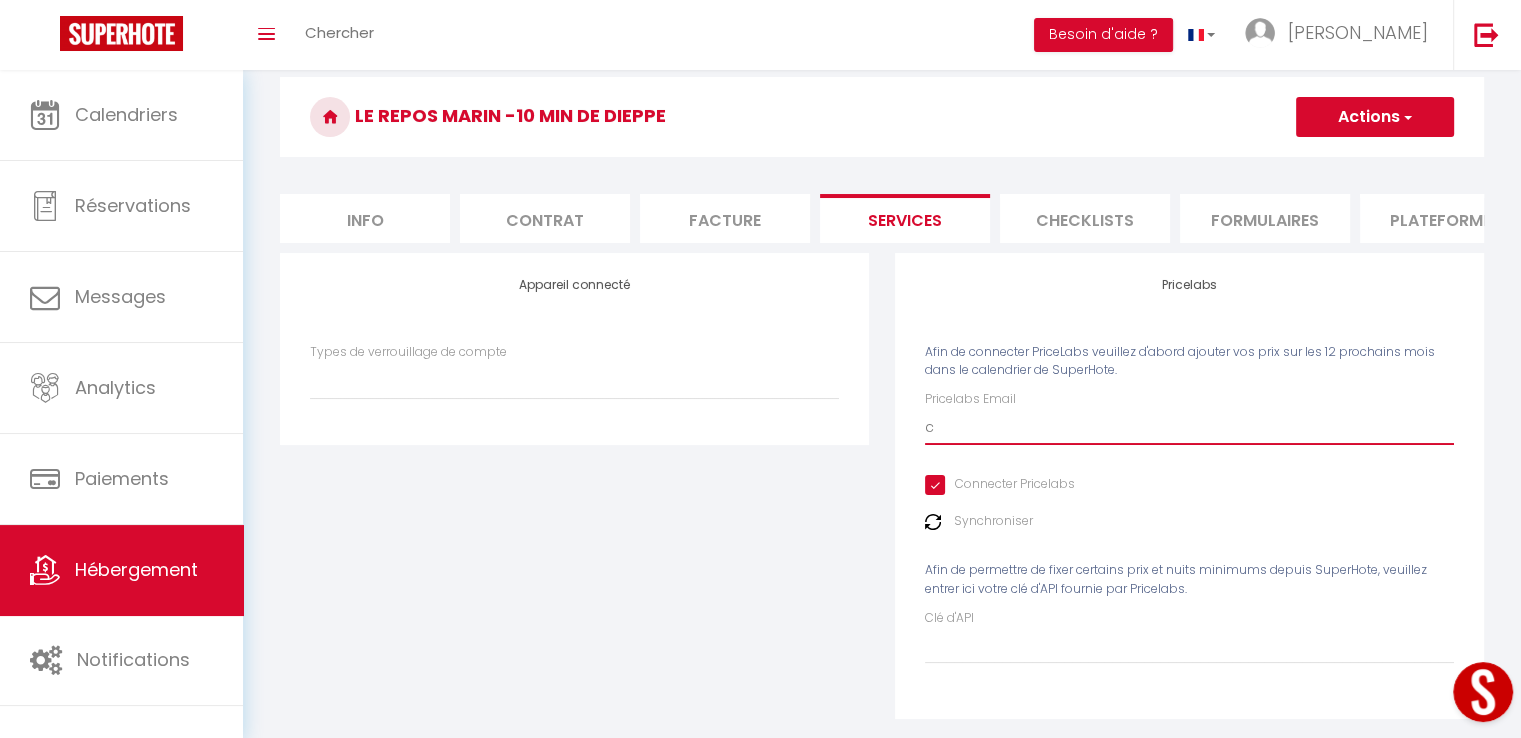 select 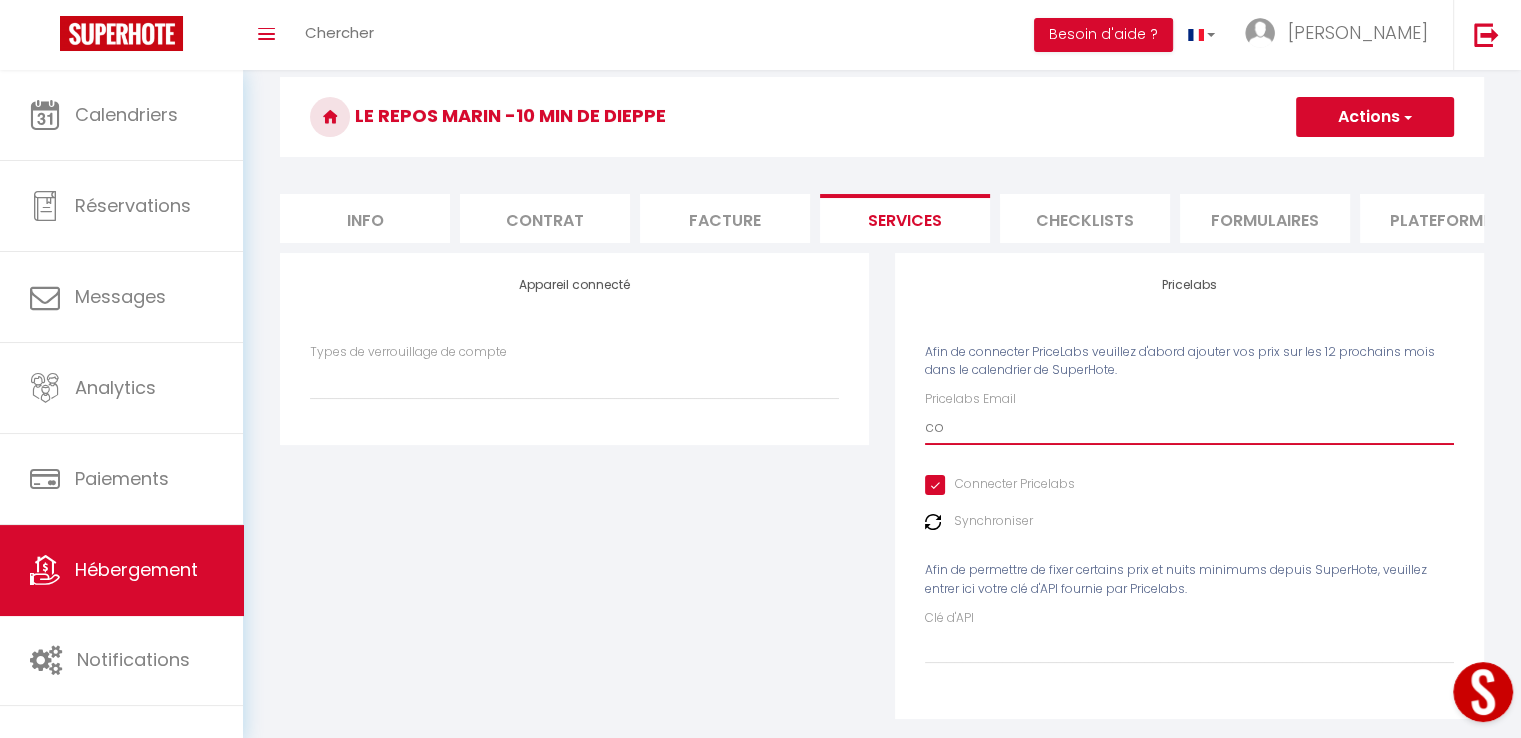 select 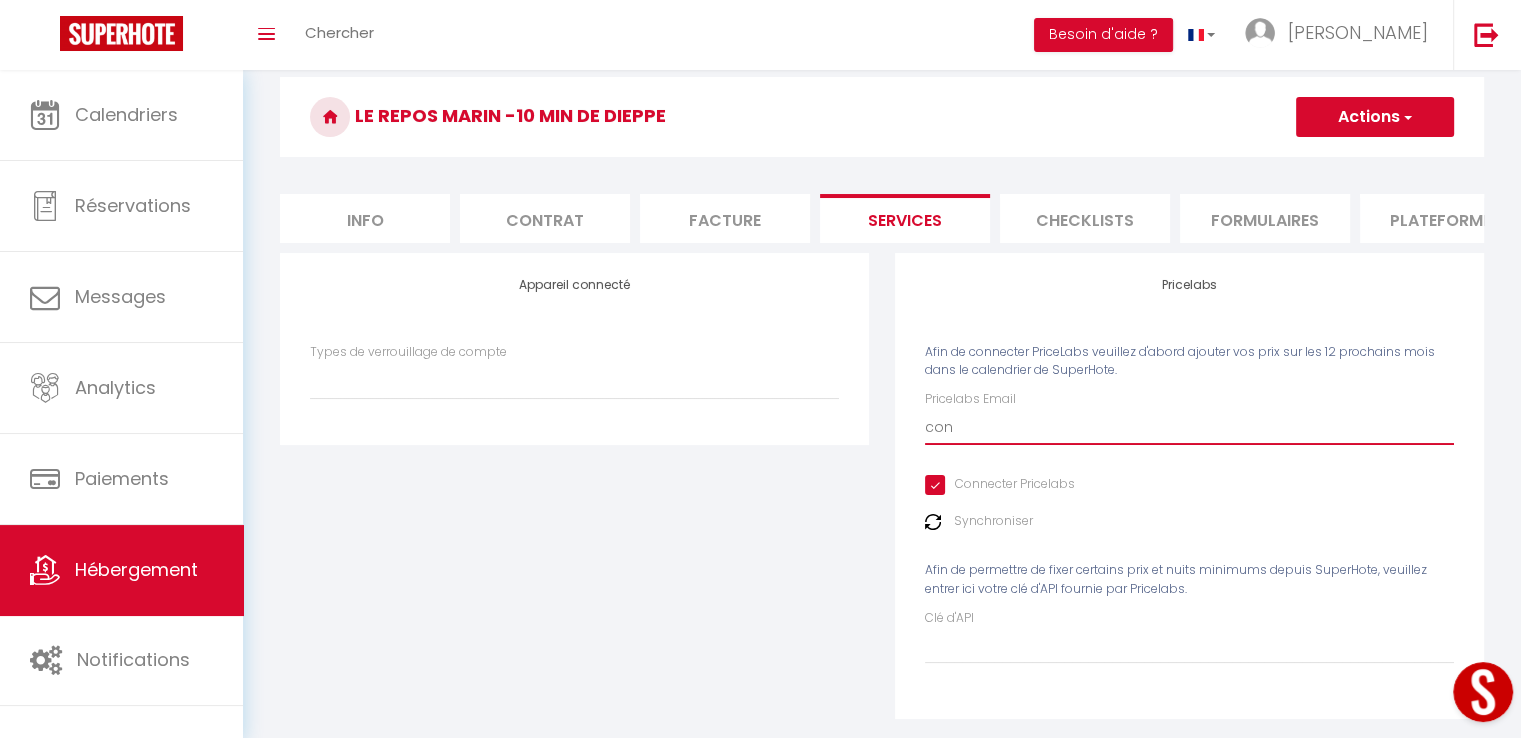 select 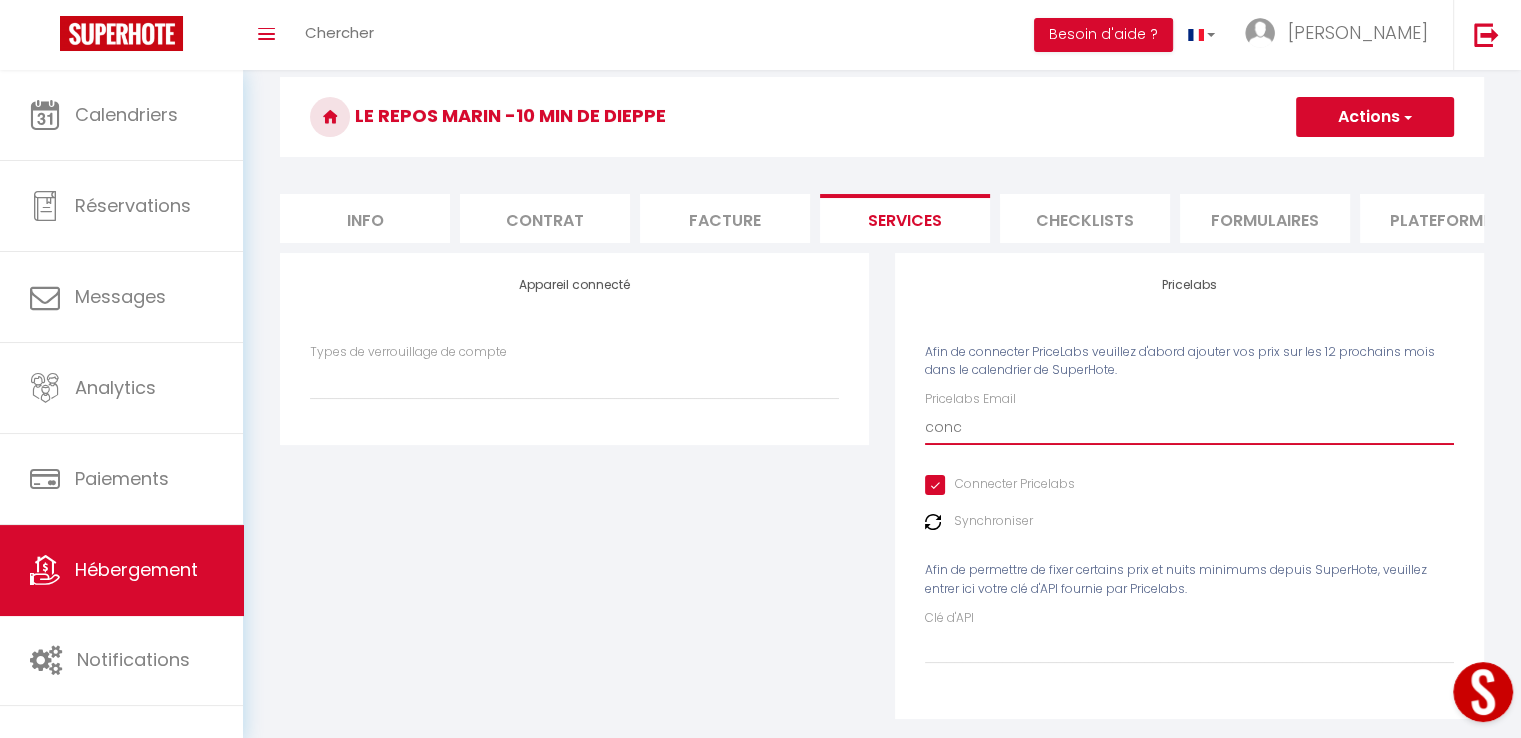 select 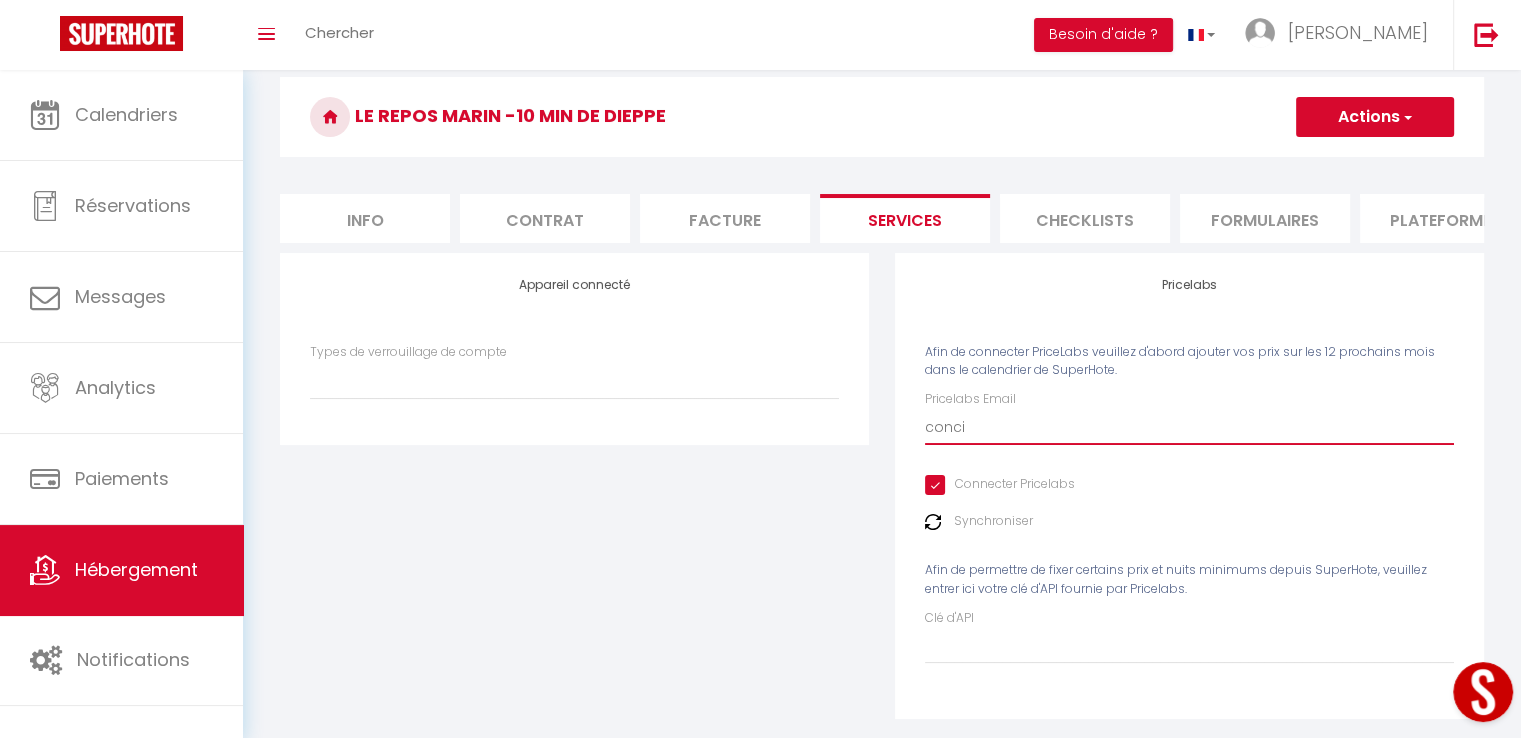 select 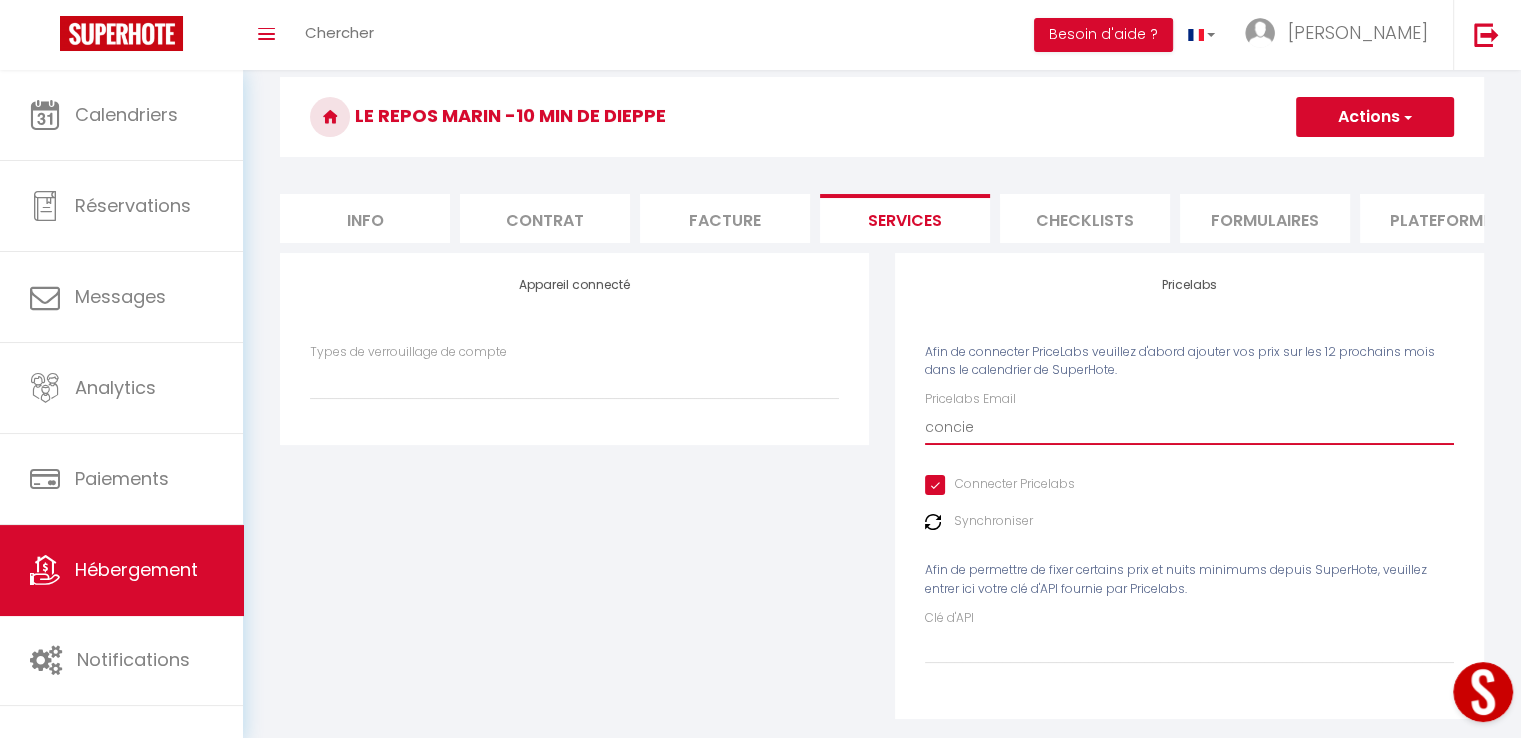 select 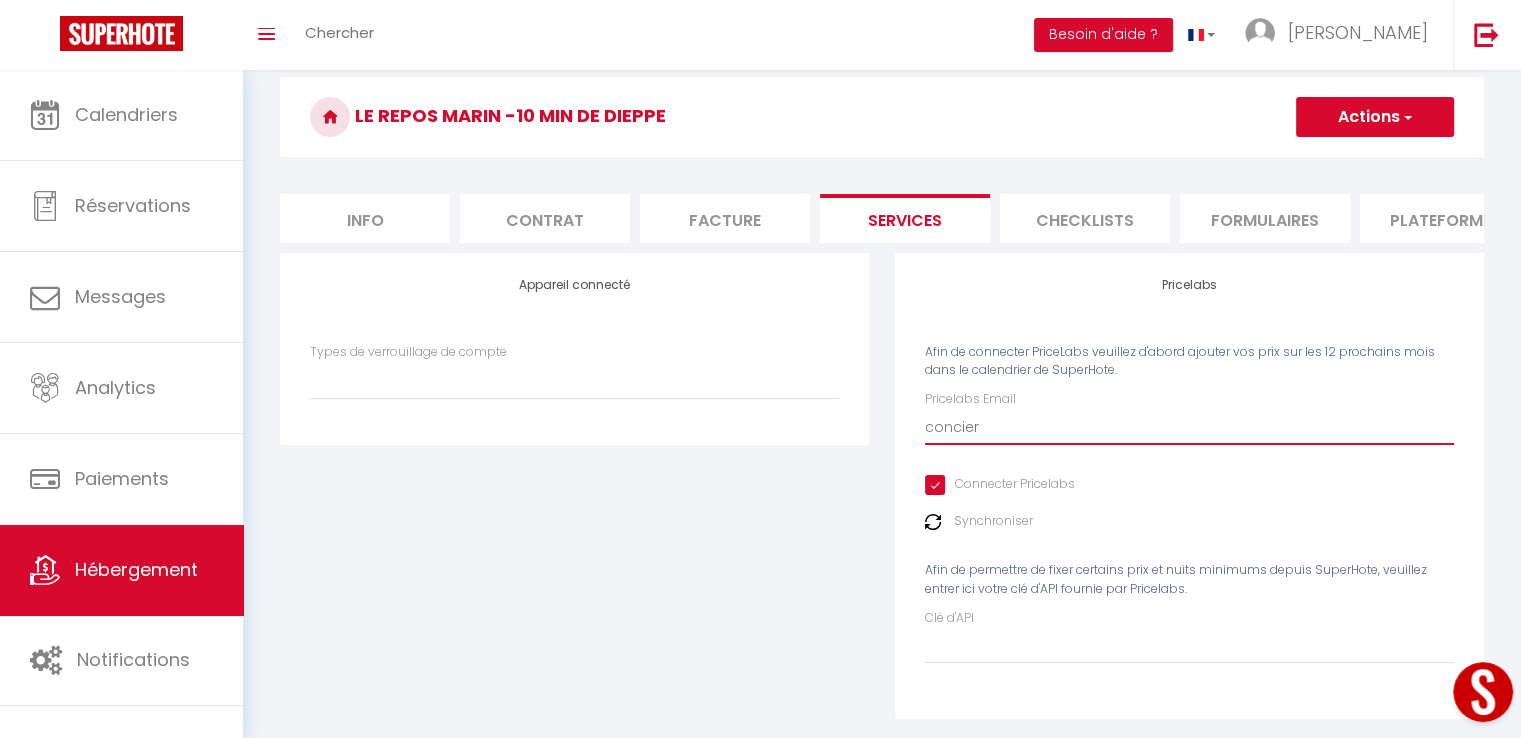 select 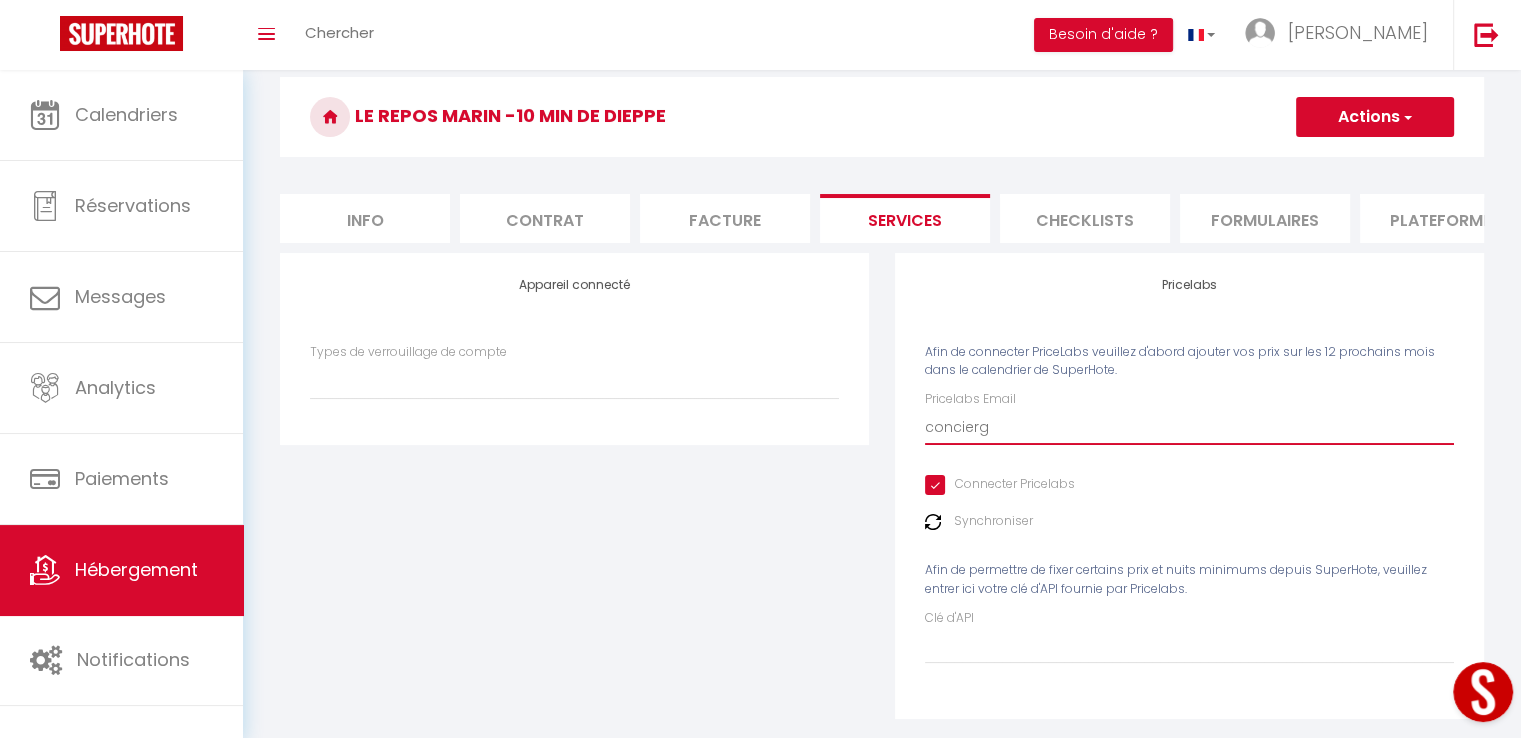 select 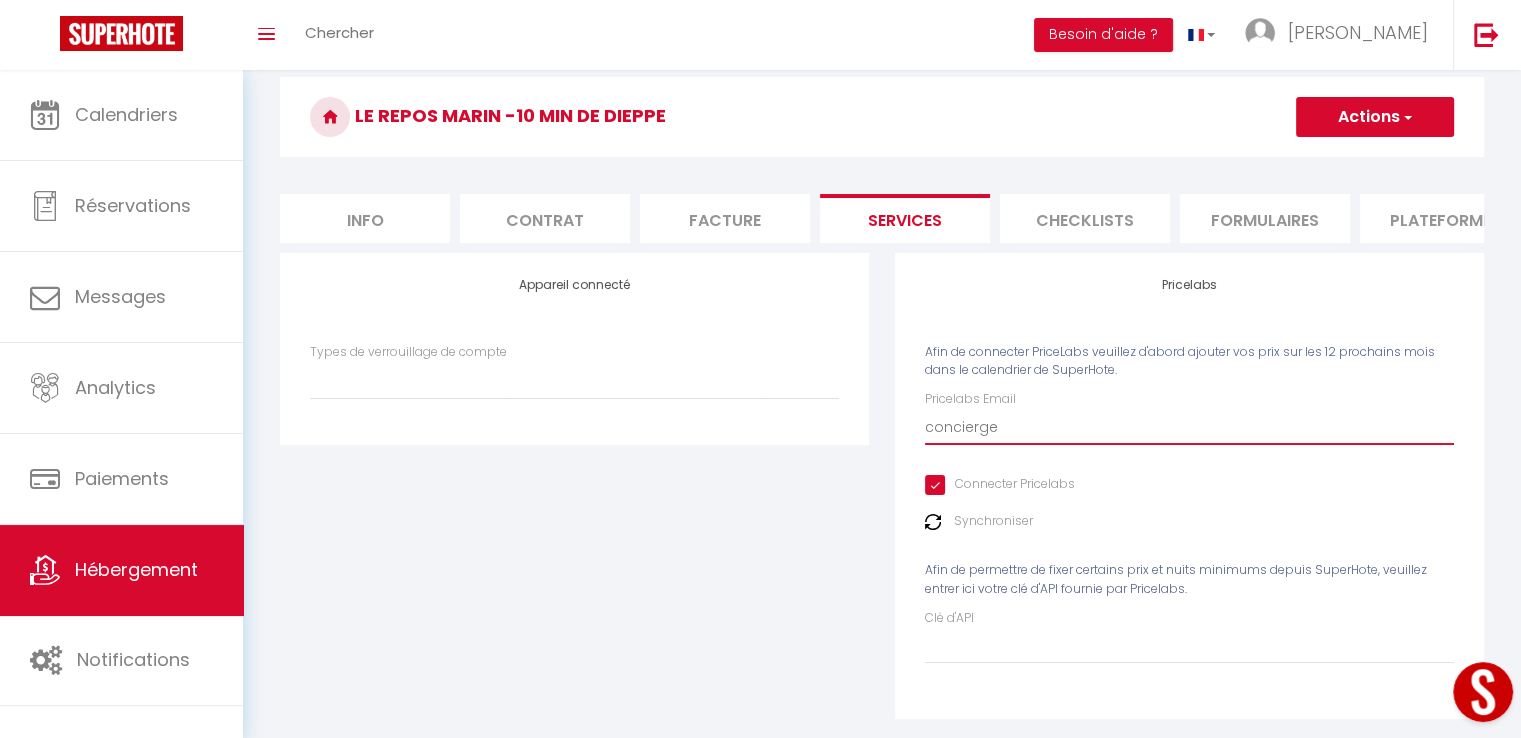 select 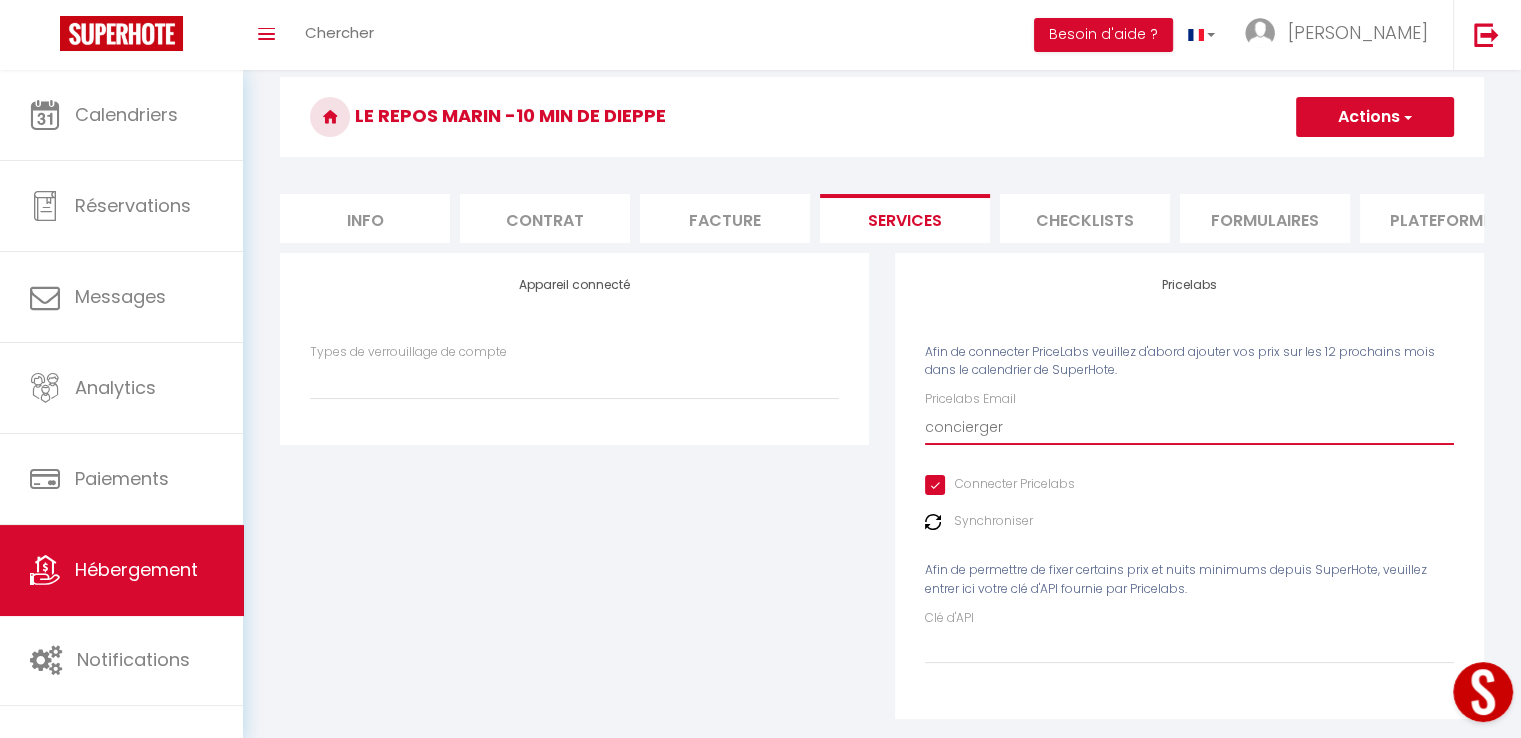 select 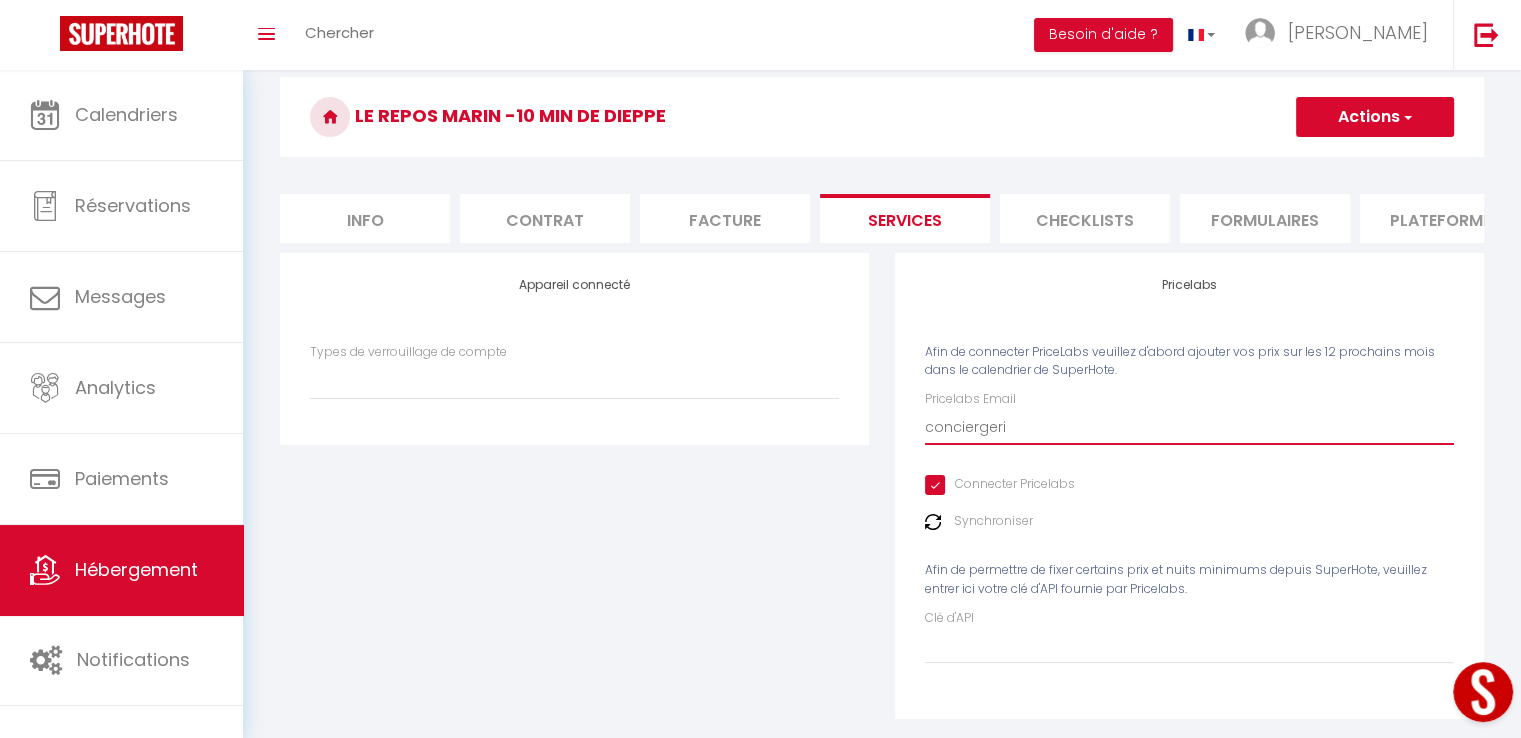 type 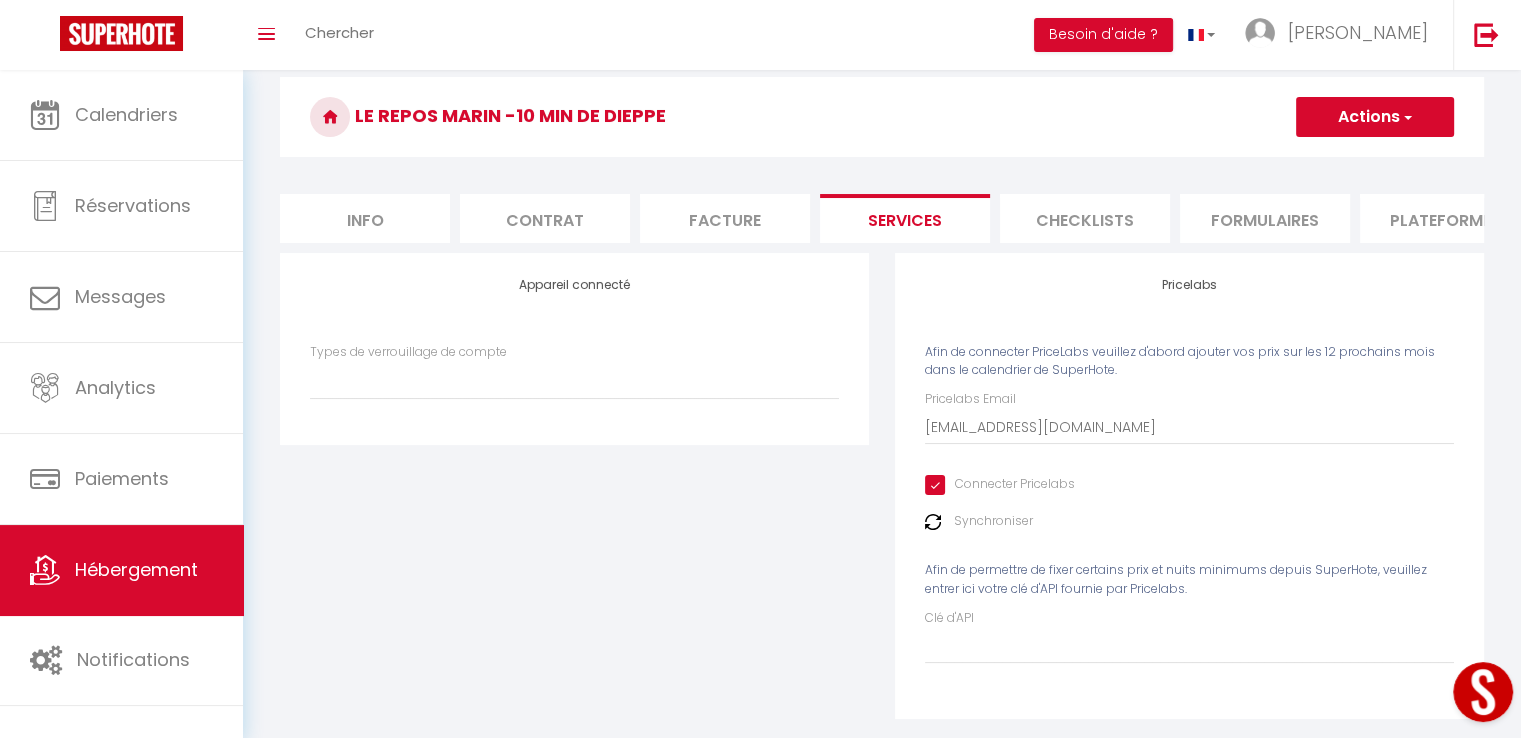 click at bounding box center (933, 522) 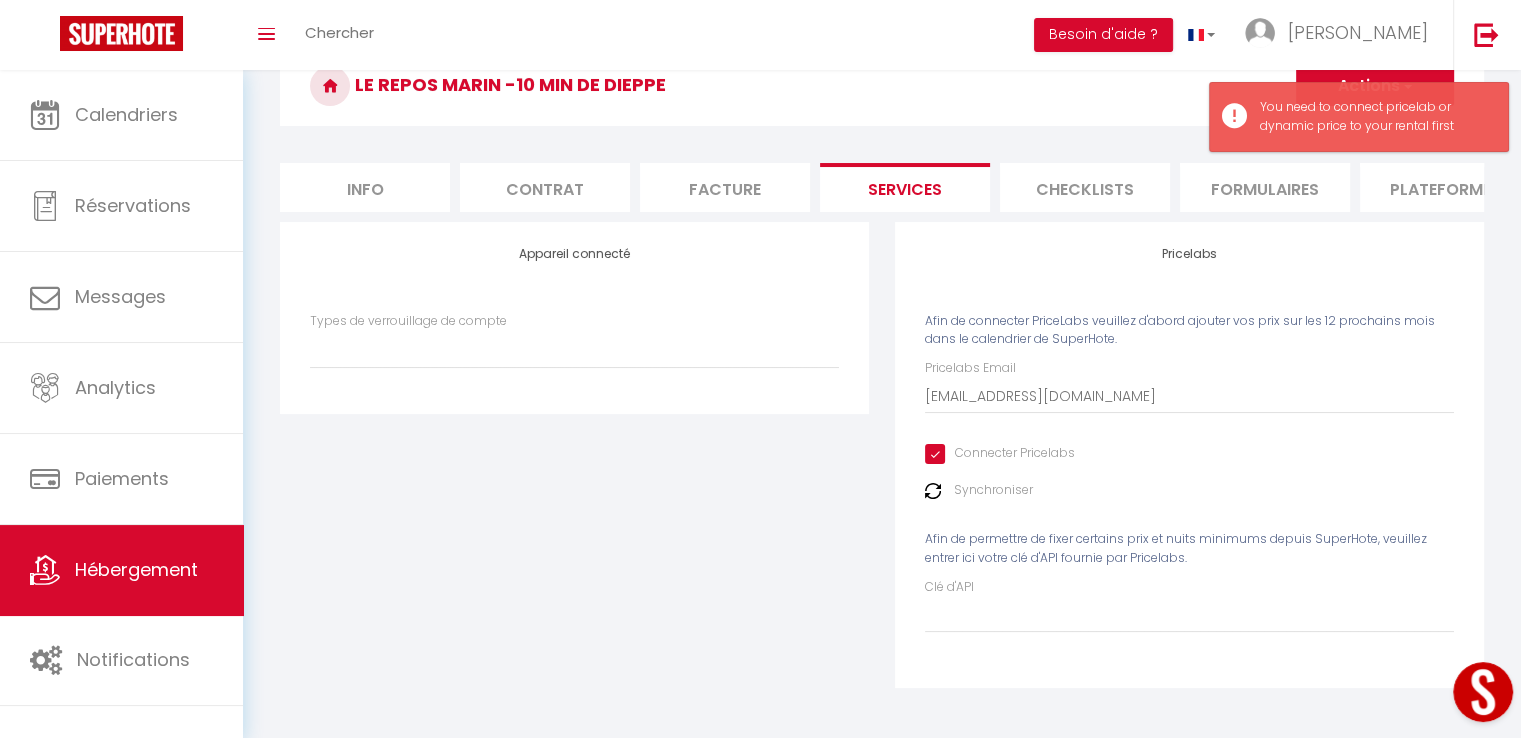 scroll, scrollTop: 116, scrollLeft: 0, axis: vertical 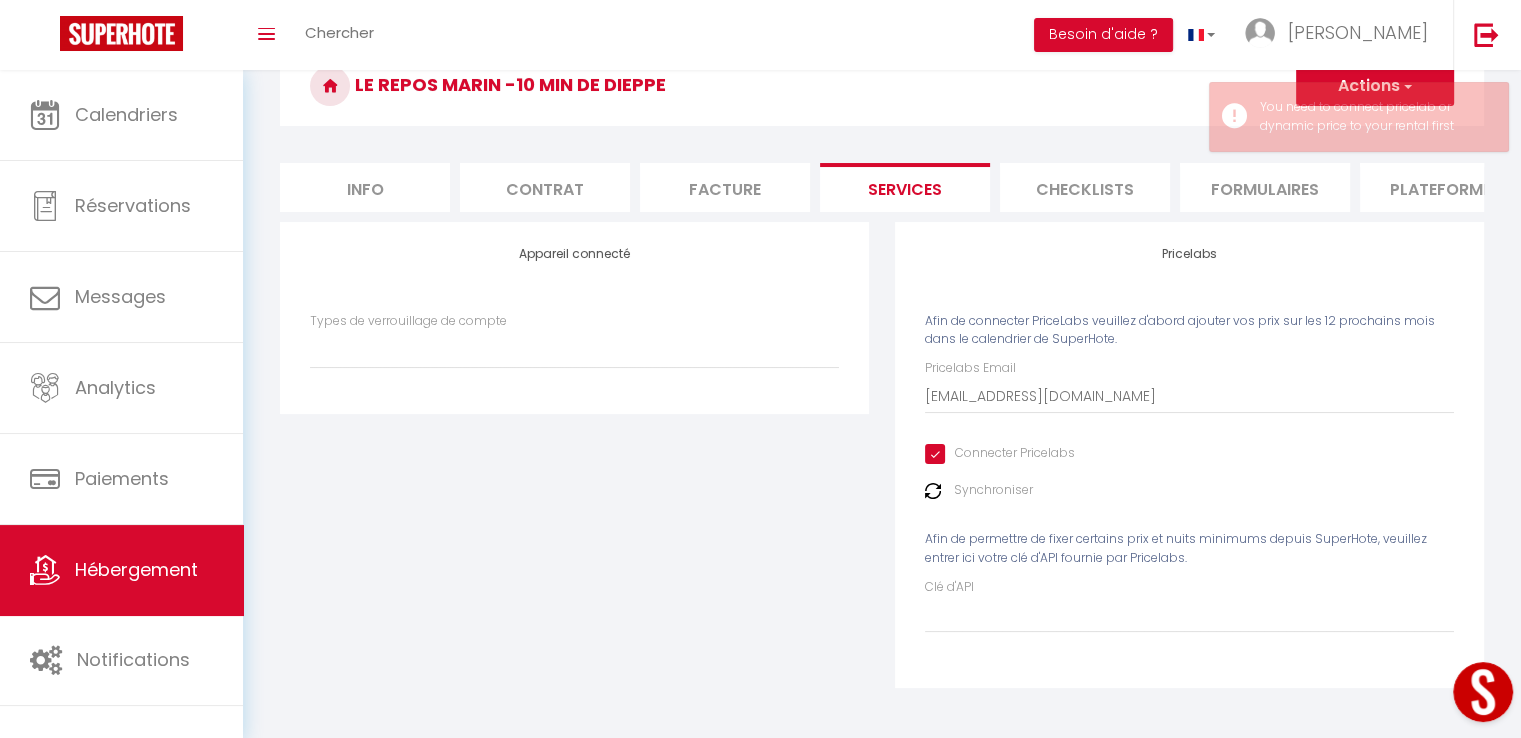 click at bounding box center (933, 491) 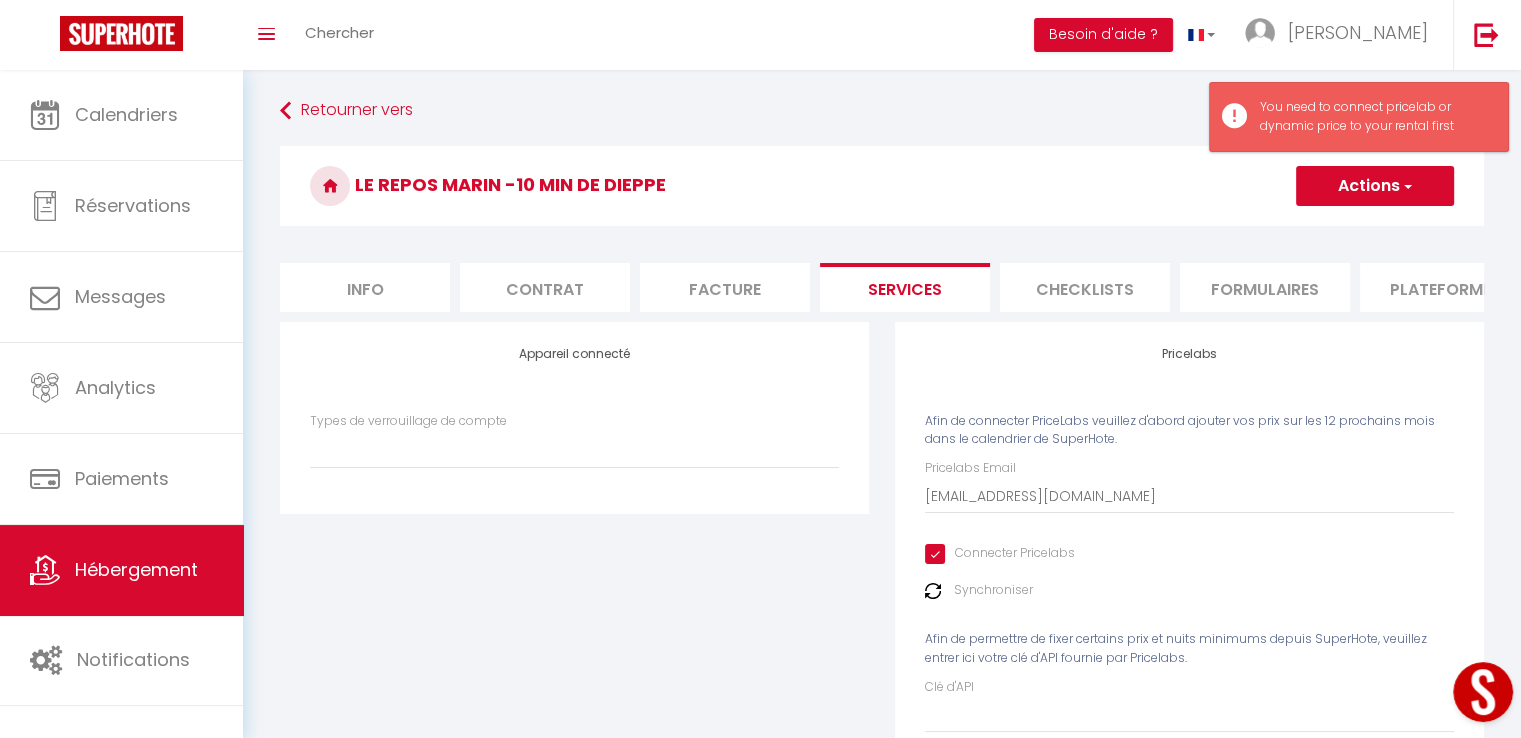 scroll, scrollTop: 0, scrollLeft: 0, axis: both 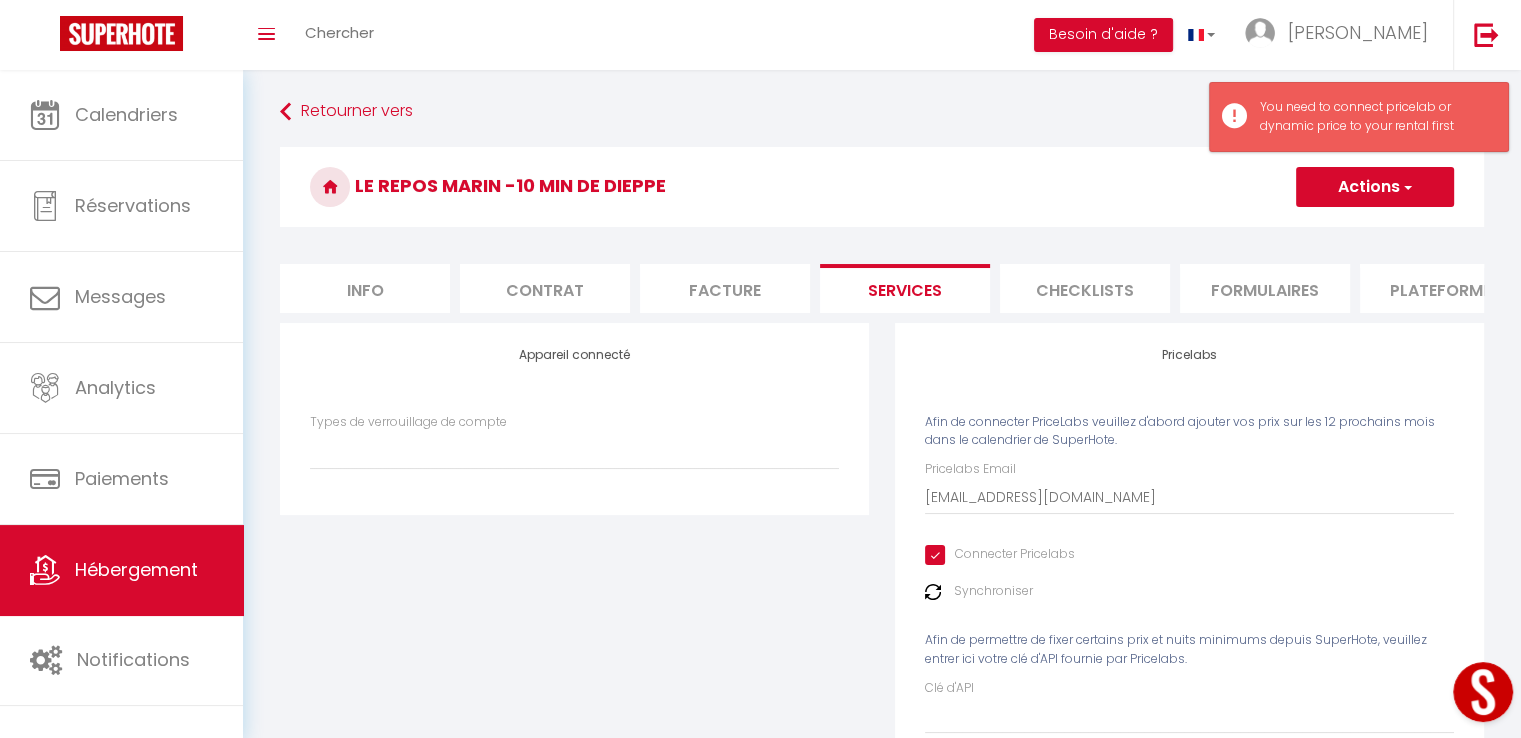 click at bounding box center [1406, 187] 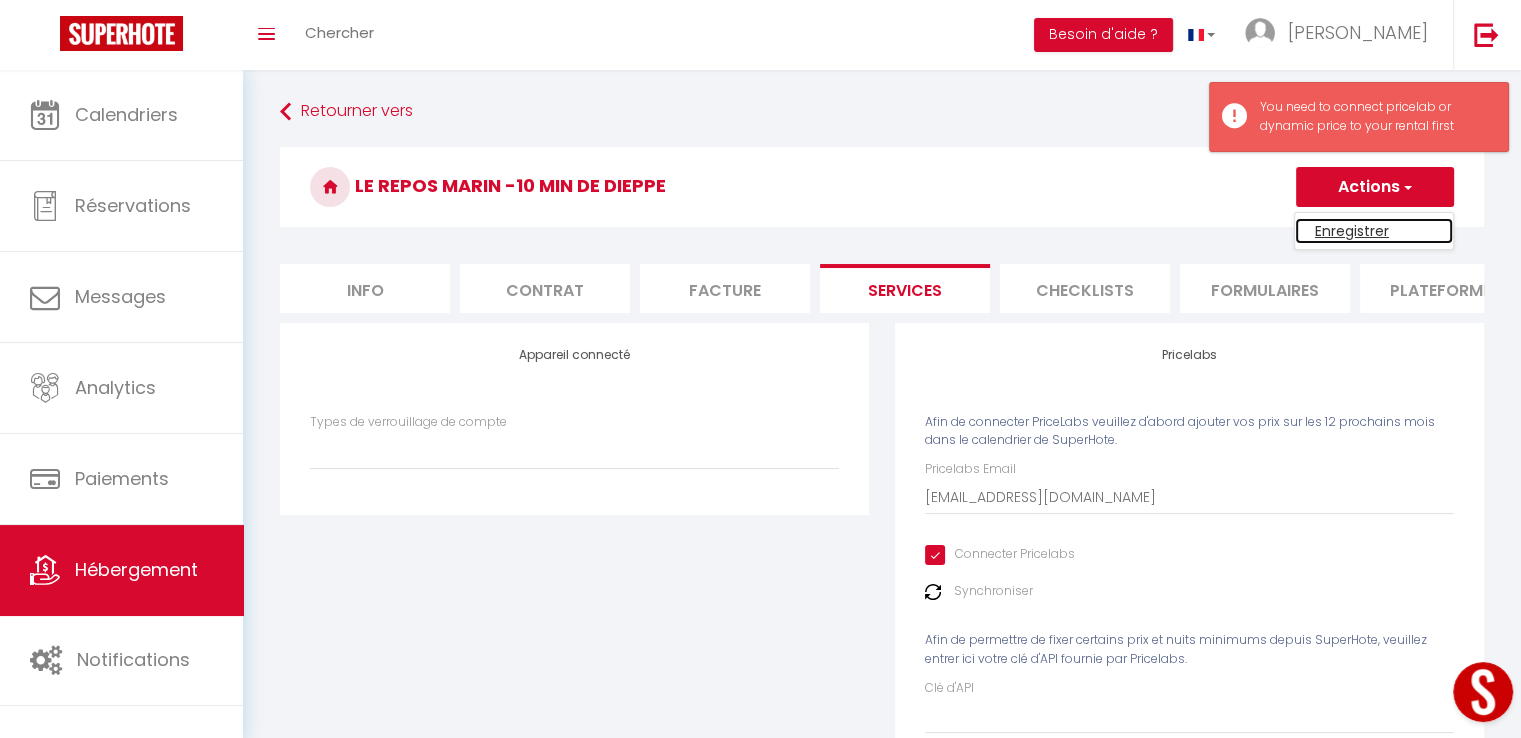 drag, startPoint x: 1348, startPoint y: 229, endPoint x: 1503, endPoint y: 372, distance: 210.8886 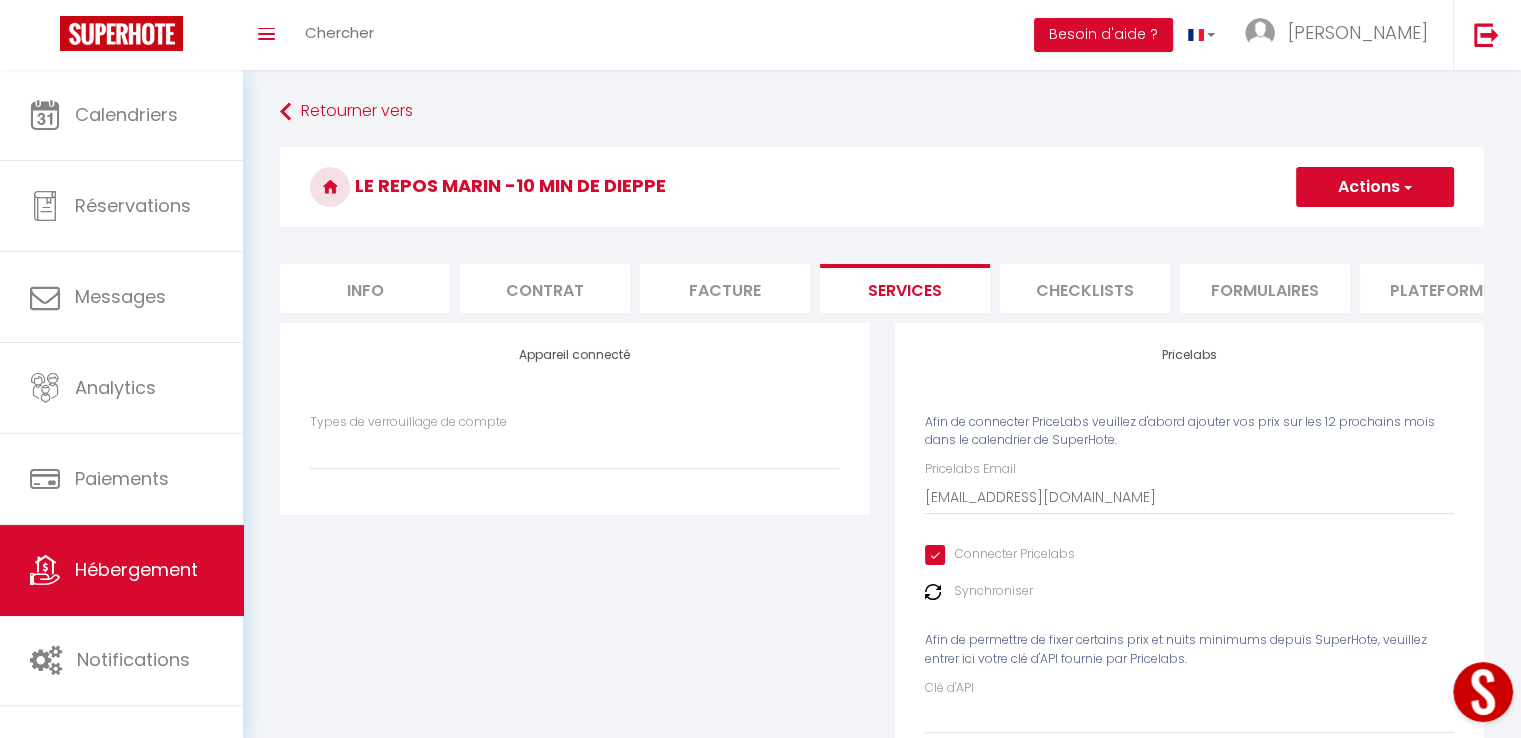 click on "Actions" at bounding box center (1375, 187) 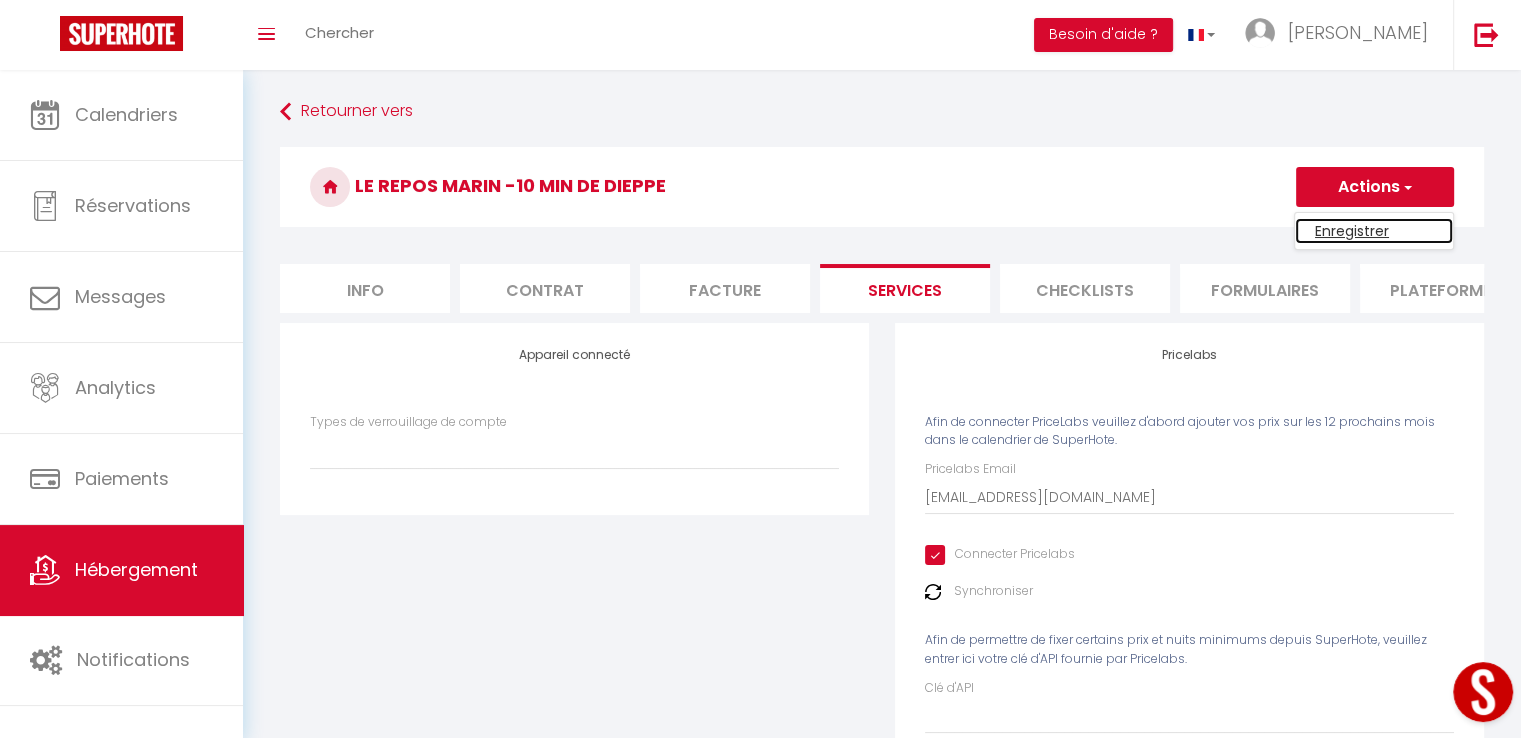 click on "Enregistrer" at bounding box center (1374, 231) 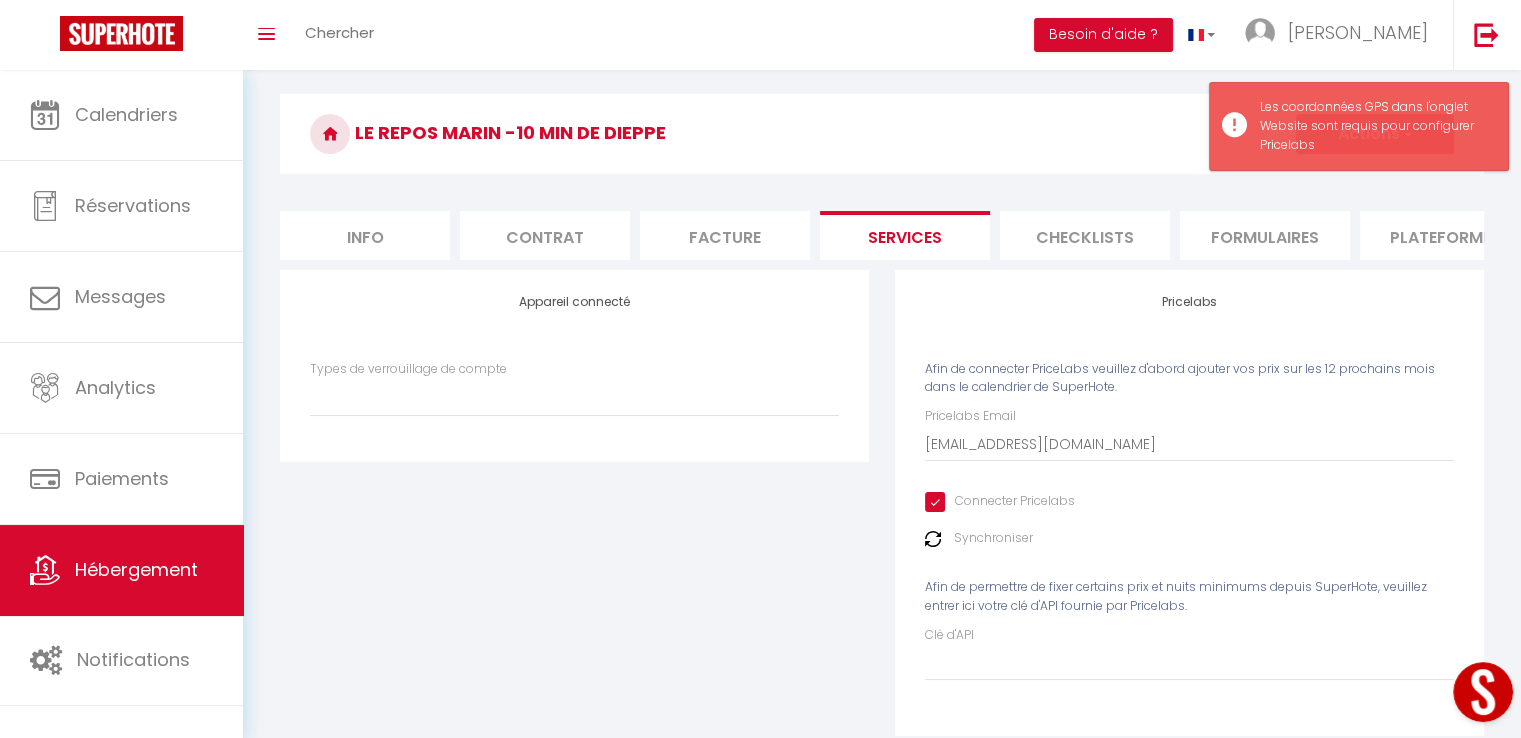 scroll, scrollTop: 100, scrollLeft: 0, axis: vertical 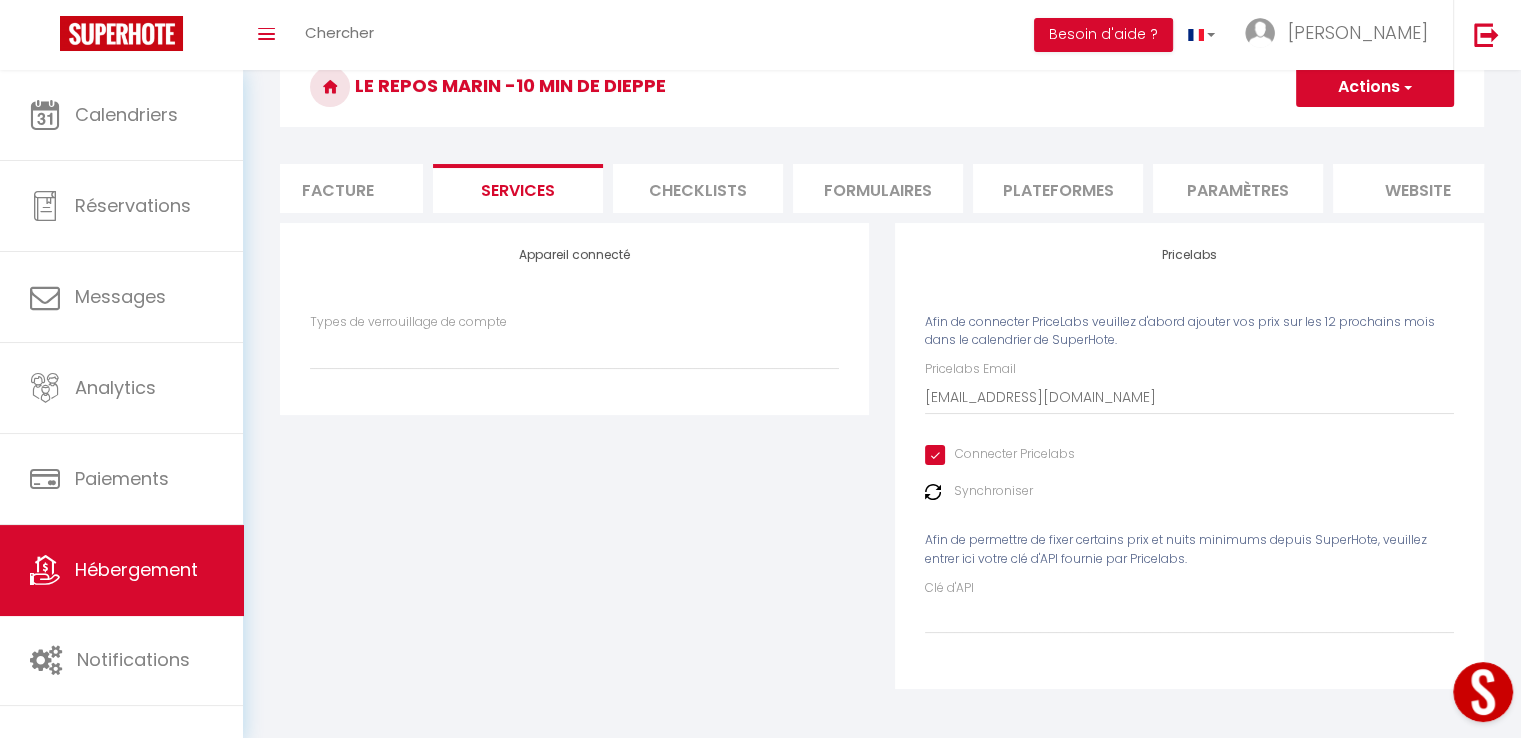 click on "website" at bounding box center [1418, 188] 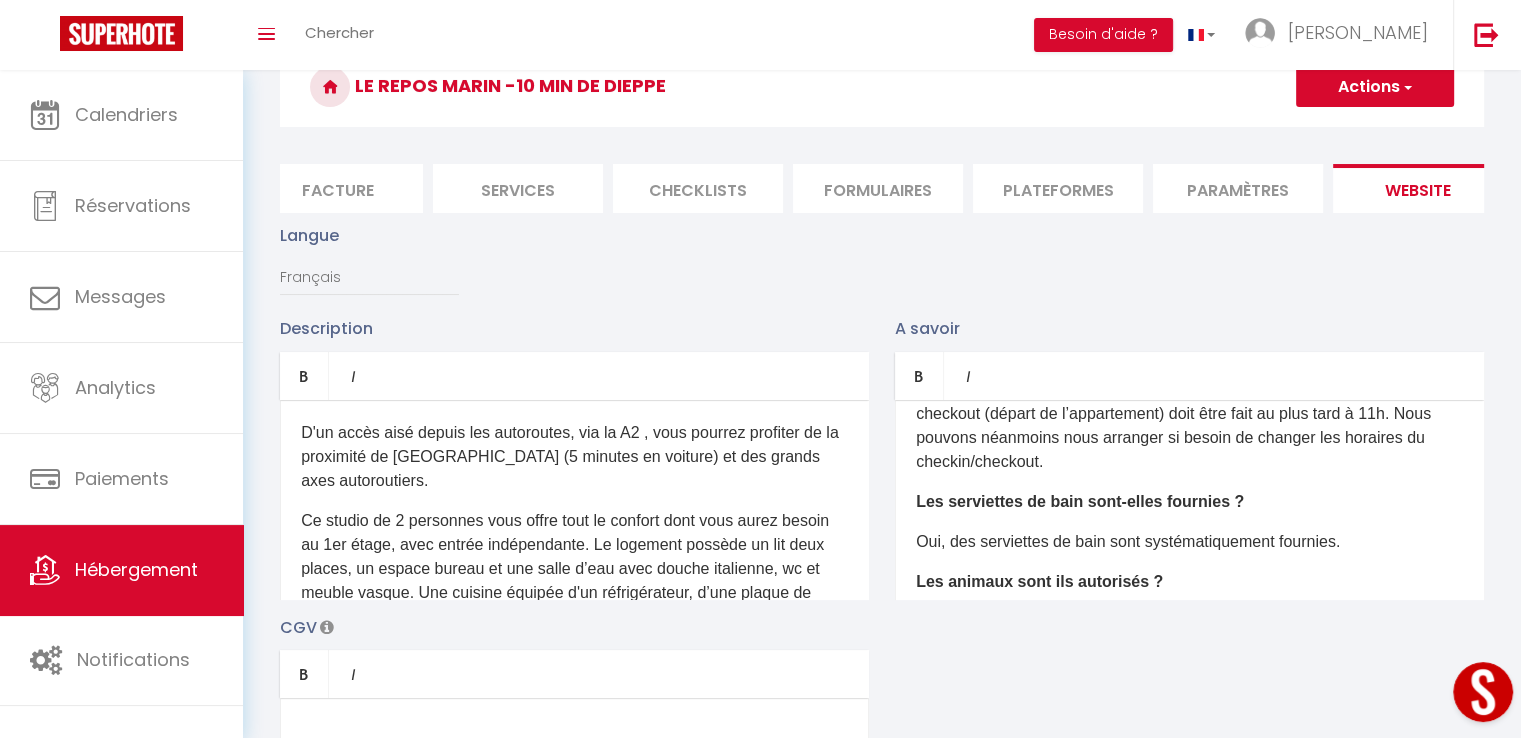 scroll, scrollTop: 261, scrollLeft: 0, axis: vertical 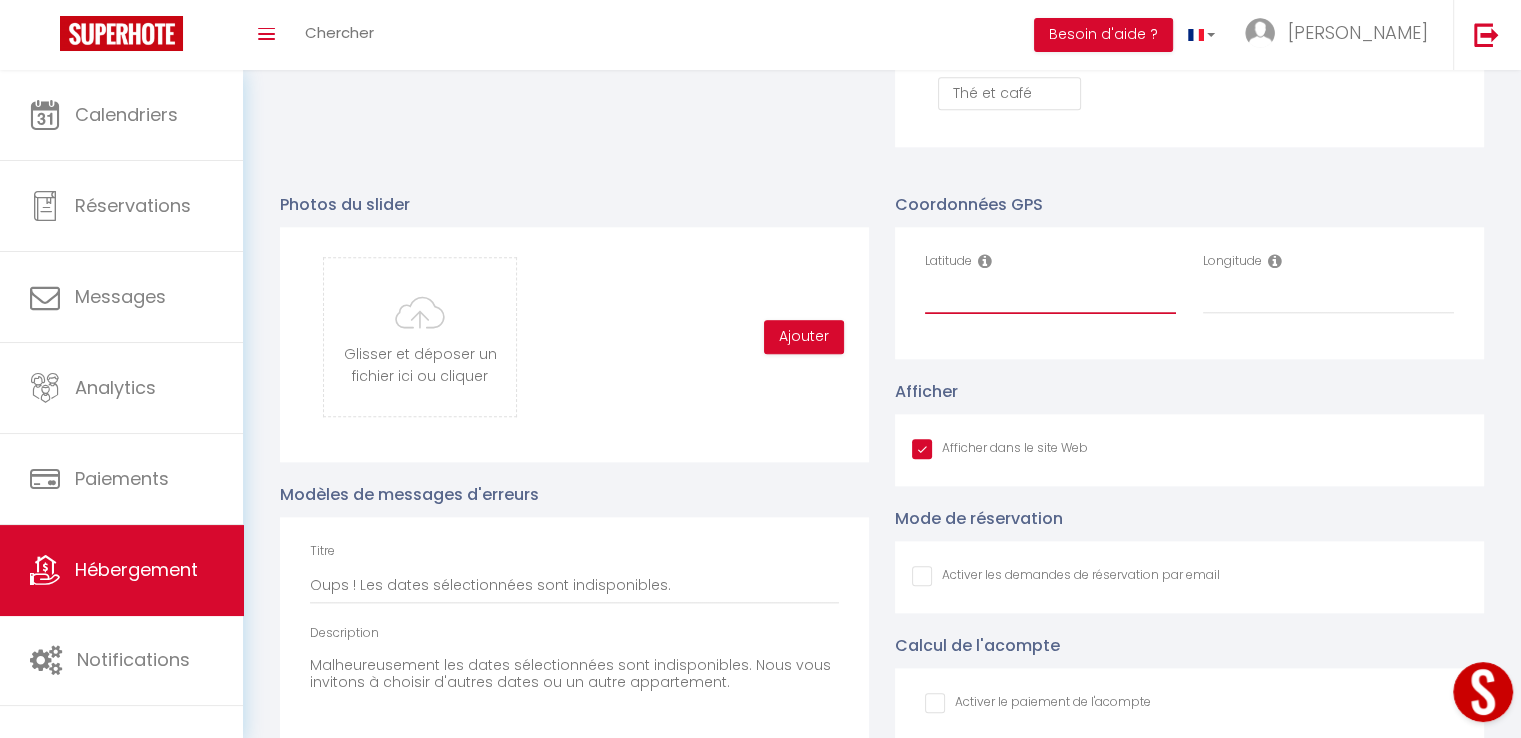 click on "Latitude" at bounding box center (1050, 296) 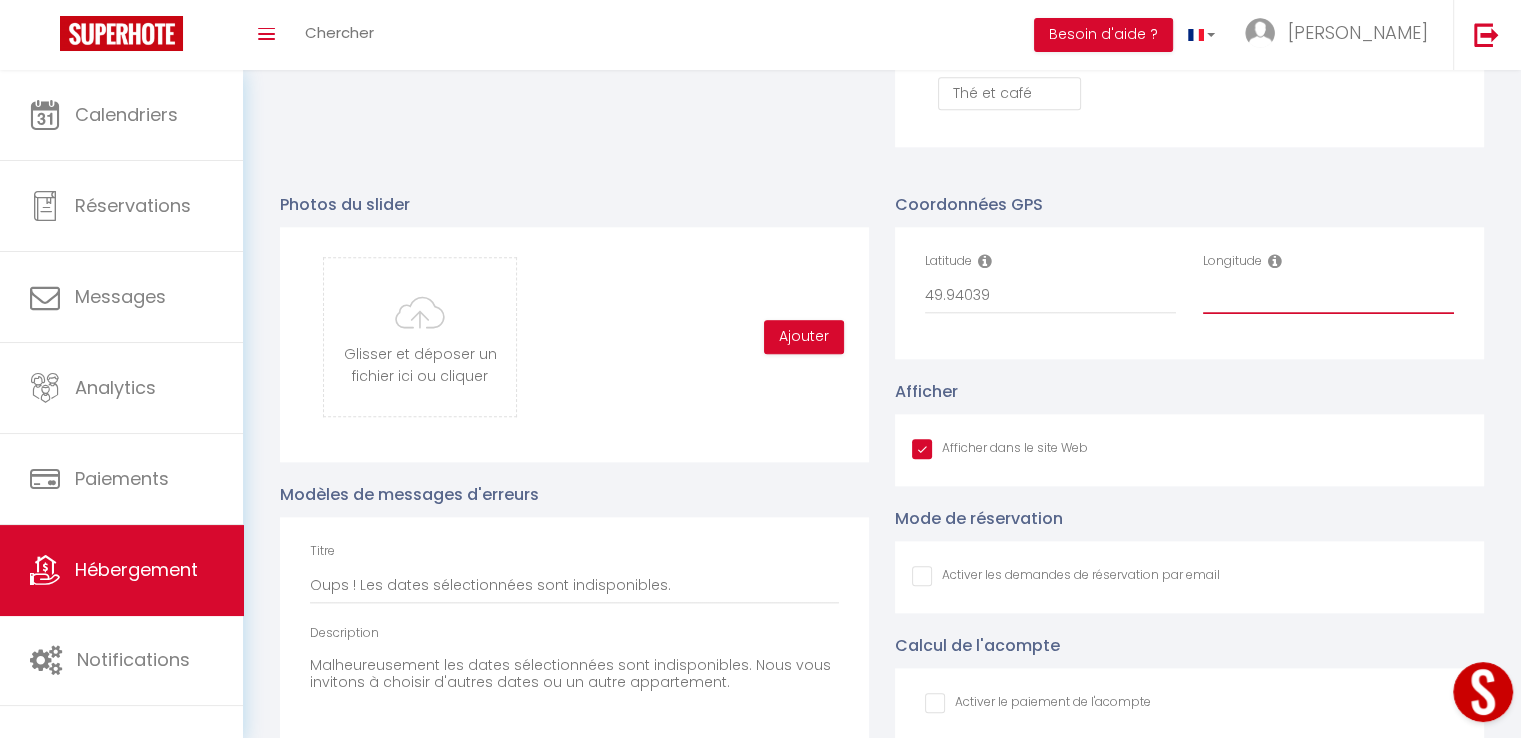 click on "Longitude" at bounding box center [1328, 296] 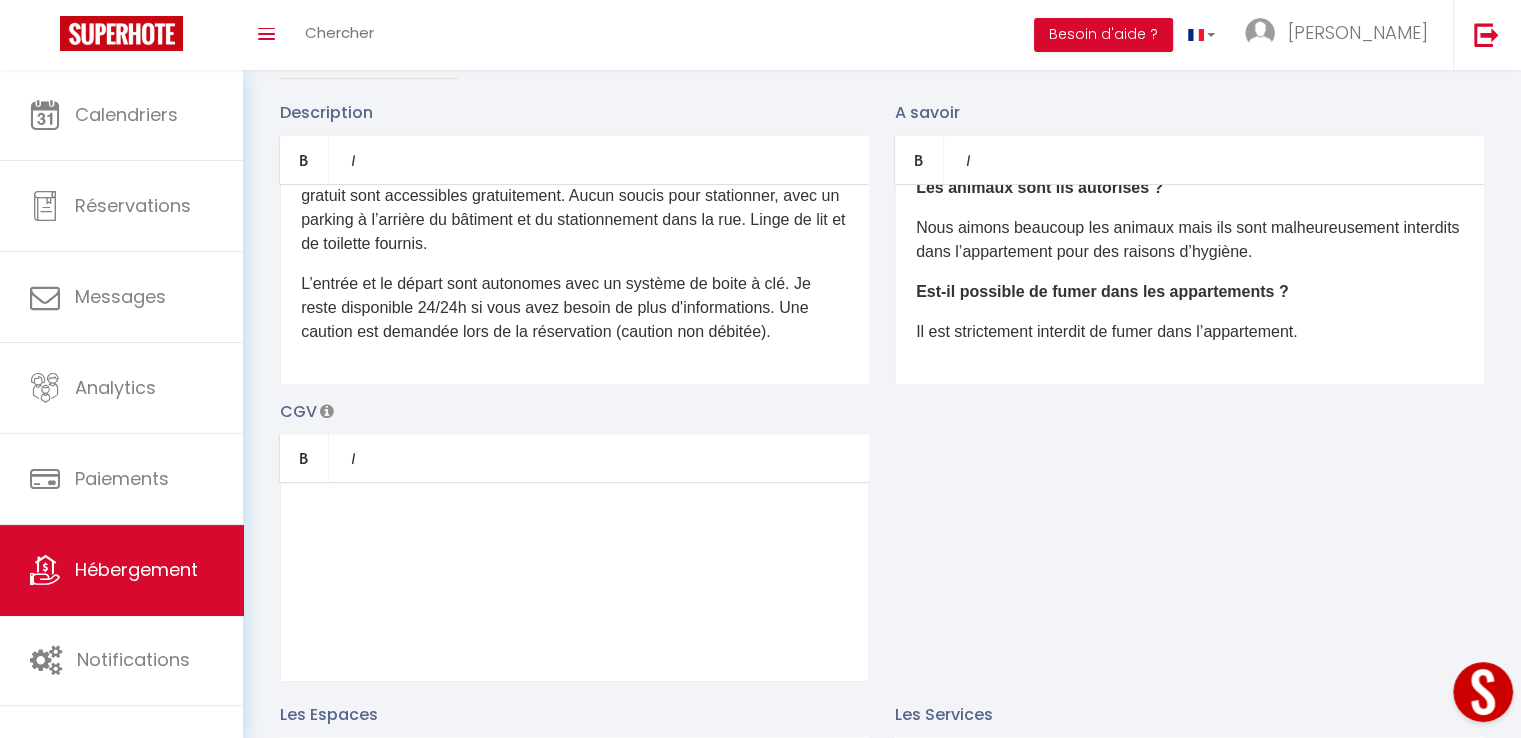 scroll, scrollTop: 0, scrollLeft: 0, axis: both 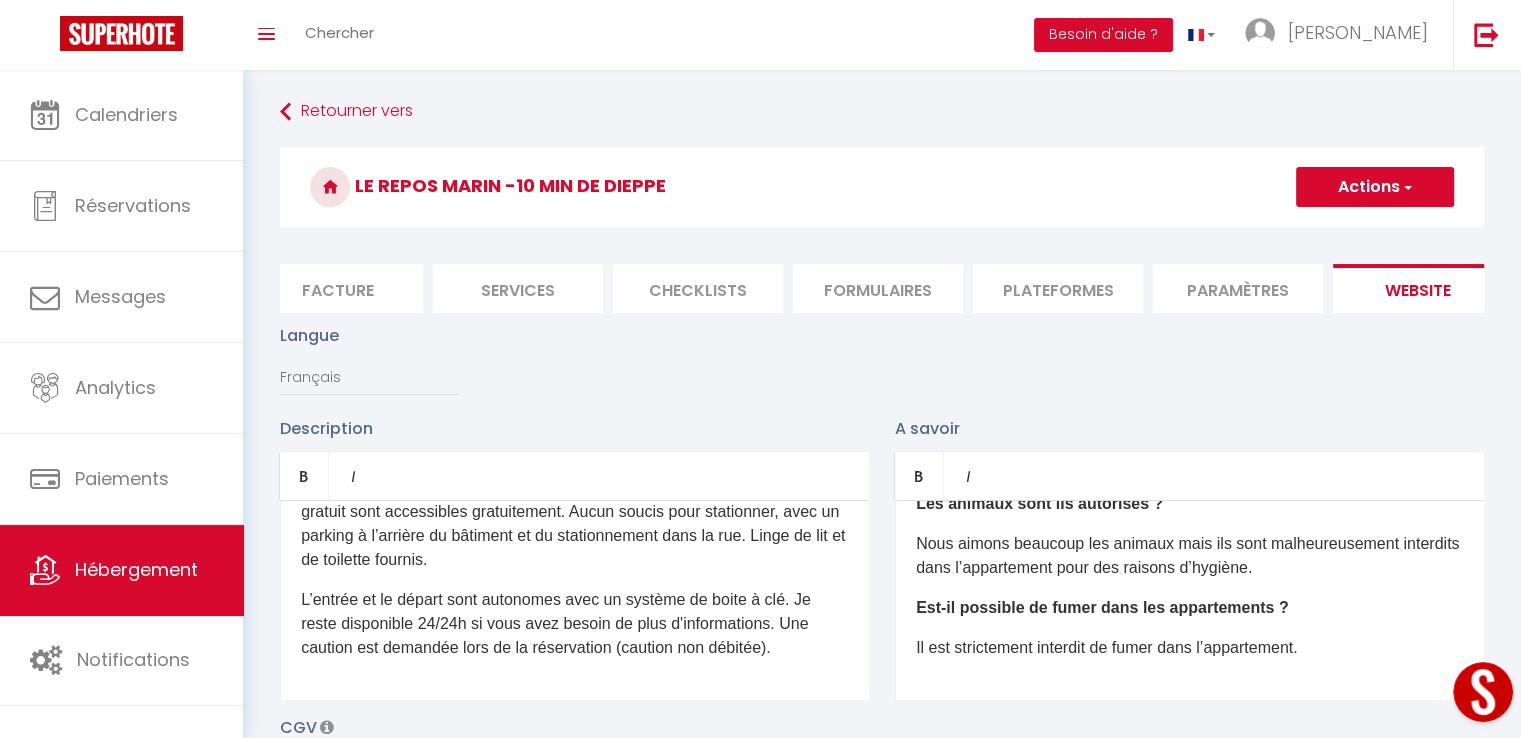 click on "Actions" at bounding box center [1375, 187] 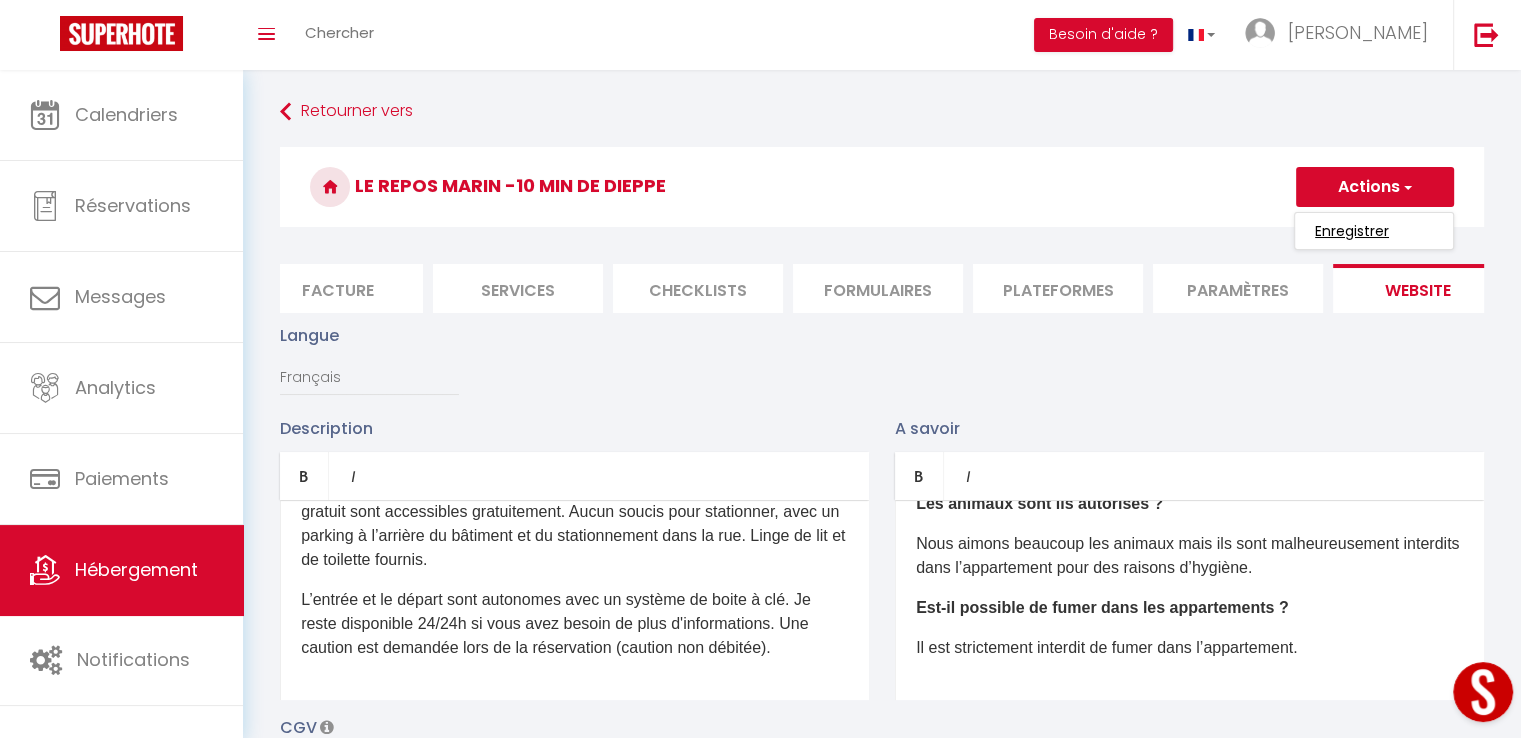 click on "Enregistrer" at bounding box center [1352, 231] 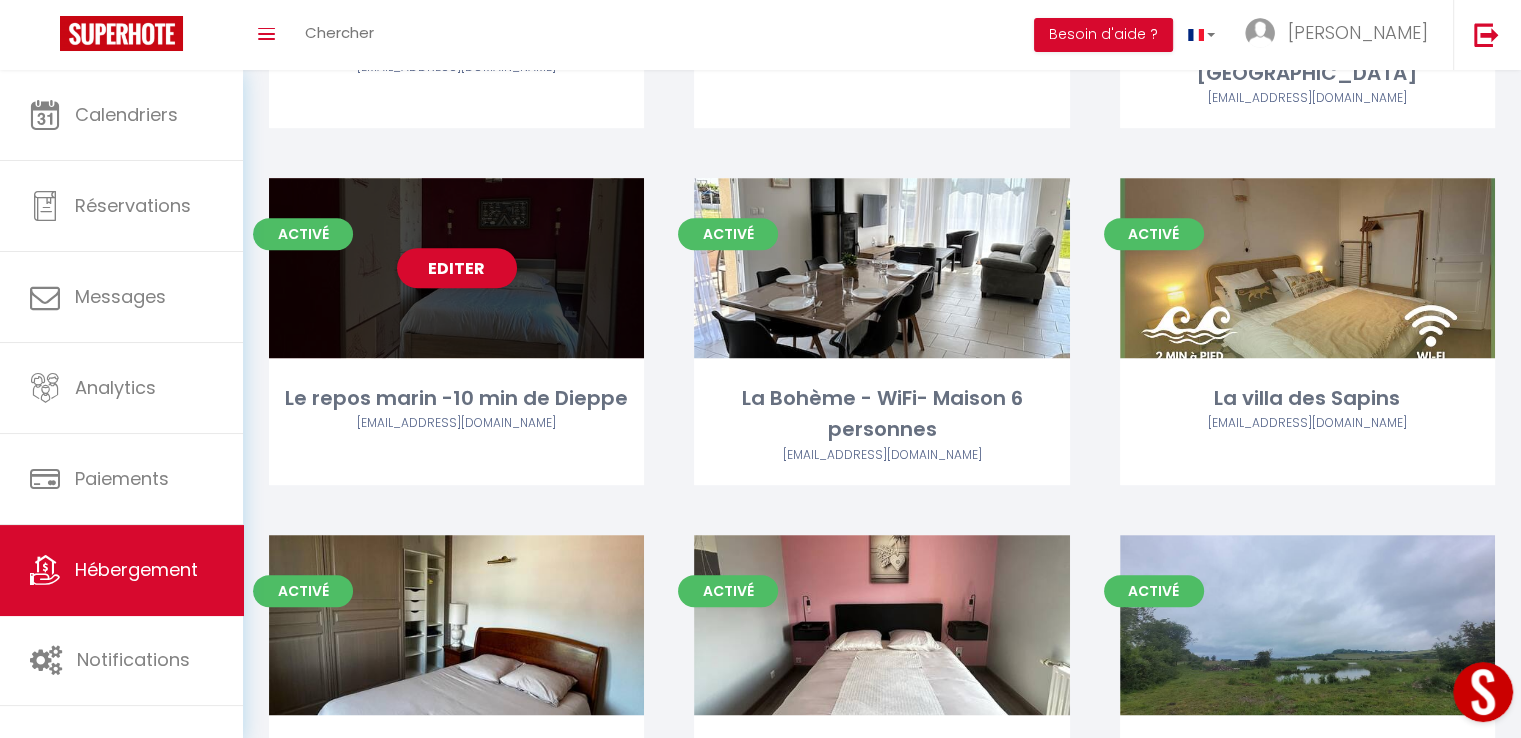 scroll, scrollTop: 731, scrollLeft: 0, axis: vertical 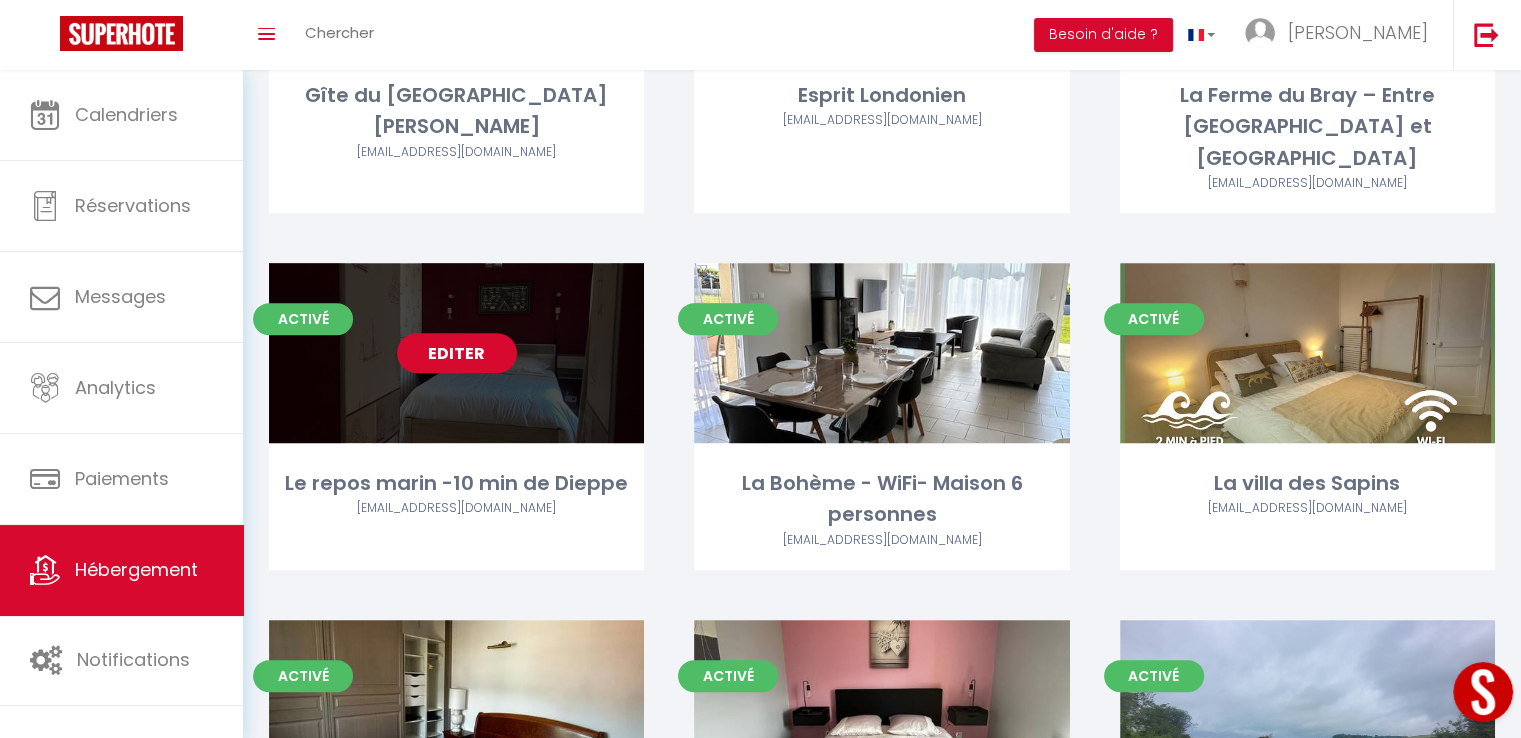 click on "Editer" at bounding box center [457, 353] 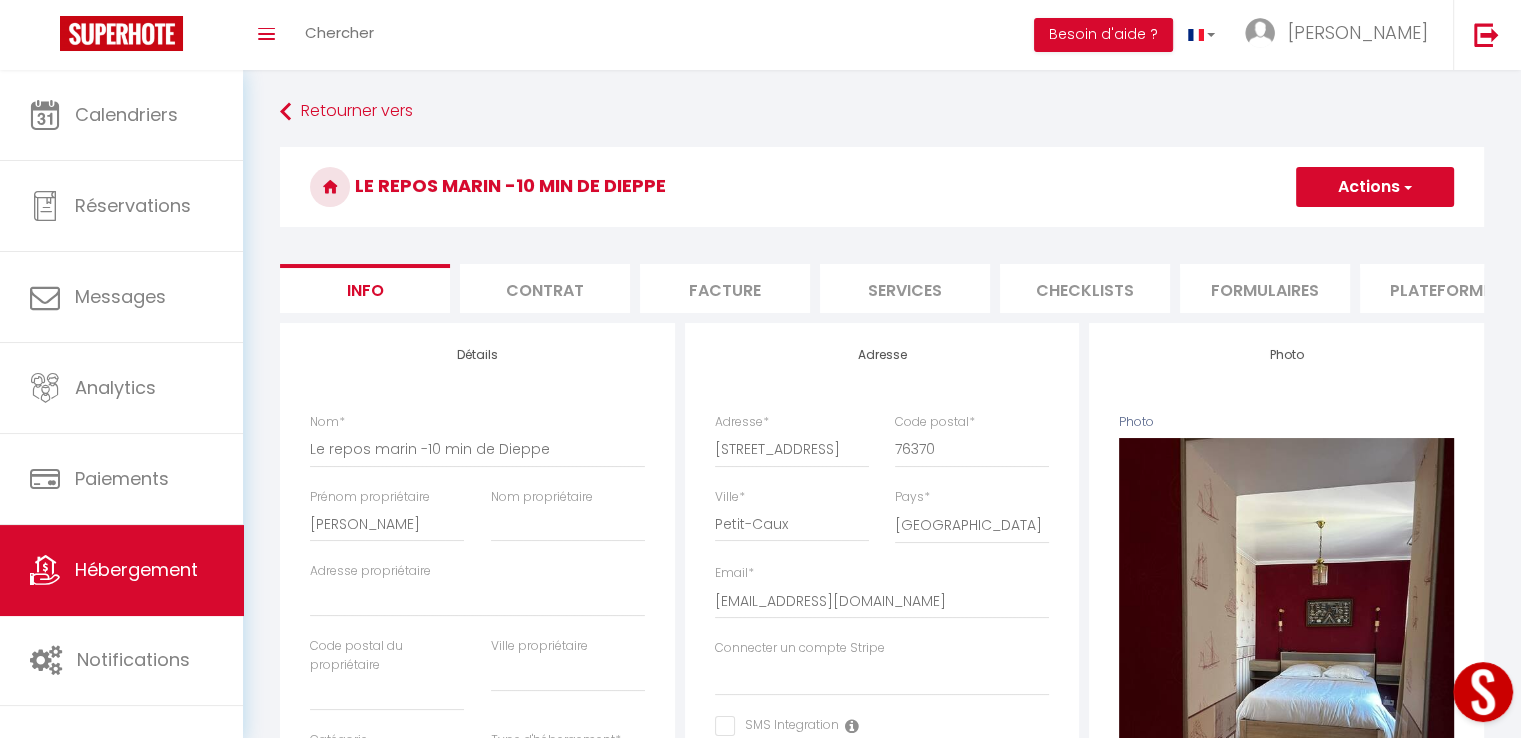 click on "Services" at bounding box center [905, 288] 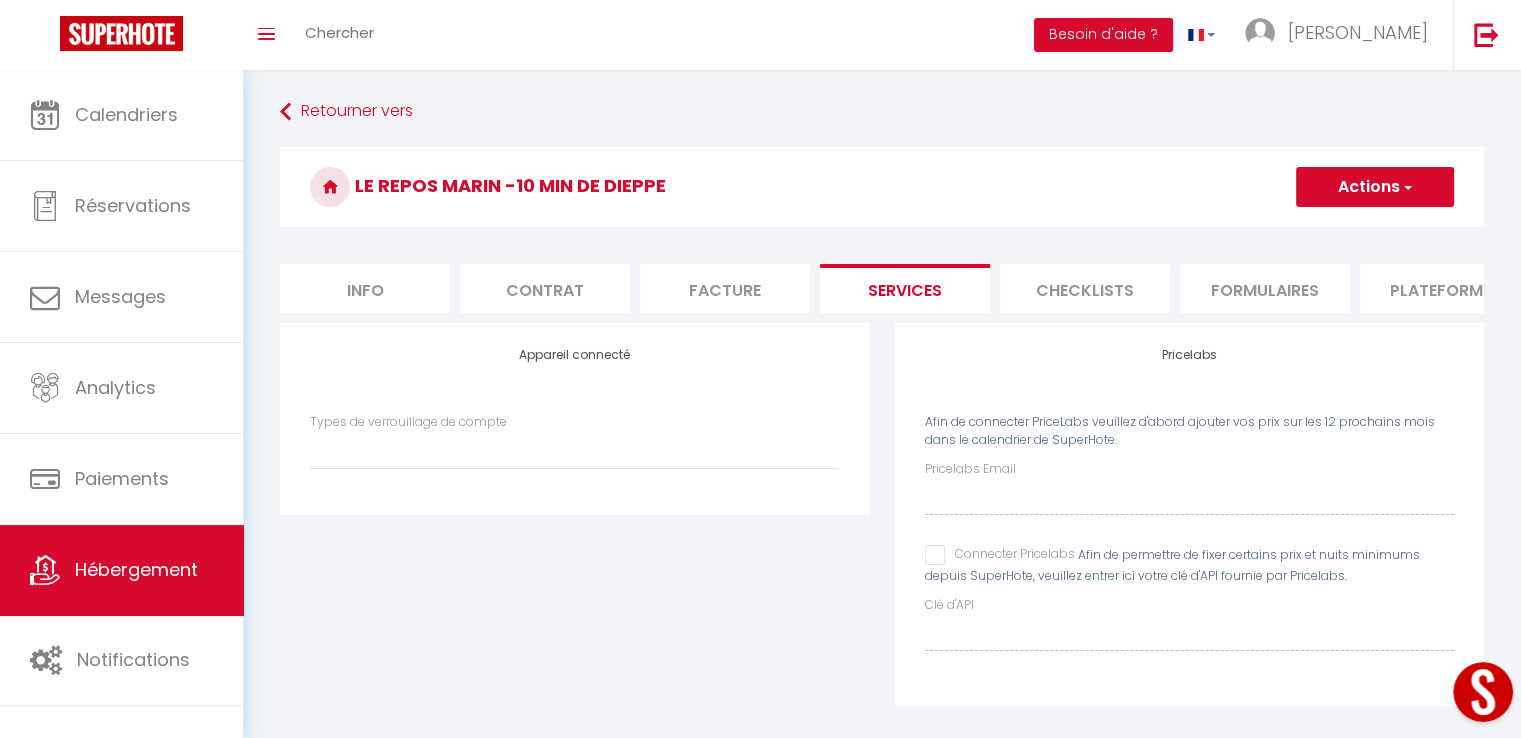 scroll, scrollTop: 70, scrollLeft: 0, axis: vertical 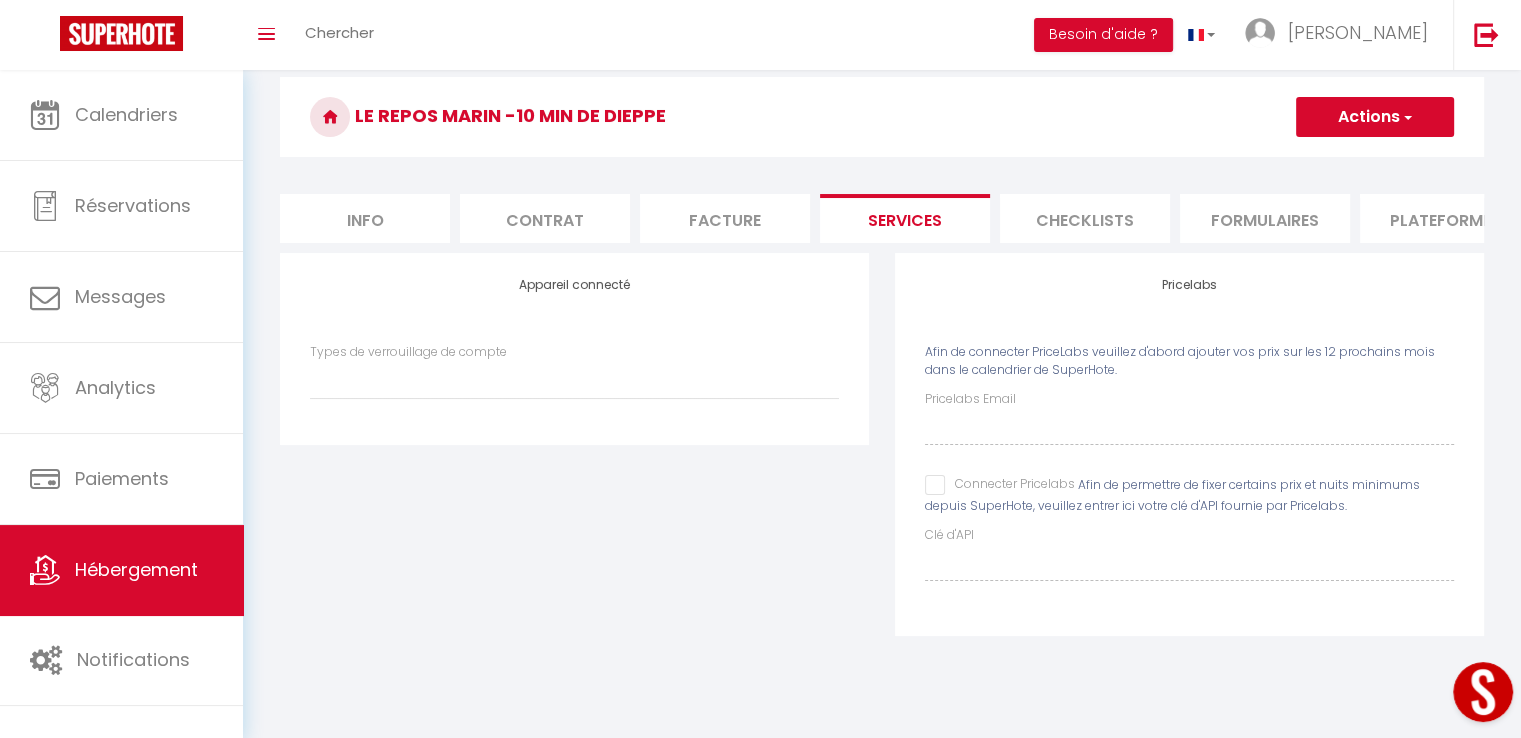 drag, startPoint x: 931, startPoint y: 496, endPoint x: 1383, endPoint y: 587, distance: 461.0694 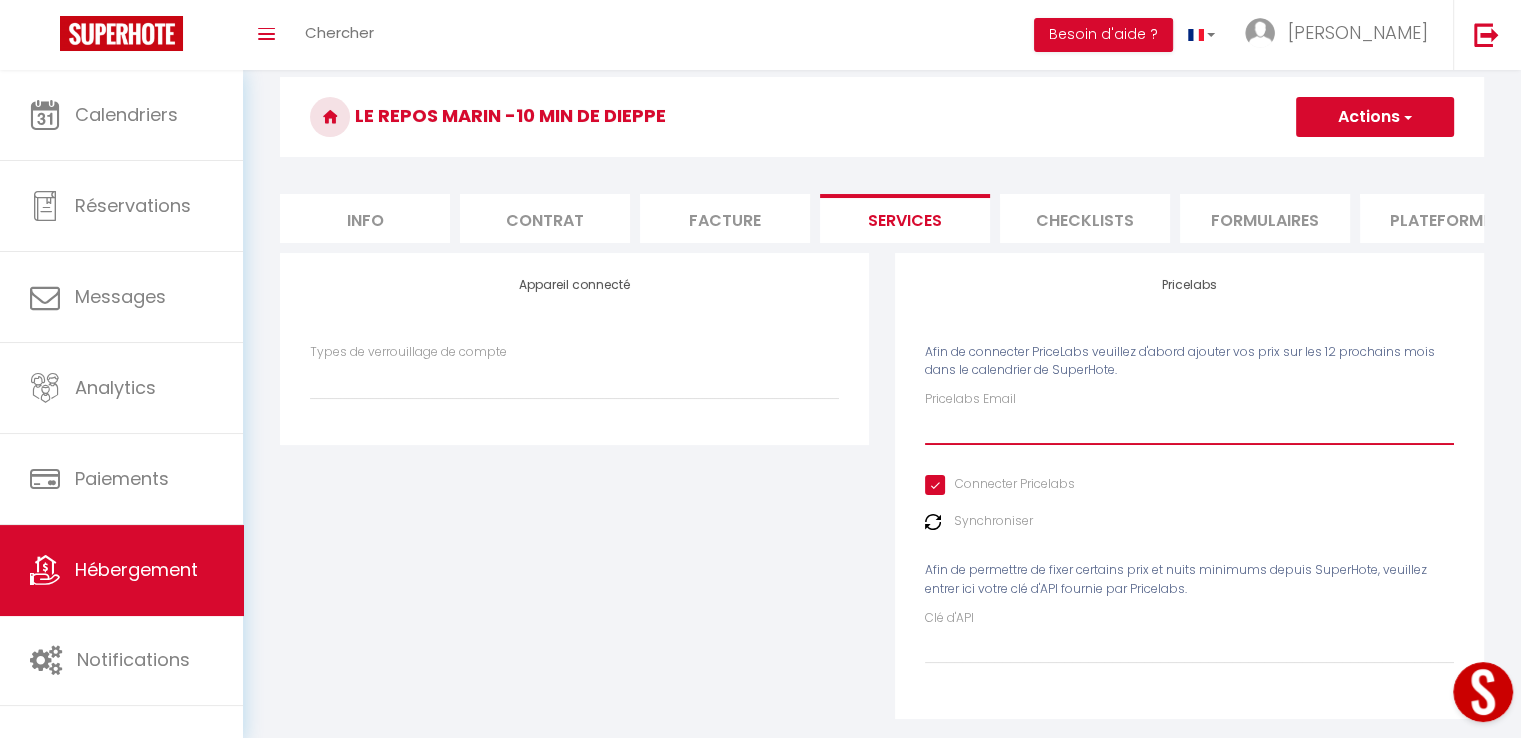 click on "Pricelabs Email" at bounding box center [1189, 427] 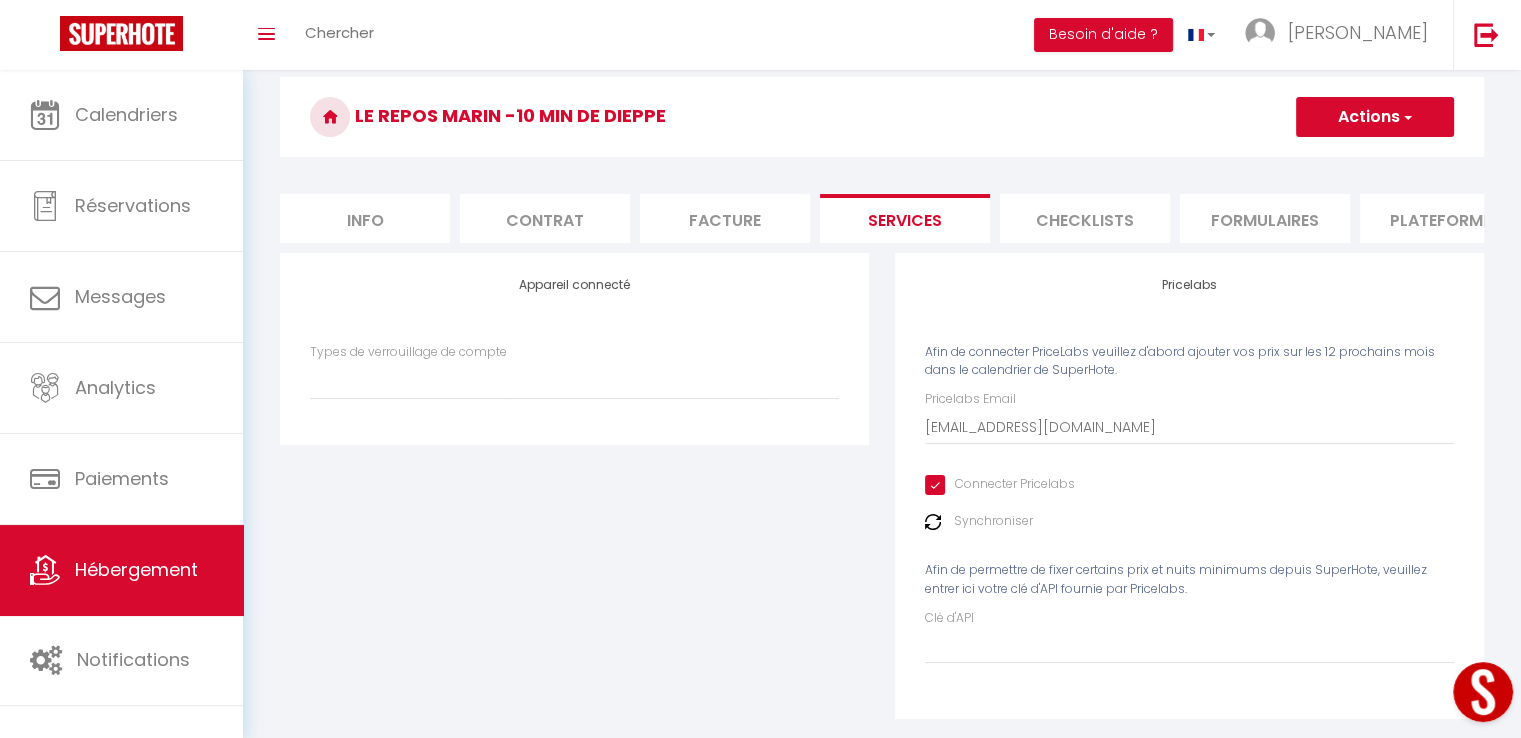 click on "Actions" at bounding box center [1375, 117] 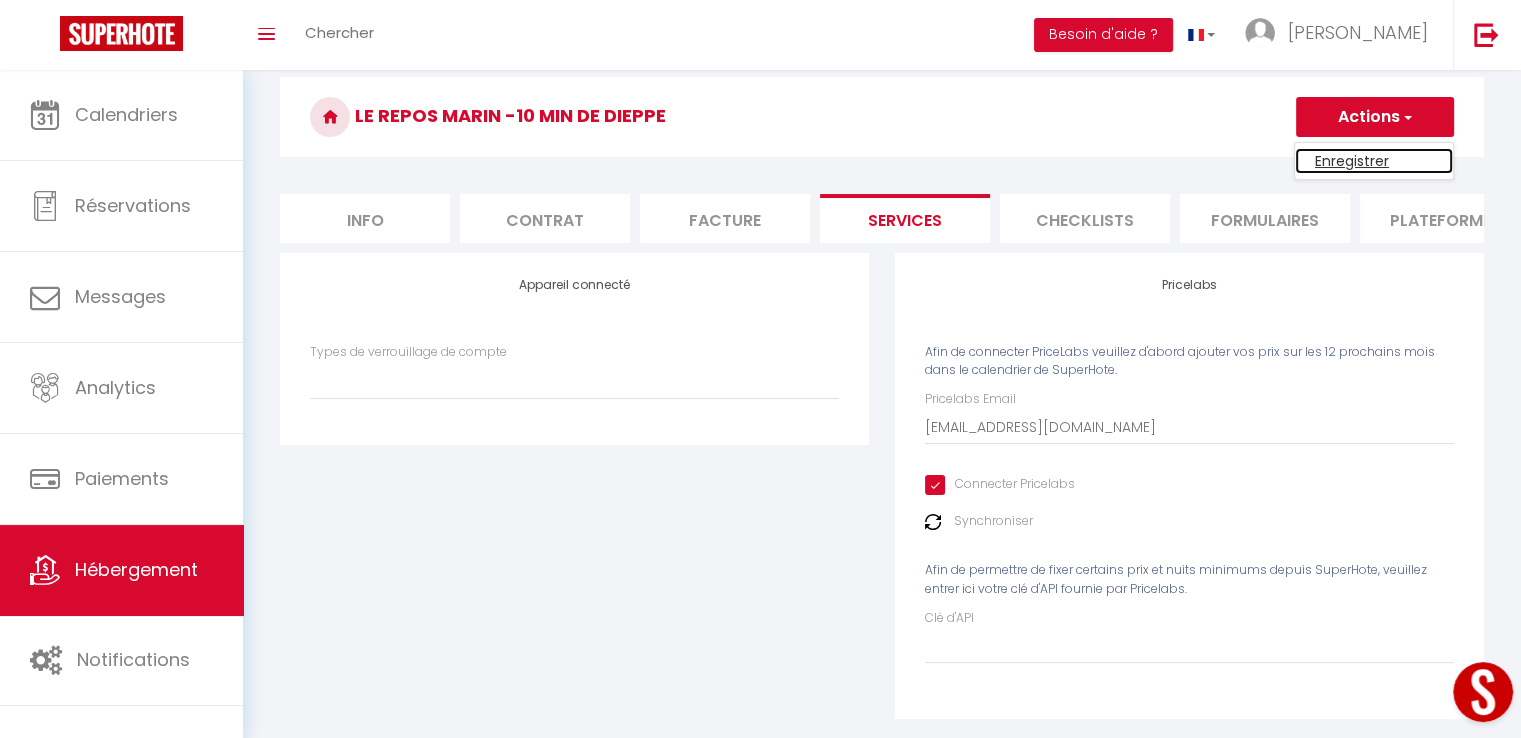 click on "Enregistrer" at bounding box center (1374, 161) 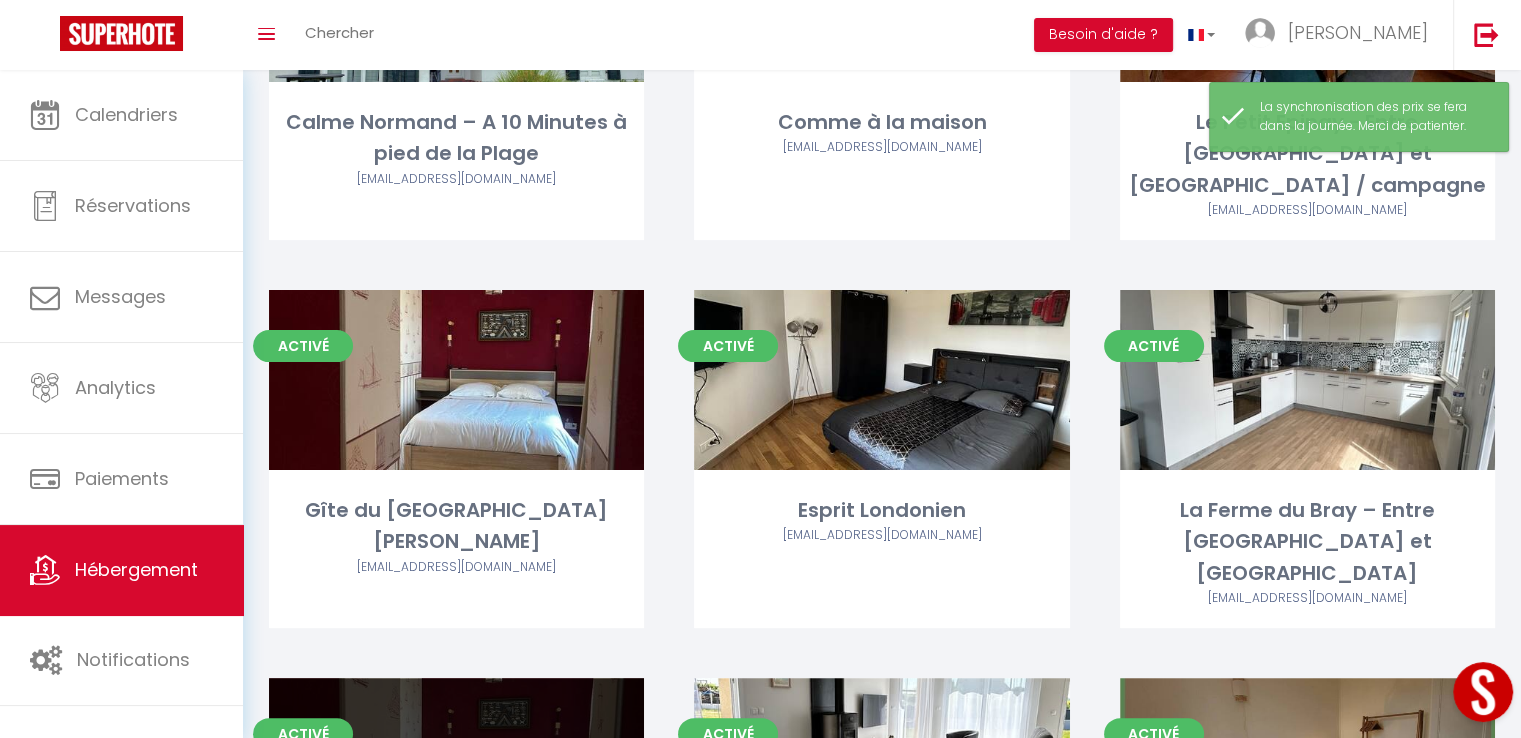 scroll, scrollTop: 600, scrollLeft: 0, axis: vertical 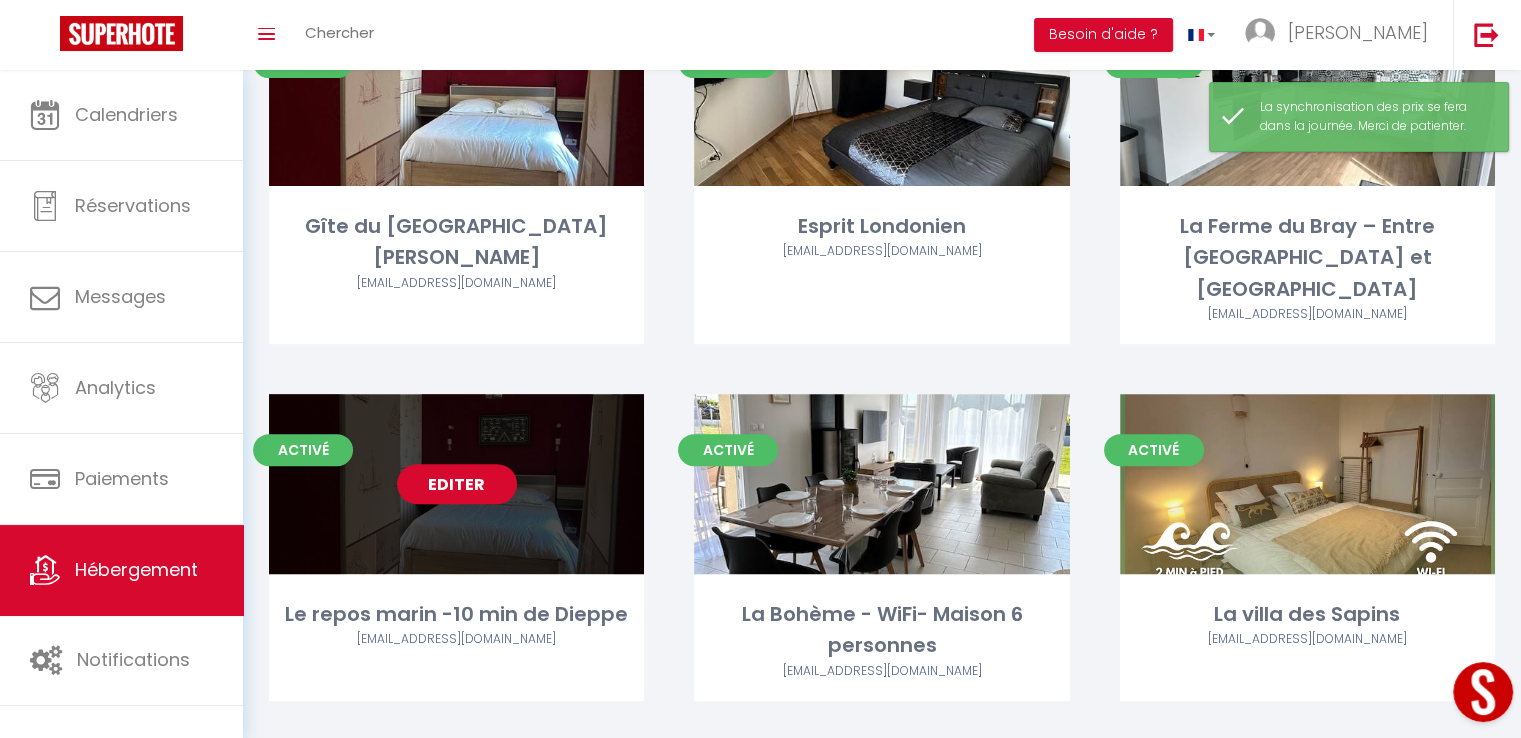 click on "Editer" at bounding box center [457, 484] 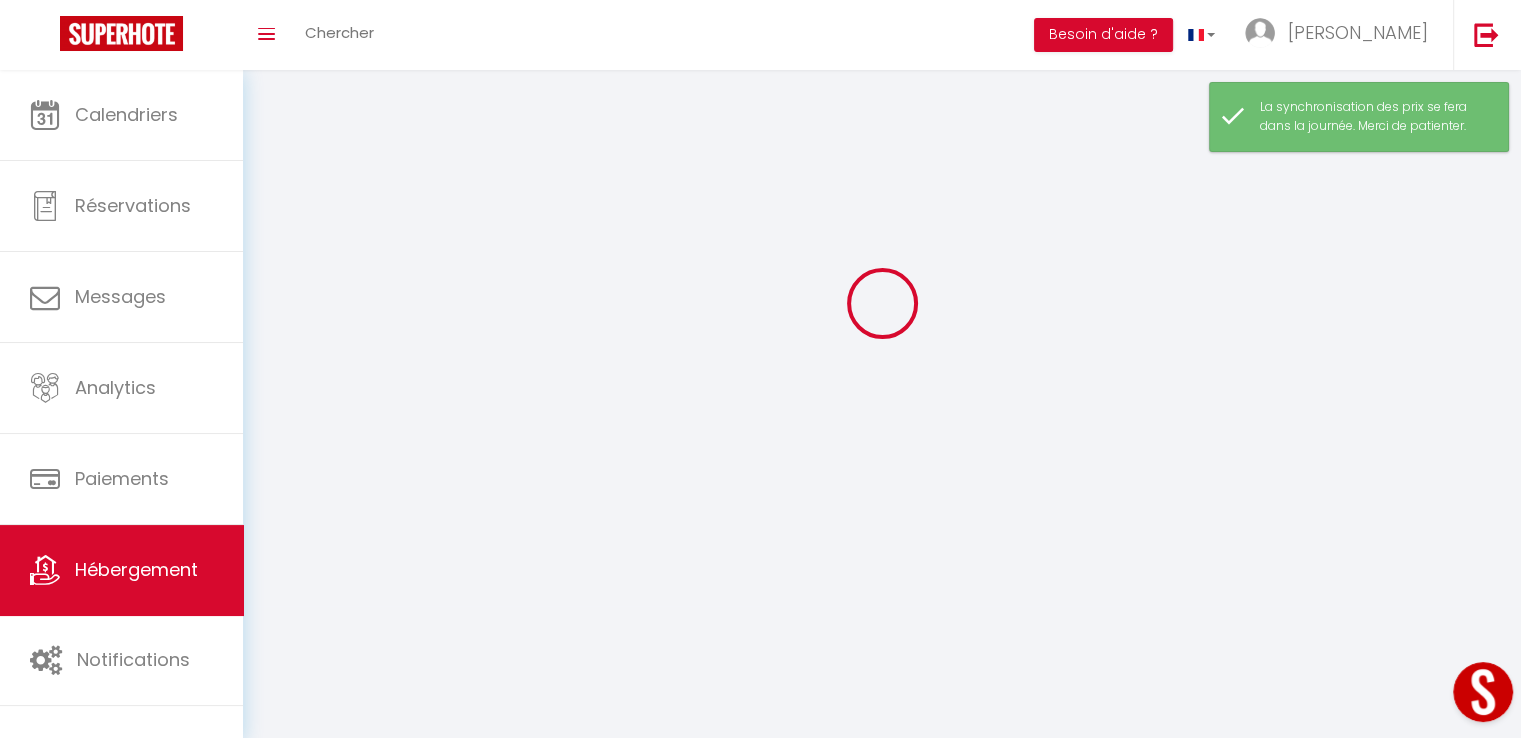 scroll, scrollTop: 0, scrollLeft: 0, axis: both 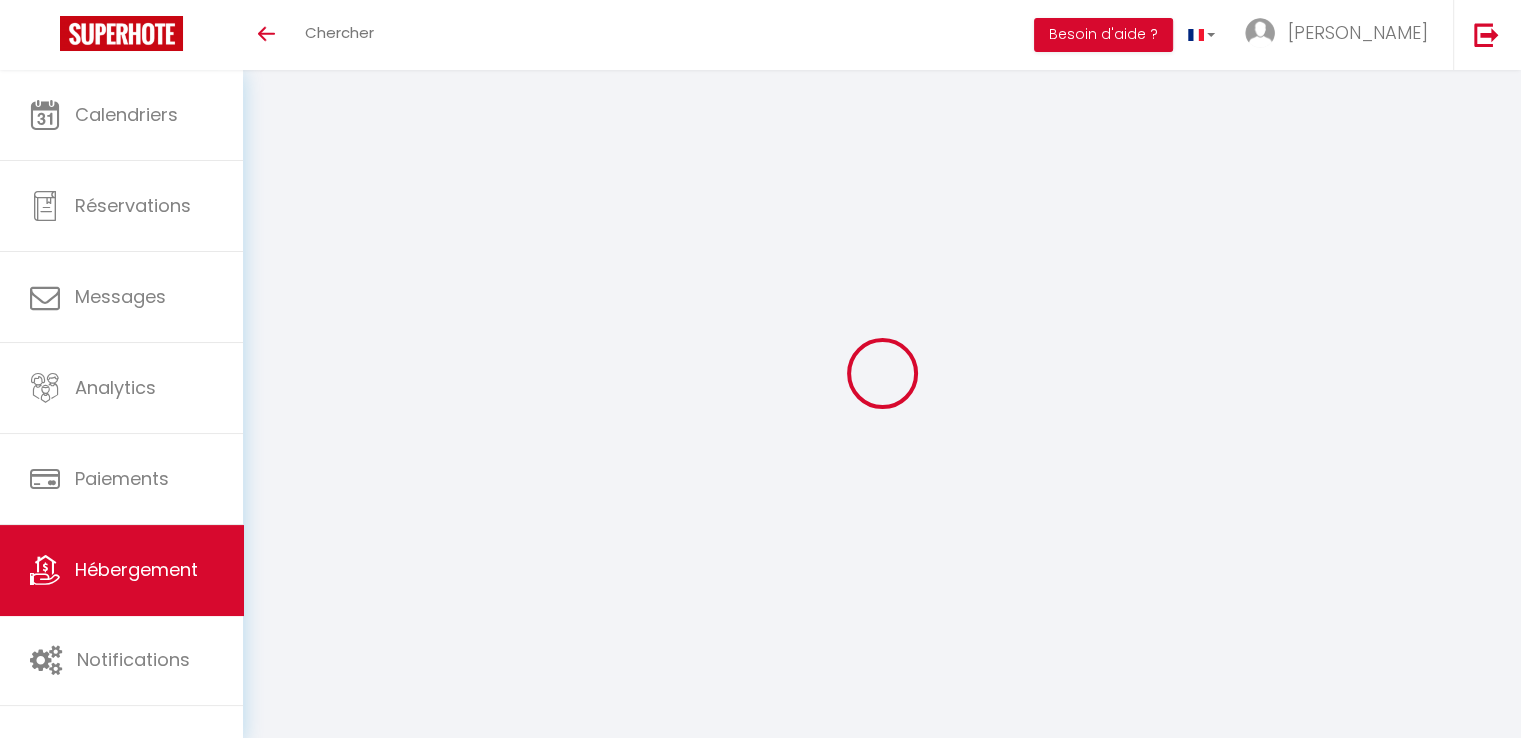select 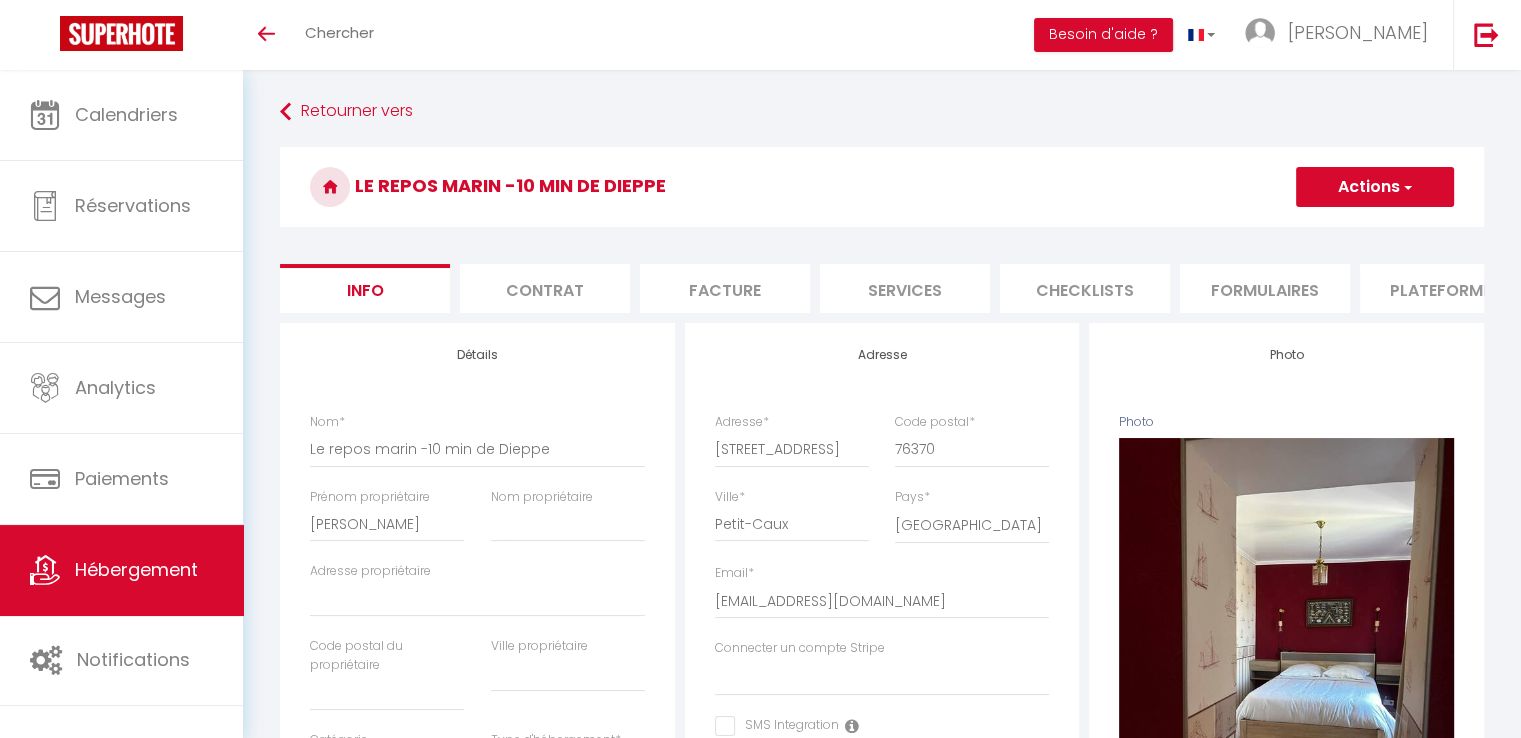 select 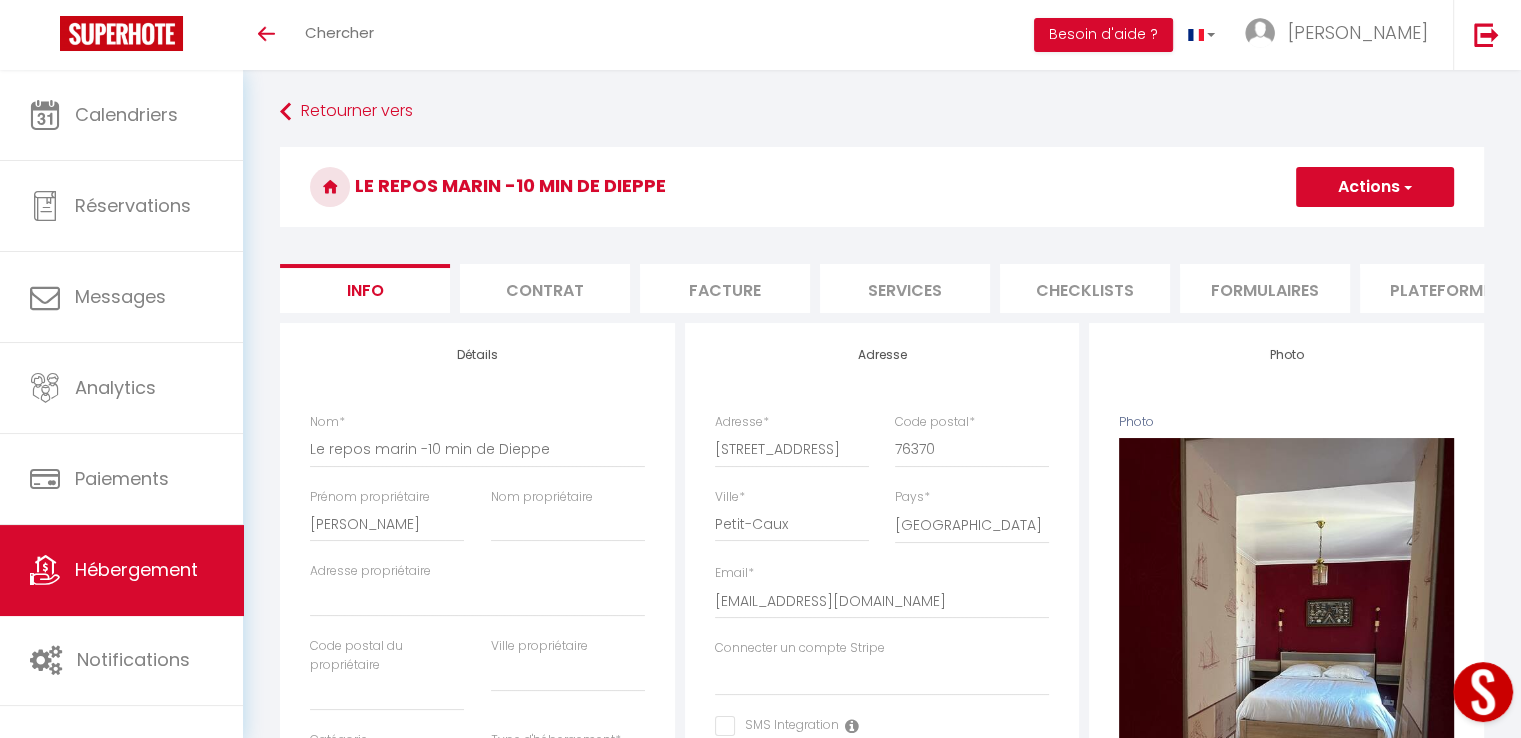 scroll, scrollTop: 0, scrollLeft: 0, axis: both 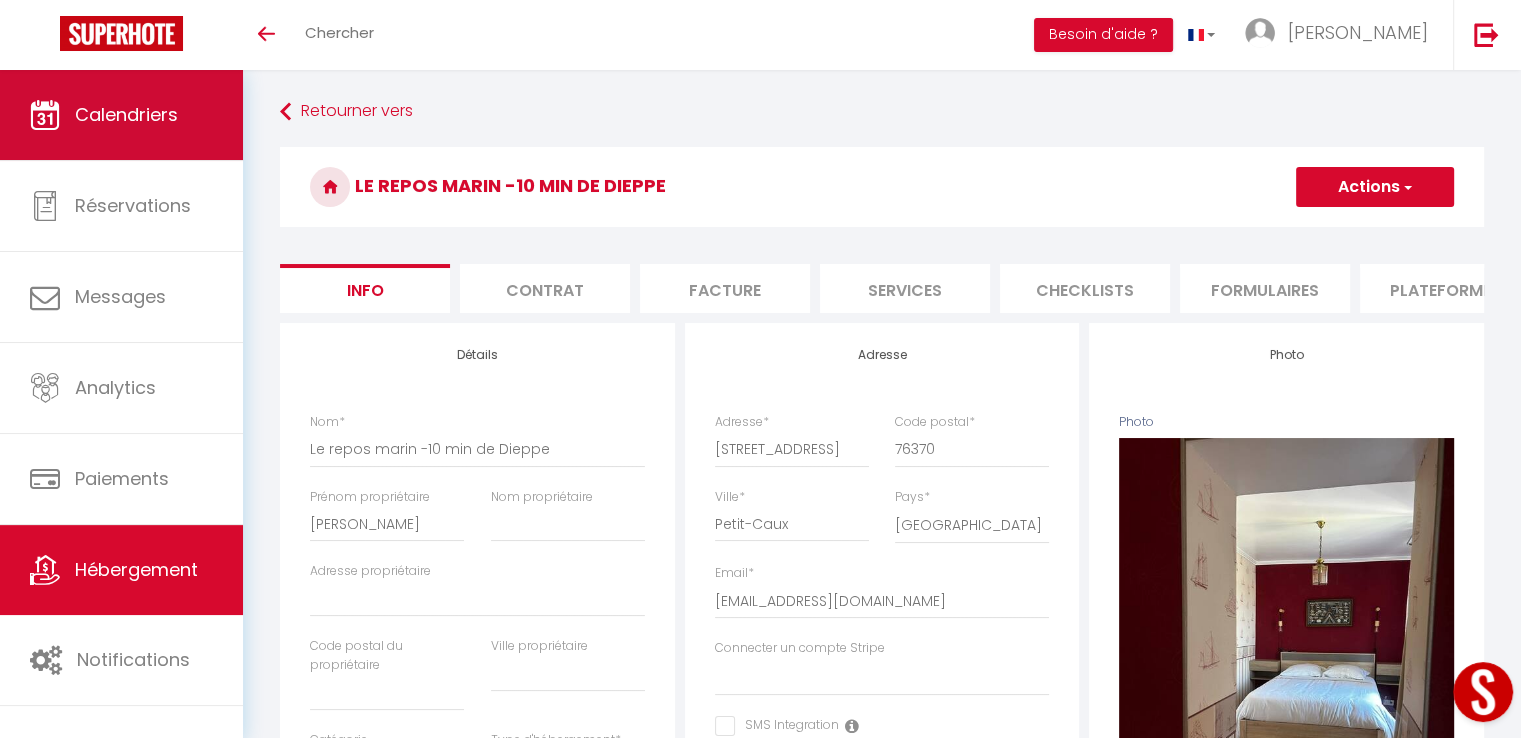 click on "Calendriers" at bounding box center [121, 115] 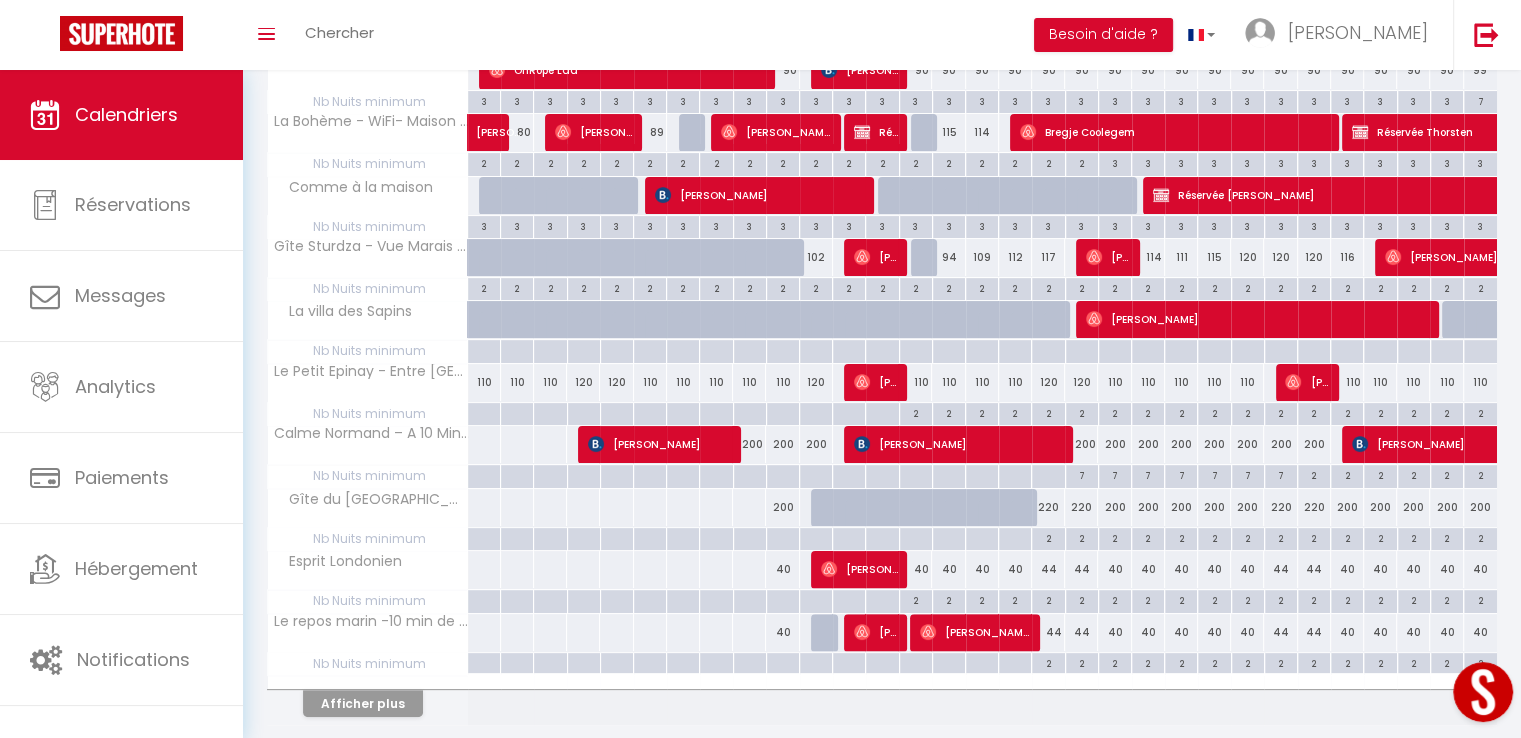 scroll, scrollTop: 400, scrollLeft: 0, axis: vertical 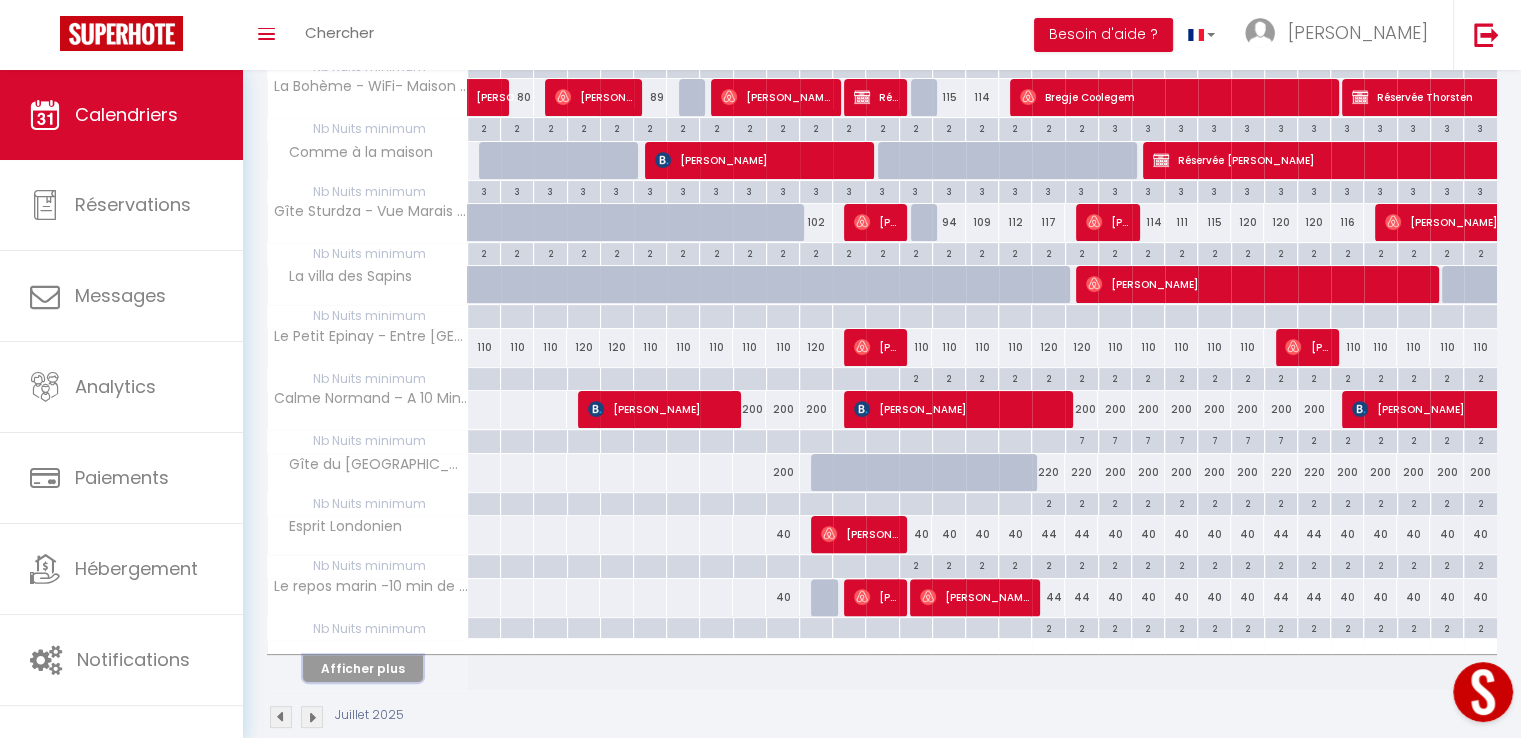 click on "Afficher plus" at bounding box center (363, 668) 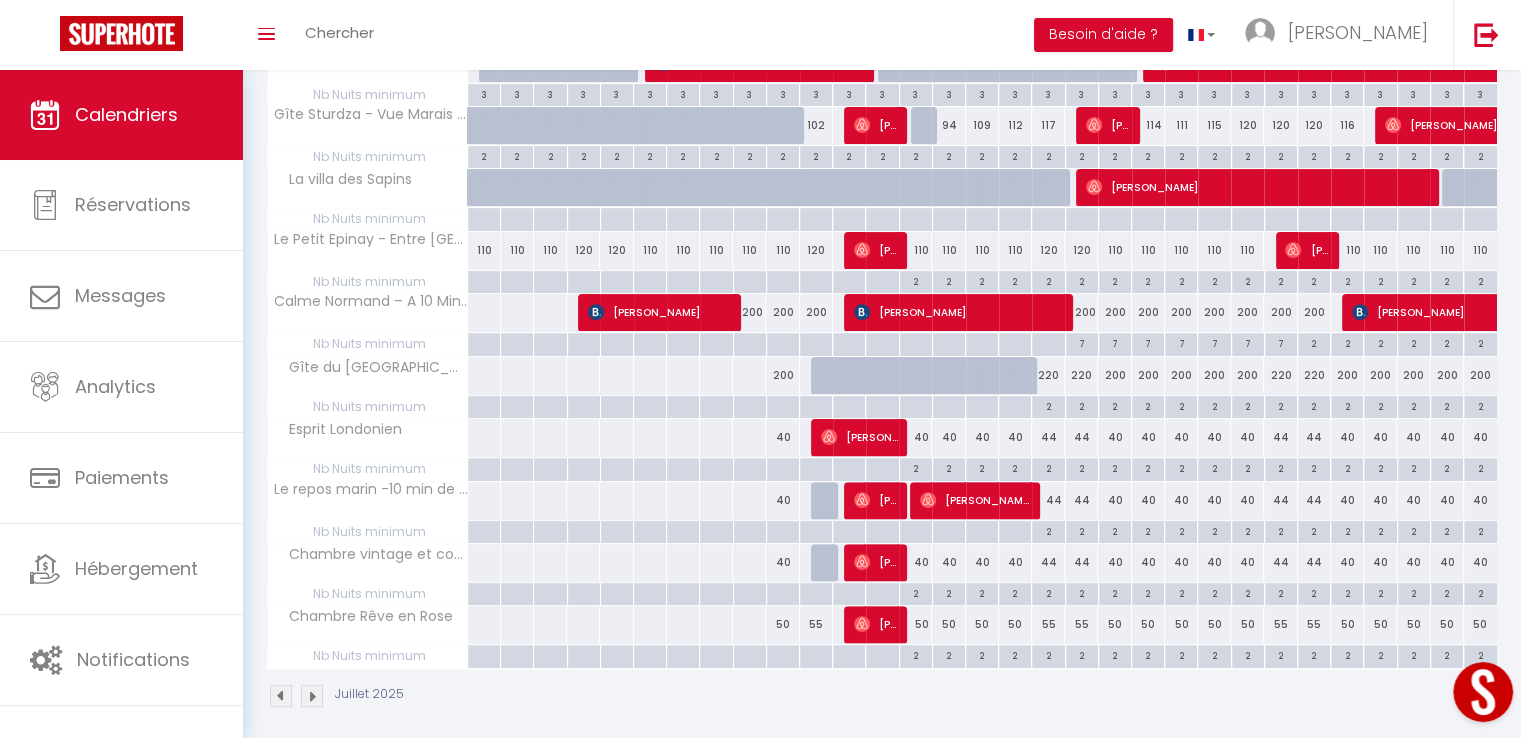 scroll, scrollTop: 504, scrollLeft: 0, axis: vertical 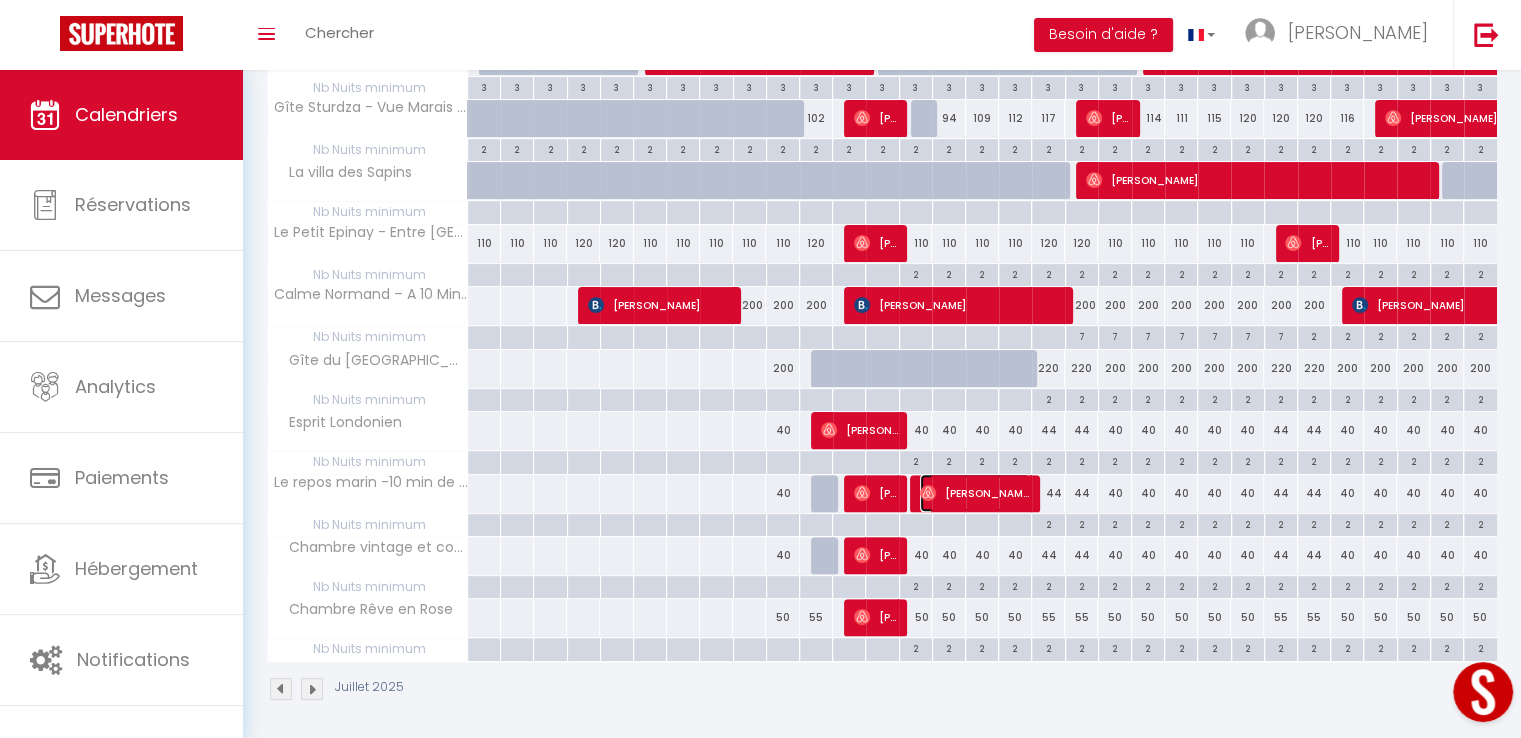 click on "[PERSON_NAME]" at bounding box center (975, 493) 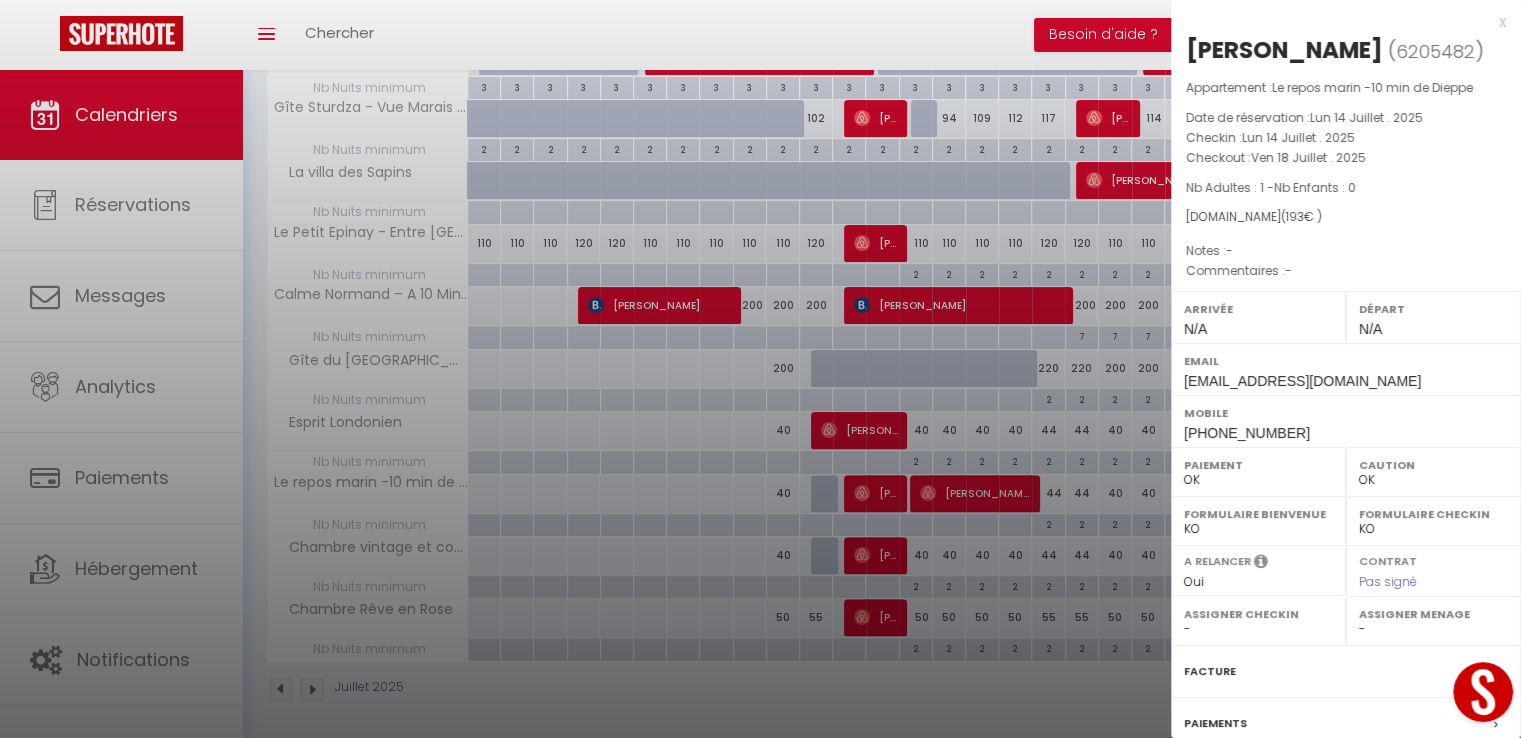 click on "x" at bounding box center (1338, 22) 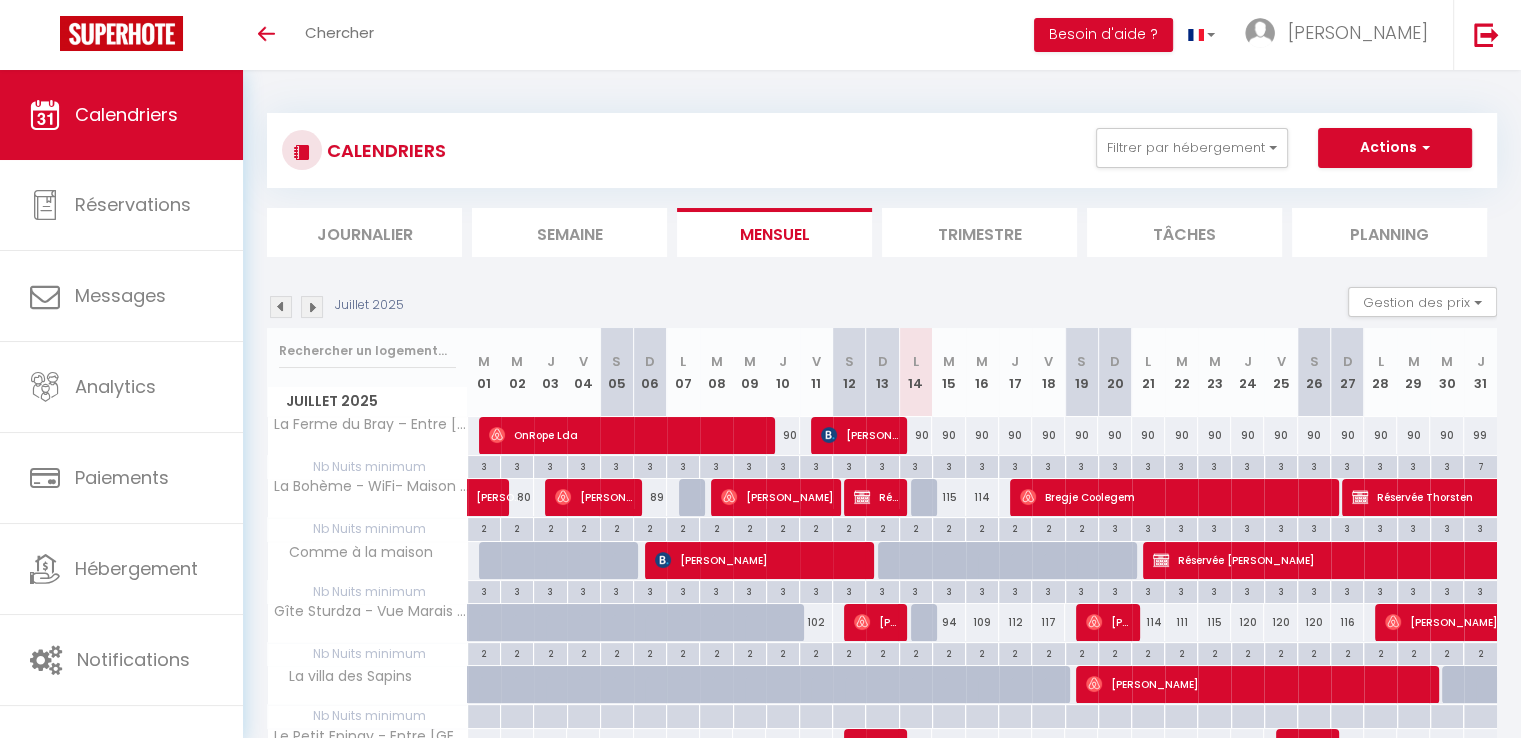 scroll, scrollTop: 429, scrollLeft: 0, axis: vertical 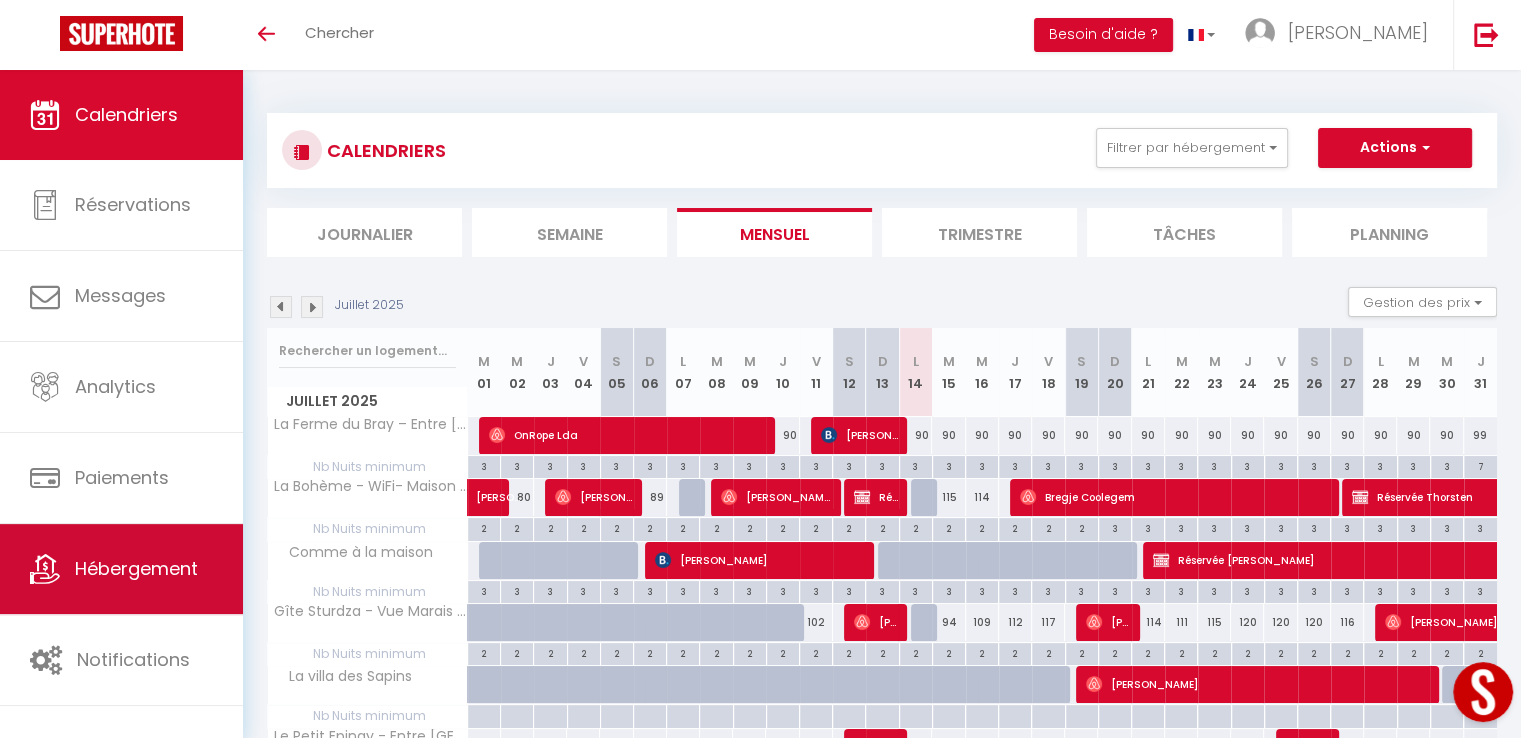 click on "Hébergement" at bounding box center [136, 568] 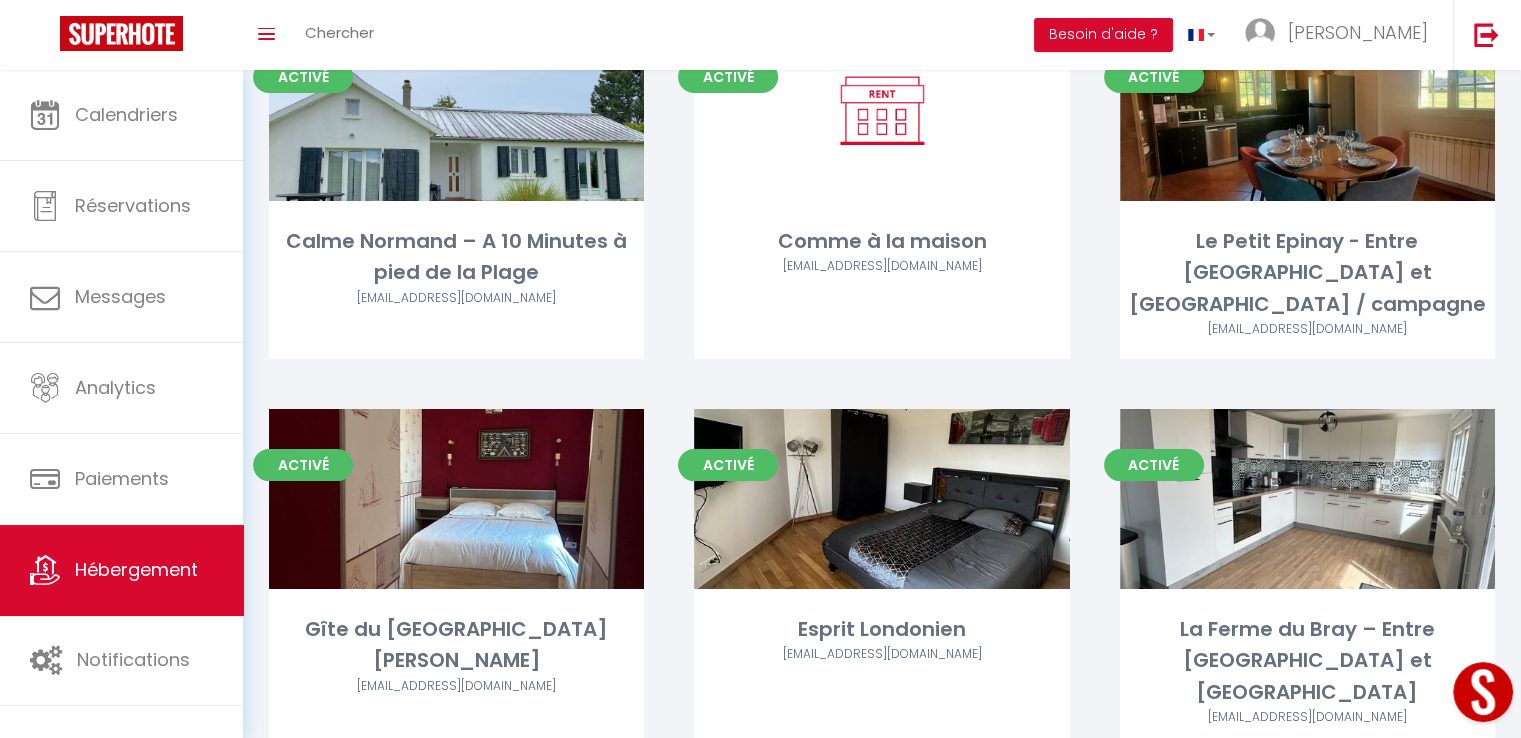 scroll, scrollTop: 500, scrollLeft: 0, axis: vertical 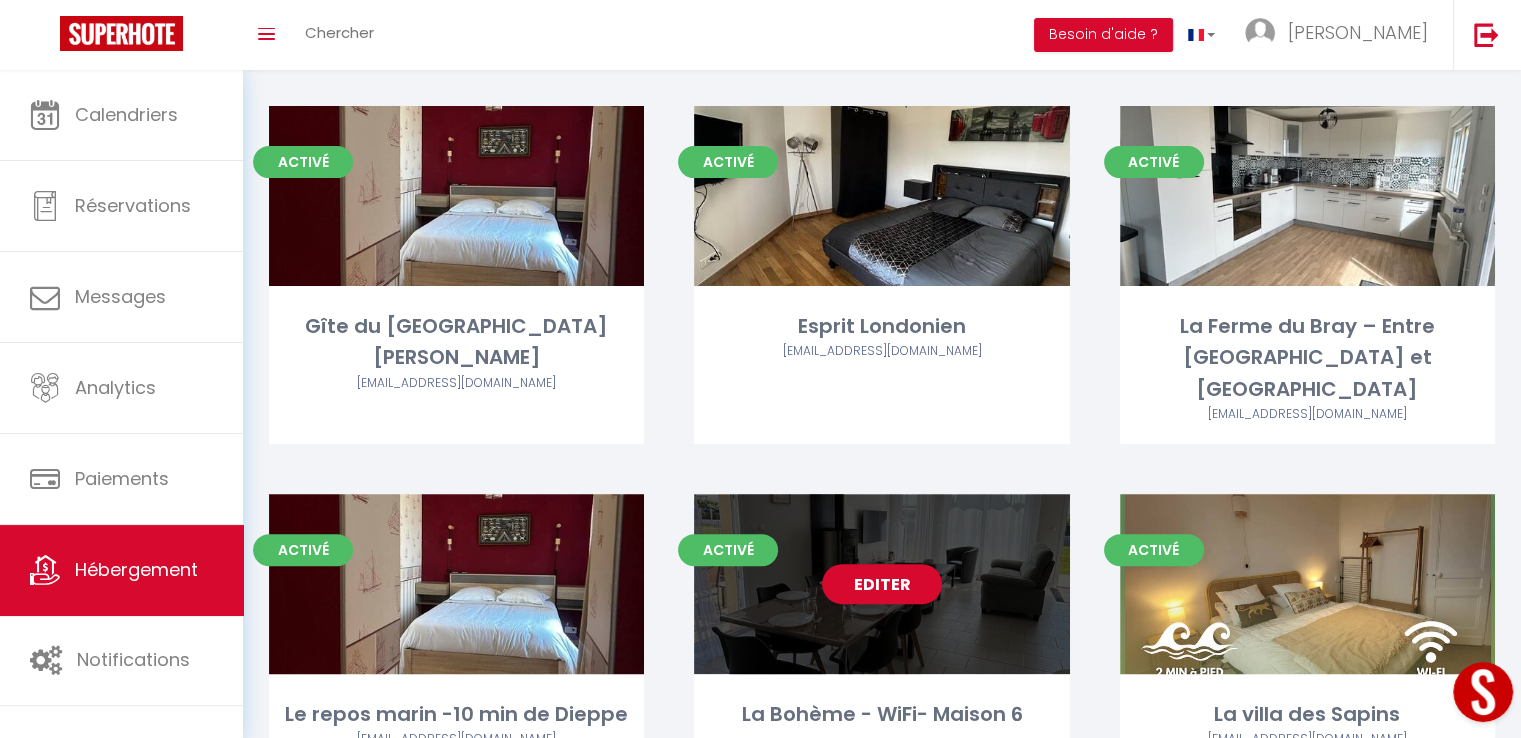 click on "Editer" at bounding box center (882, 584) 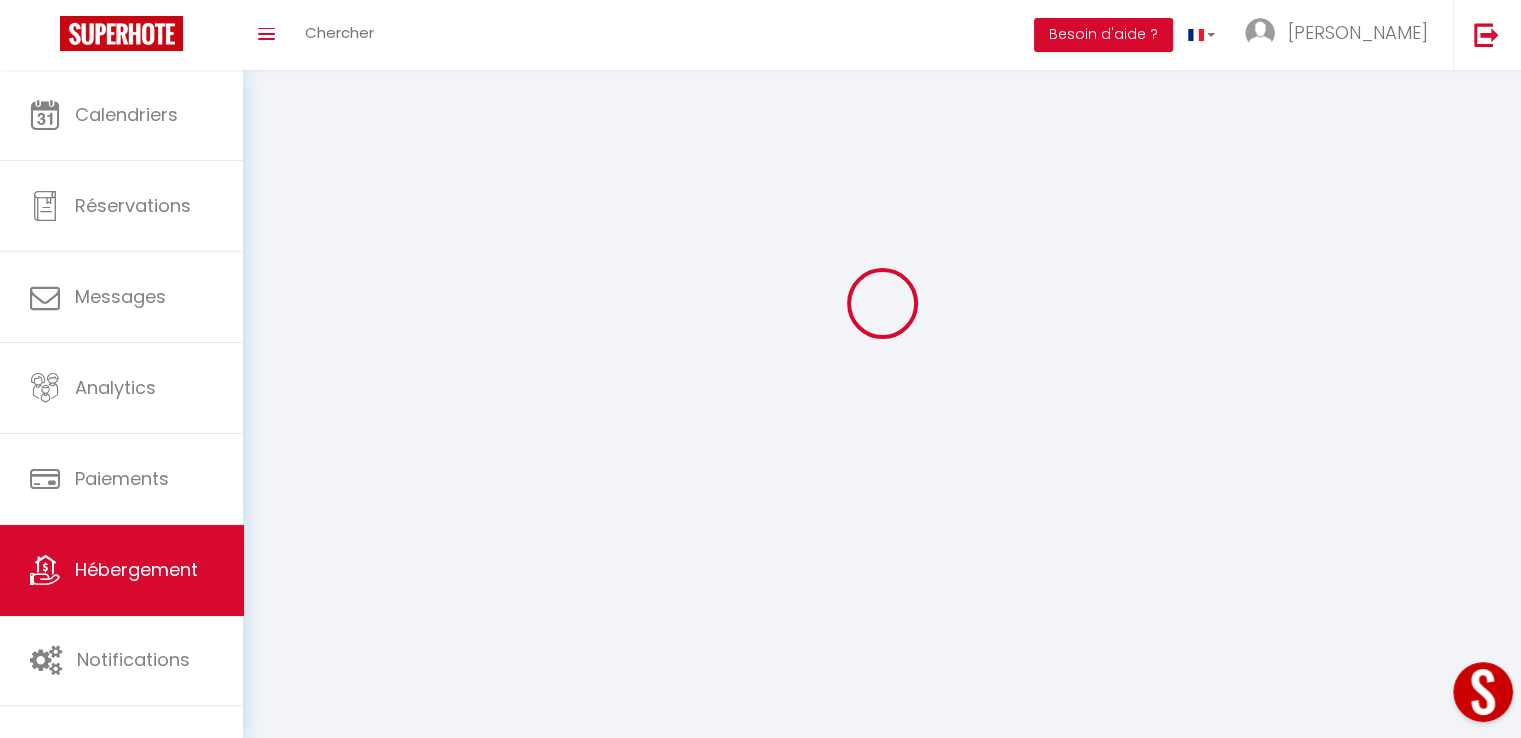 select 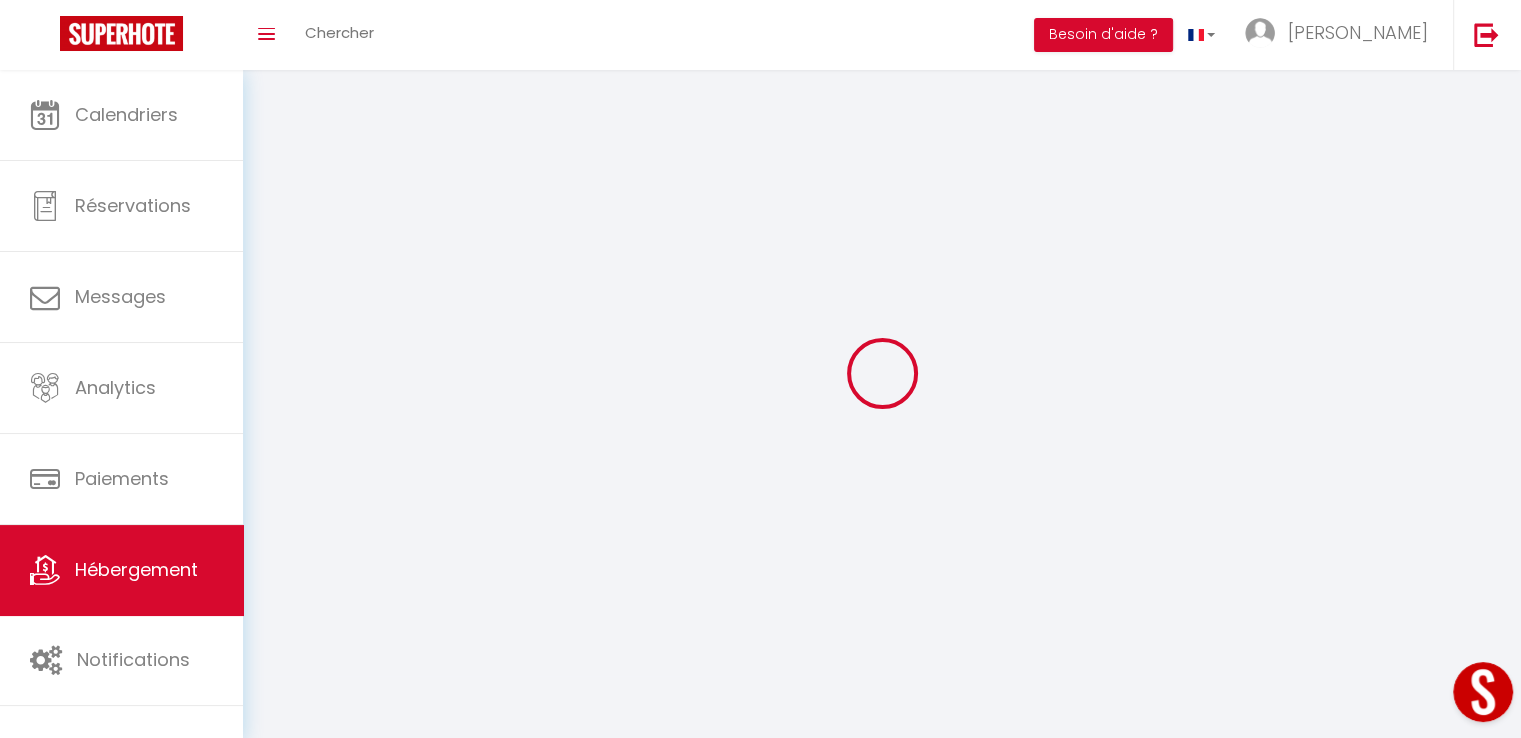 select 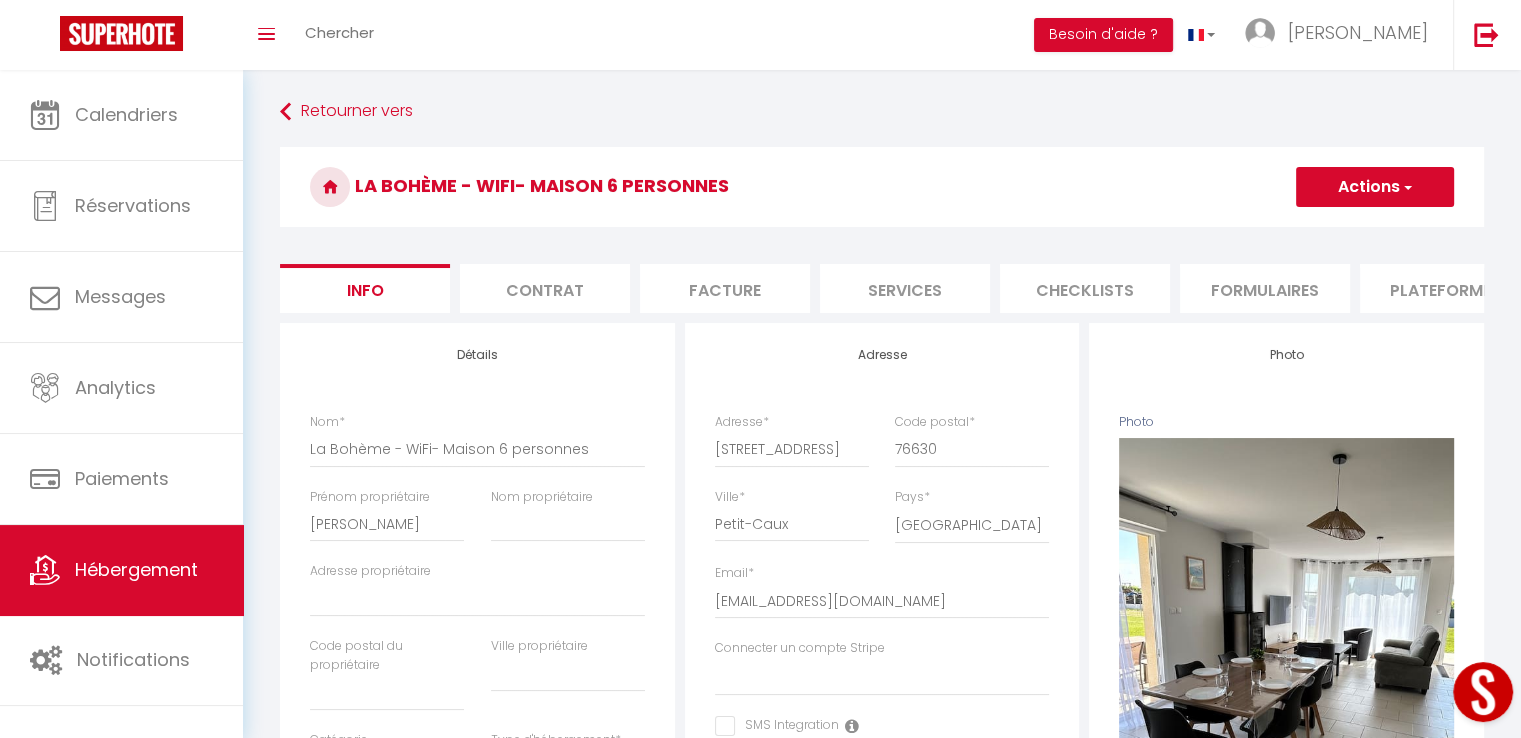 select 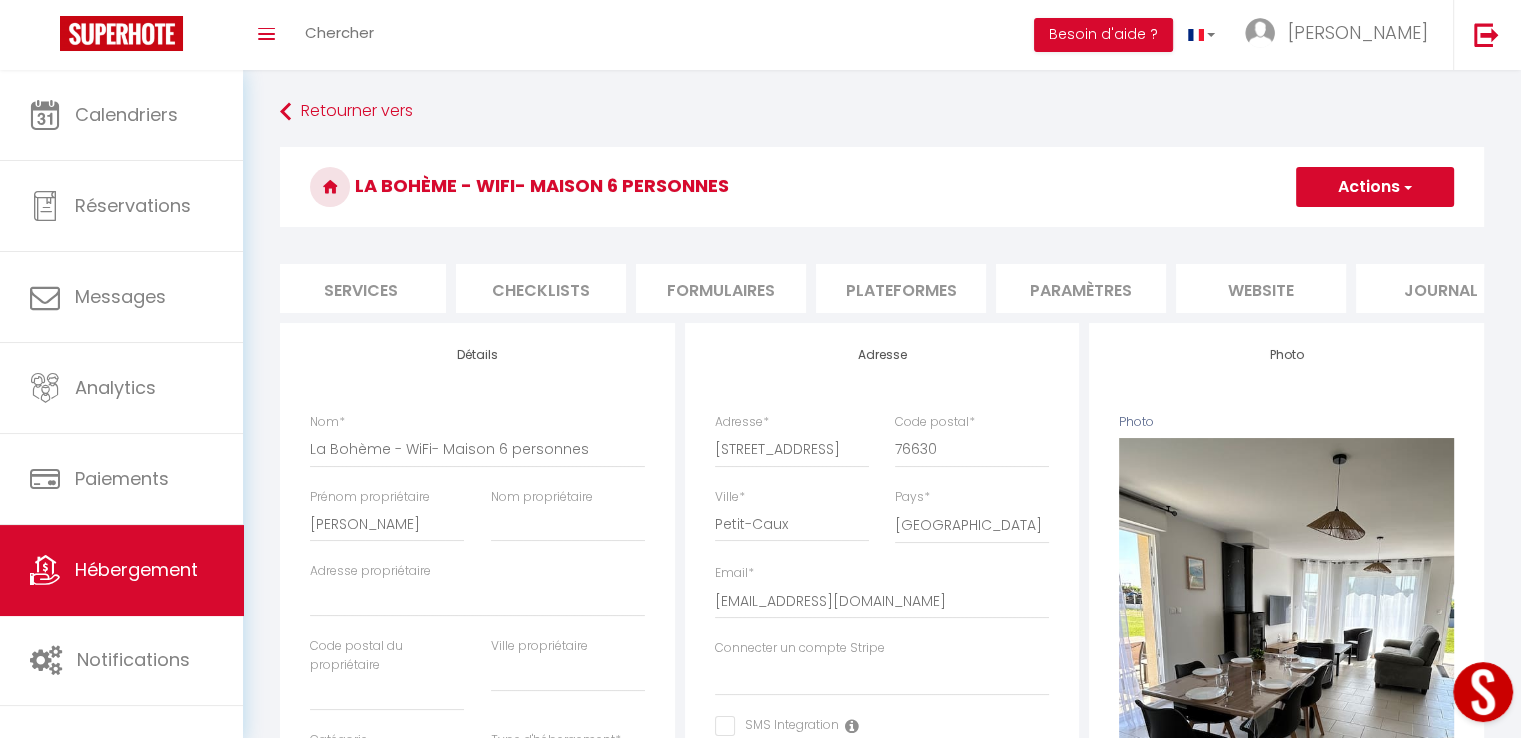 click on "website" at bounding box center [1261, 288] 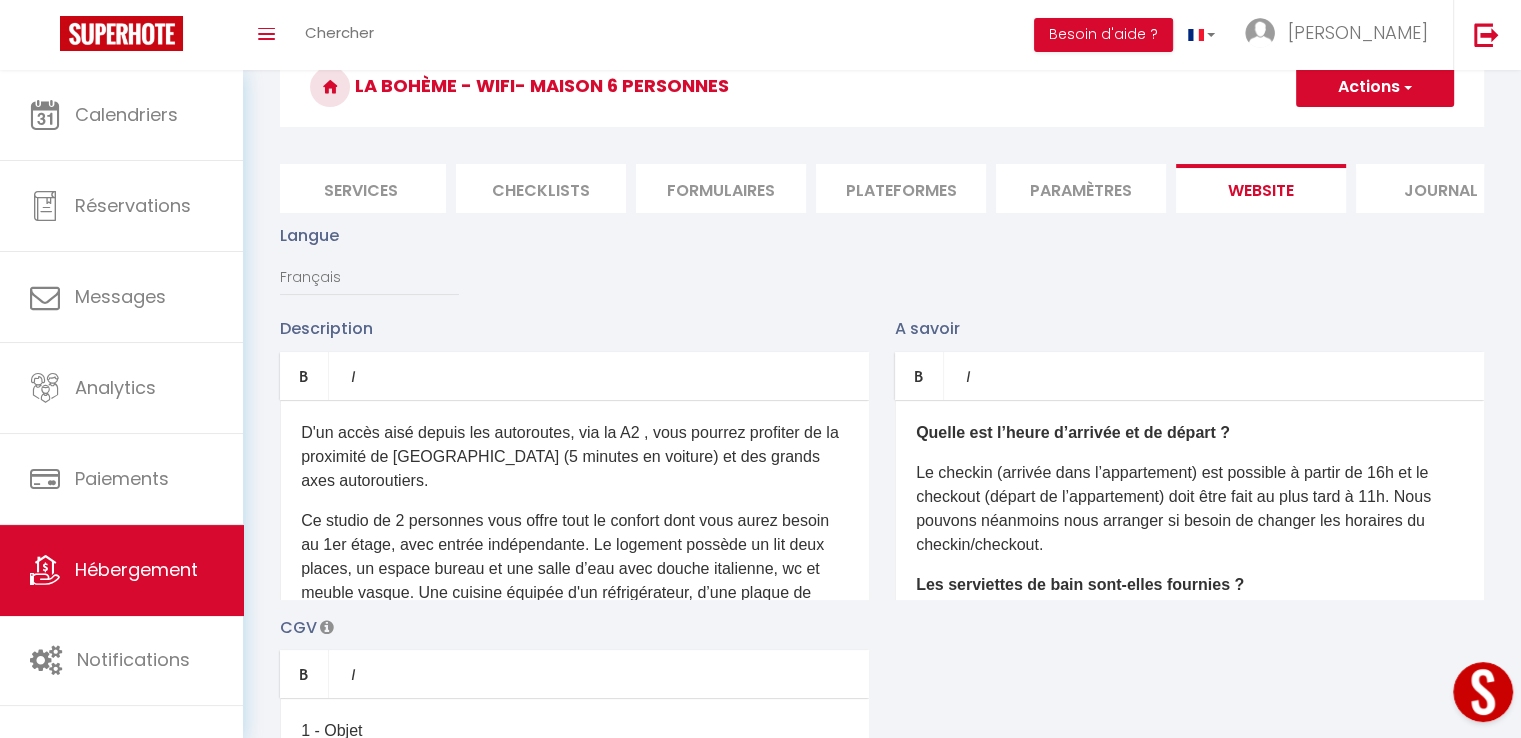 scroll, scrollTop: 200, scrollLeft: 0, axis: vertical 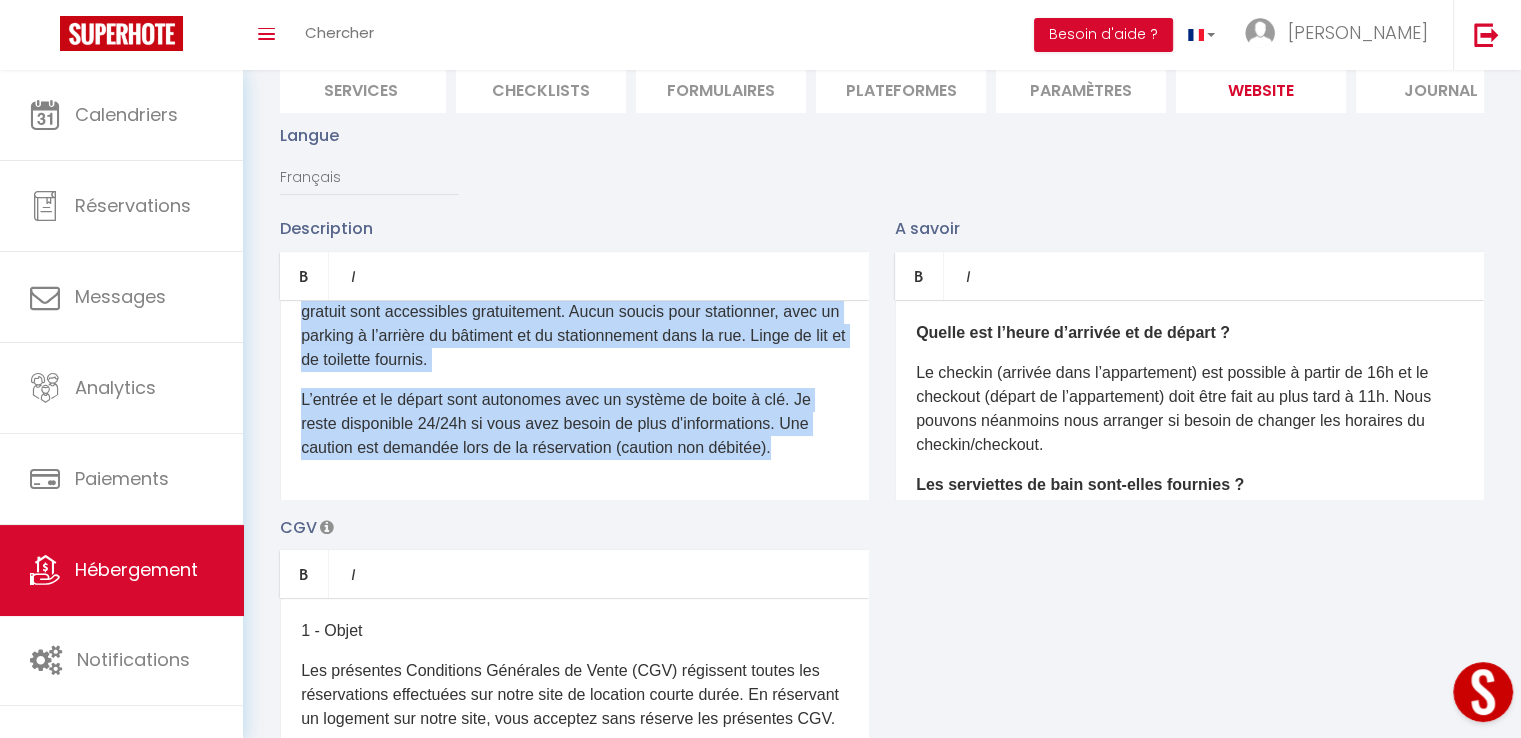 drag, startPoint x: 305, startPoint y: 351, endPoint x: 800, endPoint y: 489, distance: 513.87646 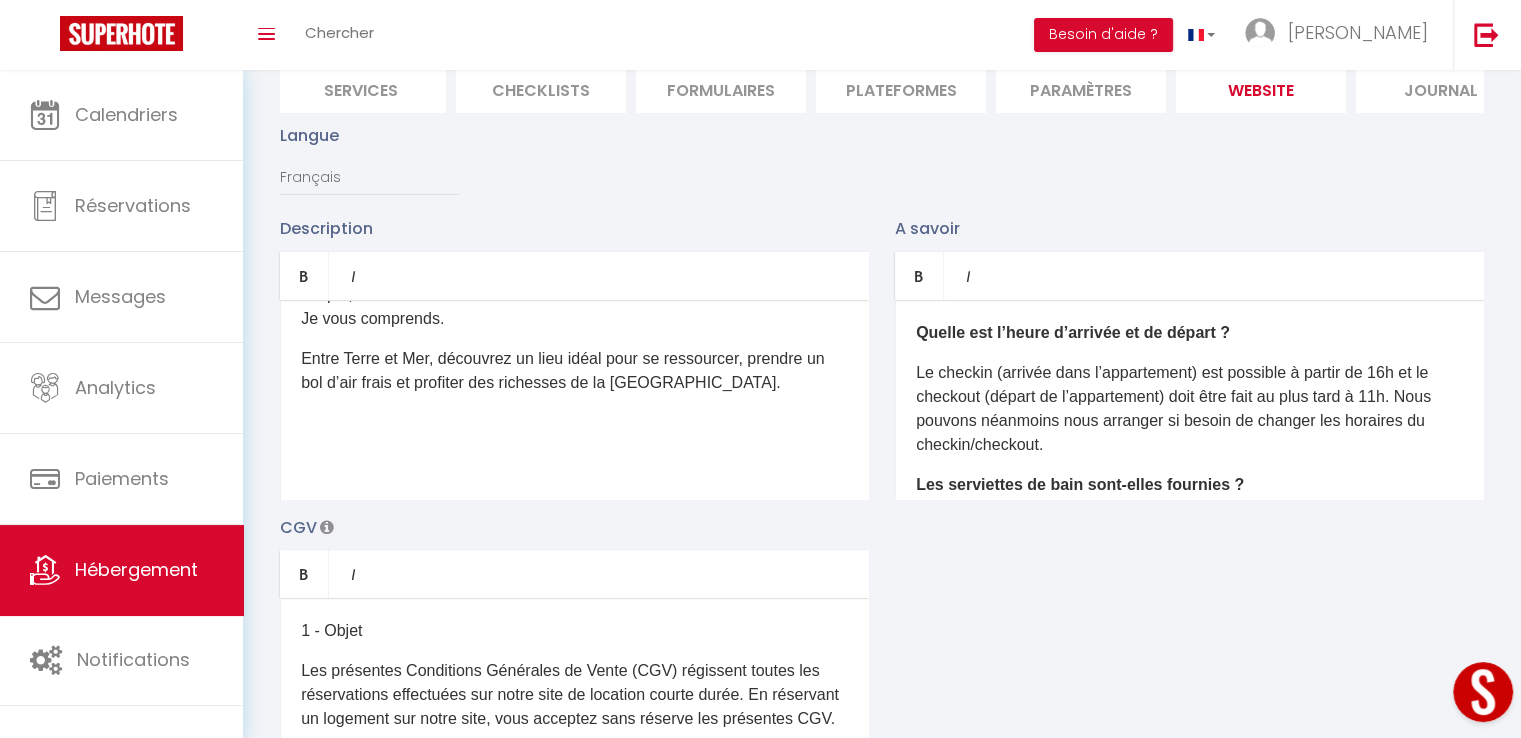 scroll, scrollTop: 0, scrollLeft: 0, axis: both 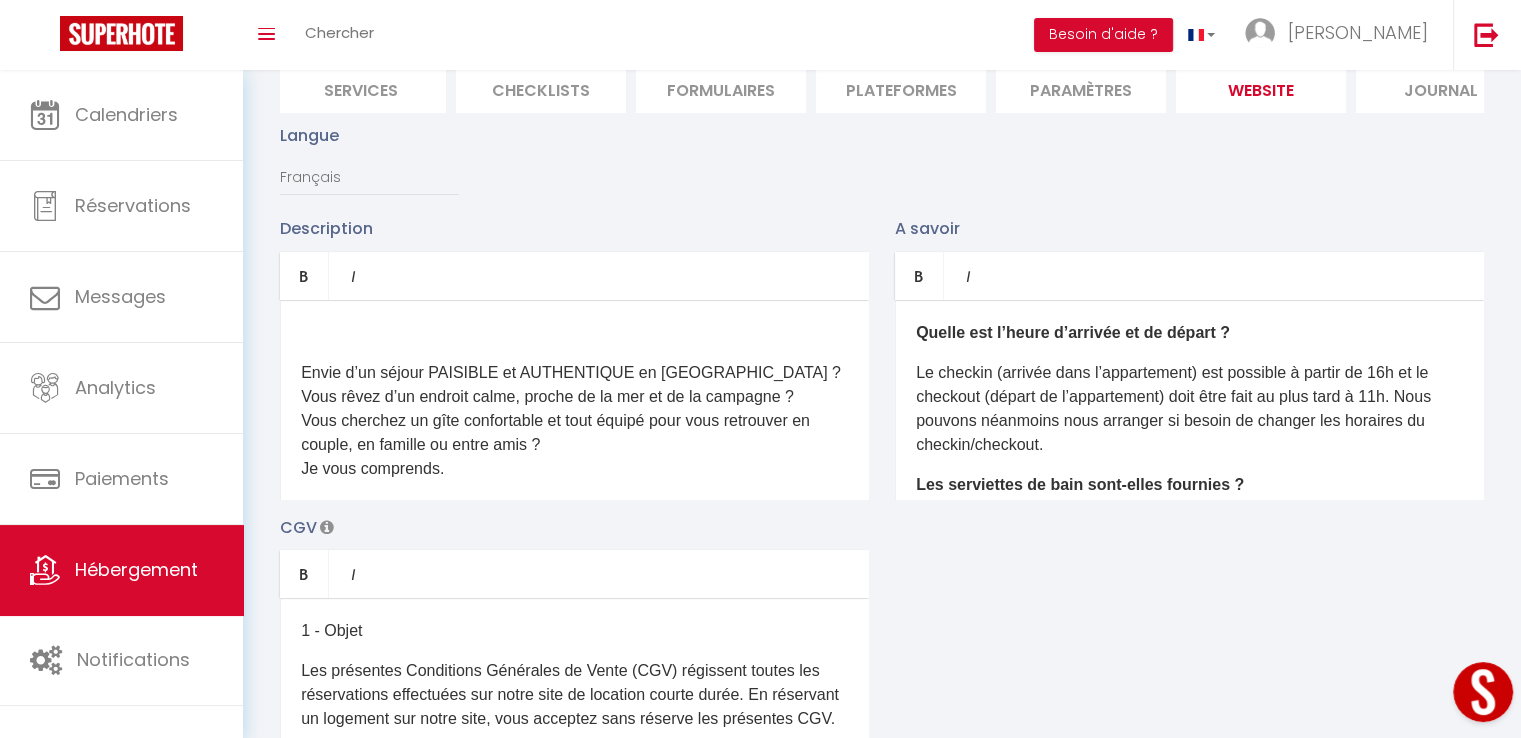 click on "Envie d’un séjour PAISIBLE et AUTHENTIQUE en [GEOGRAPHIC_DATA] ? Vous rêvez d’un endroit calme, proche de la mer et de la campagne ? [PERSON_NAME] cherchez un gîte confortable et tout équipé pour vous retrouver en couple, en famille ou entre amis ? Je vous comprends.
Entre Terre et [GEOGRAPHIC_DATA], découvrez un lieu idéal pour se ressourcer, prendre un bol d’air frais et profiter des richesses de la [GEOGRAPHIC_DATA]. ​" at bounding box center (574, 400) 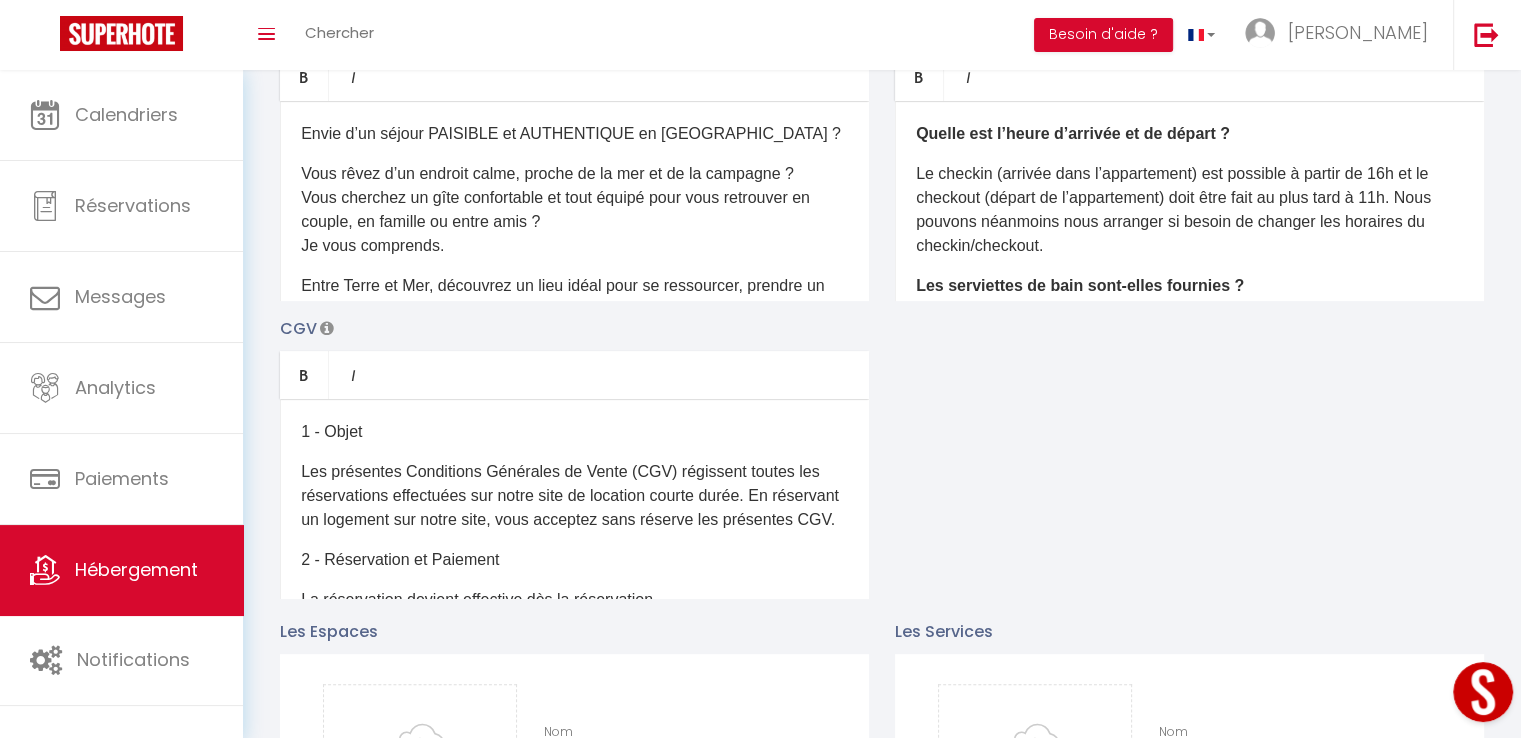scroll, scrollTop: 400, scrollLeft: 0, axis: vertical 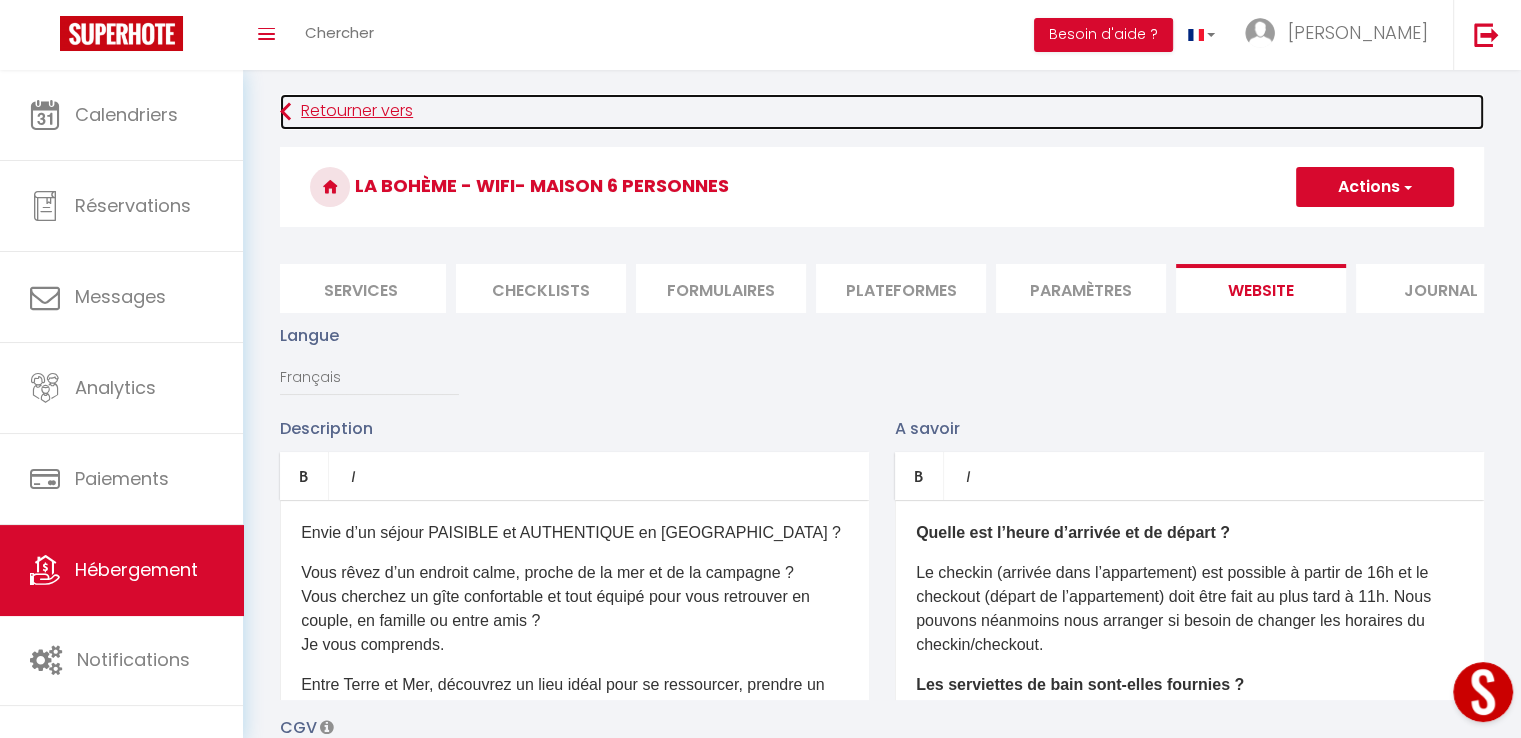 click at bounding box center [285, 112] 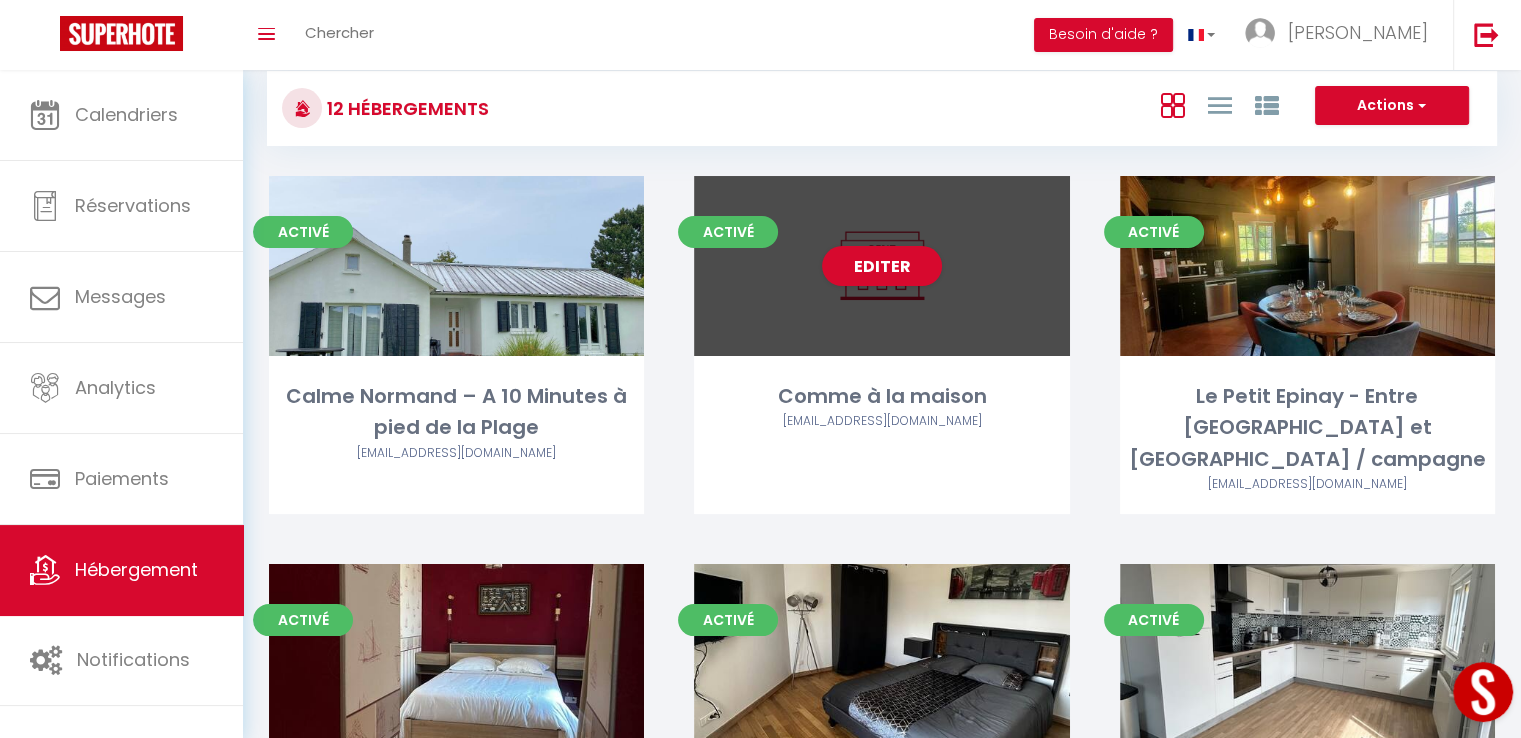 scroll, scrollTop: 0, scrollLeft: 0, axis: both 